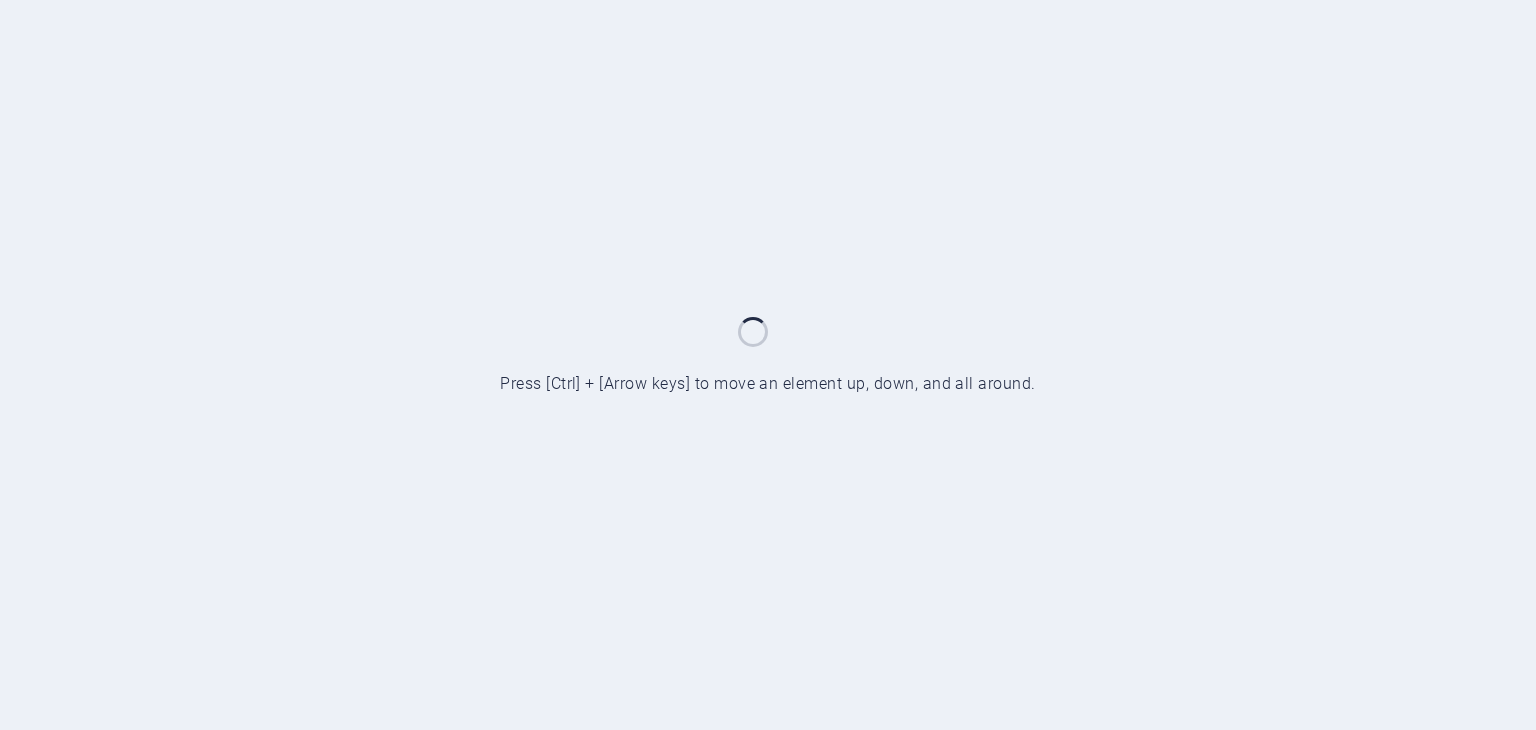 scroll, scrollTop: 0, scrollLeft: 0, axis: both 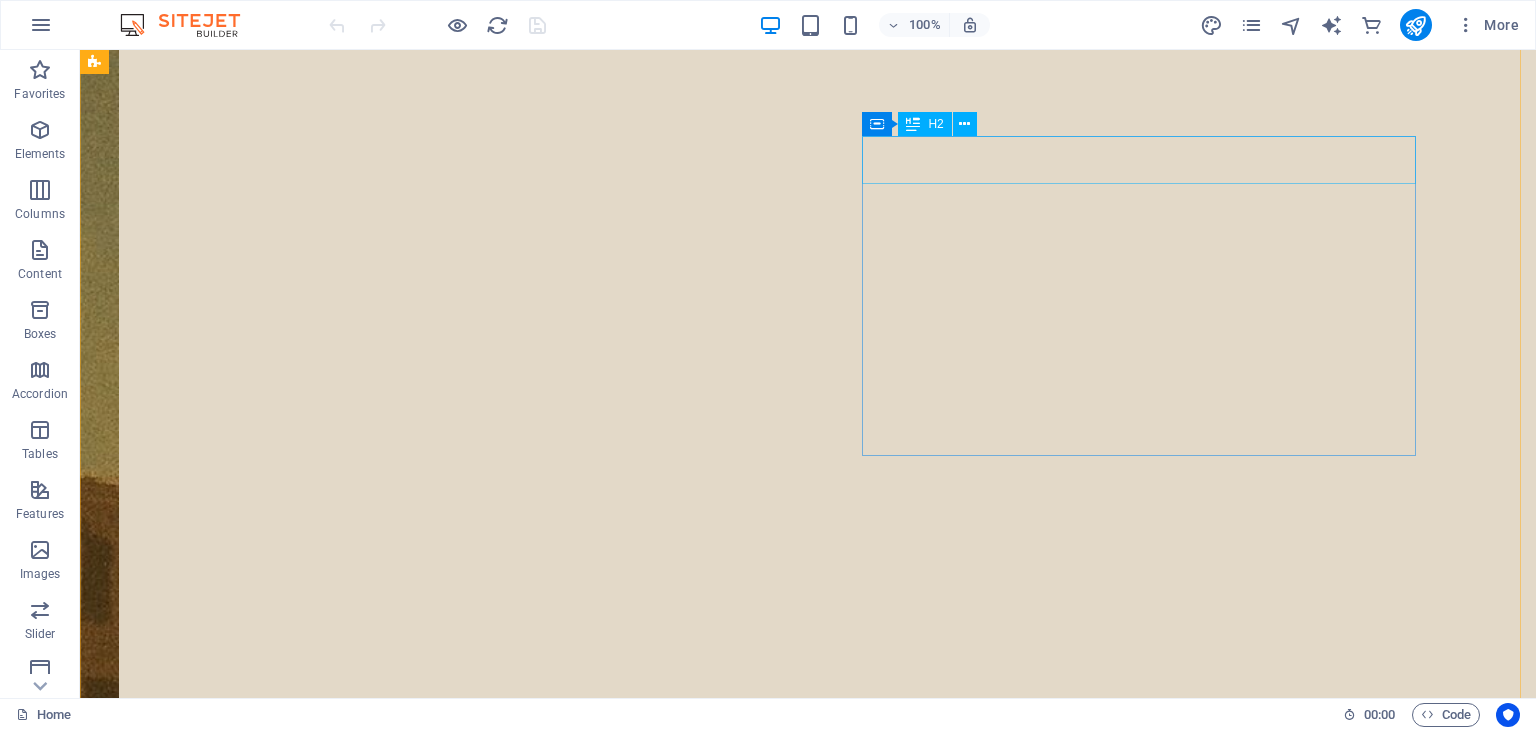 click on "About N.S. Elizabeth" at bounding box center [405, 12484] 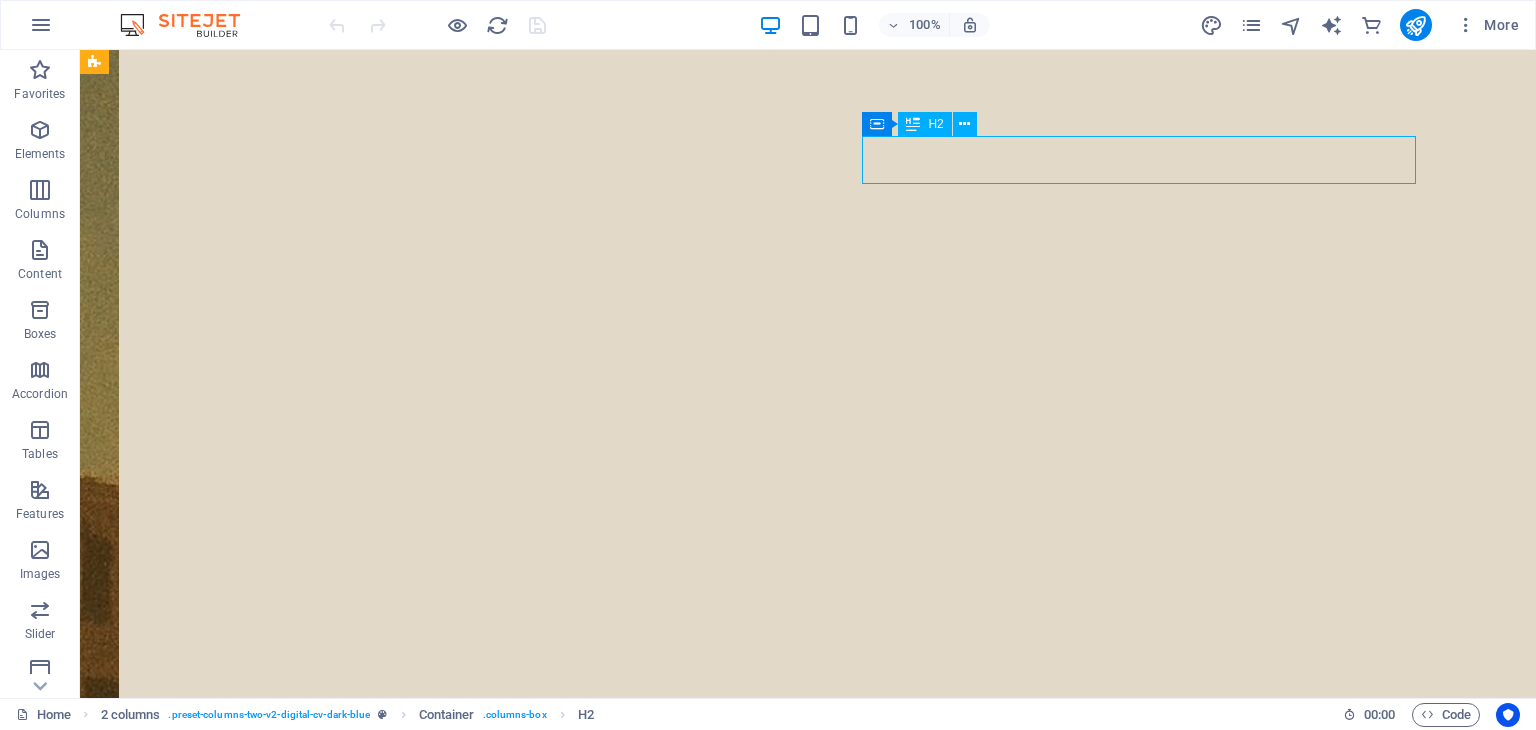 click on "About N.S. Elizabeth" at bounding box center [405, 12484] 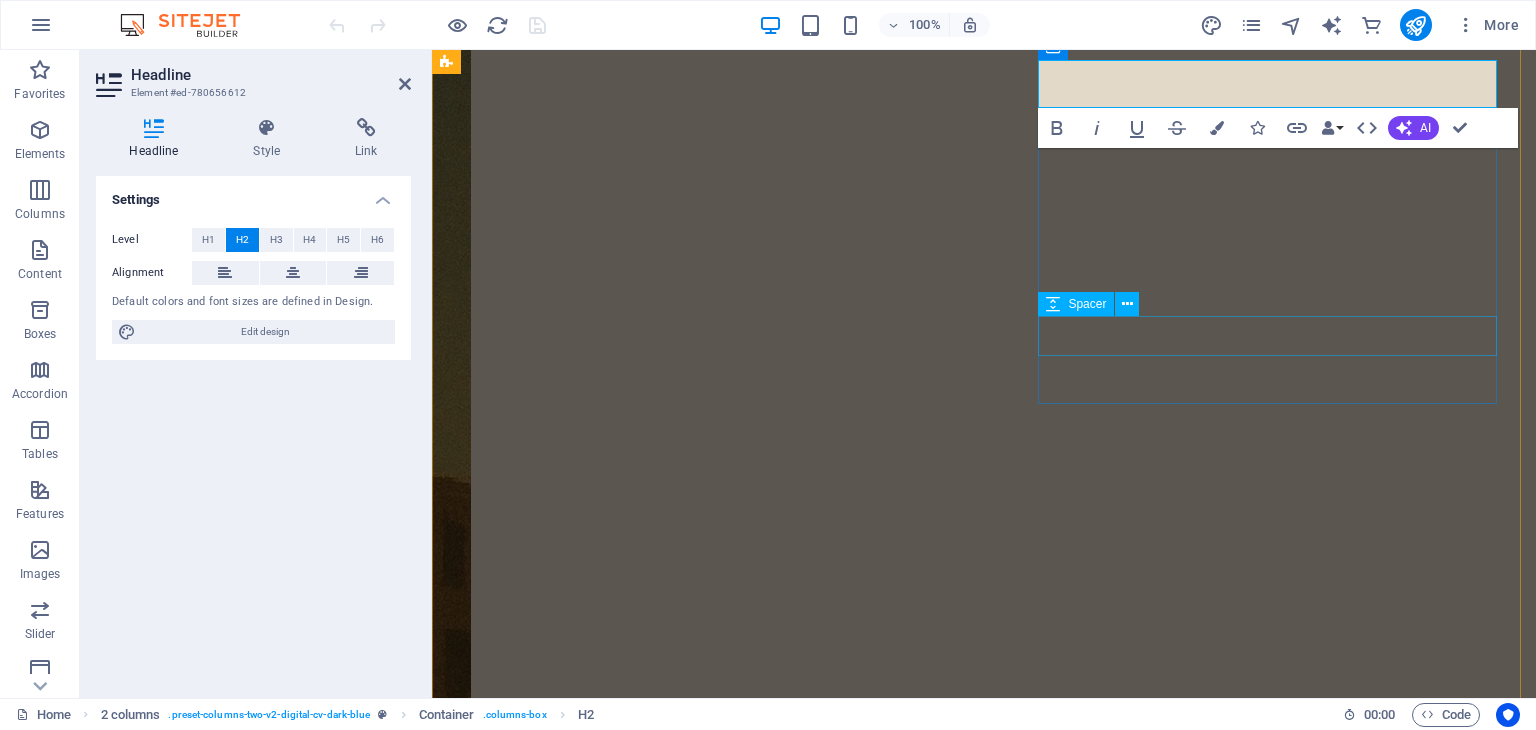 click at bounding box center [713, 11068] 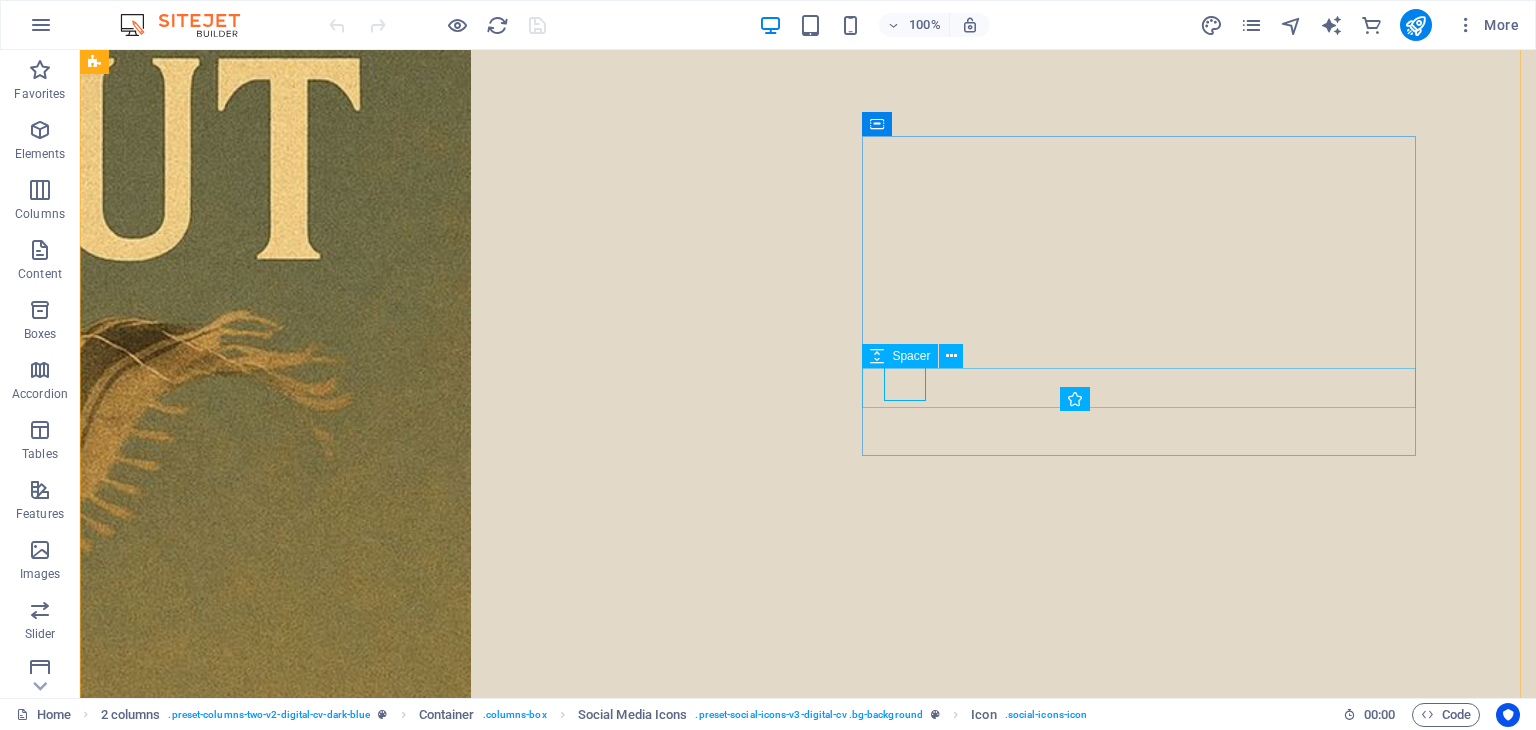 scroll, scrollTop: 1806, scrollLeft: 0, axis: vertical 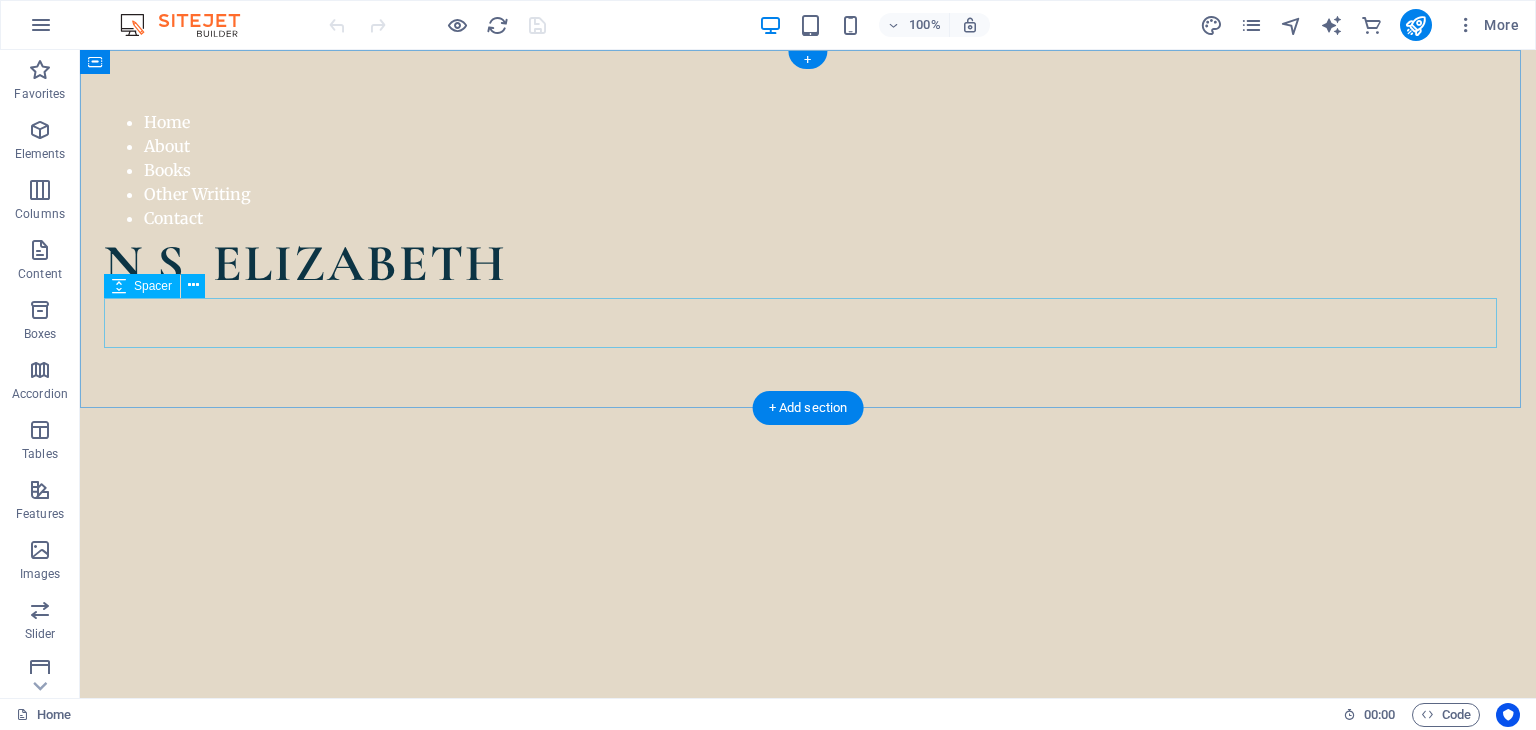 click at bounding box center [808, 323] 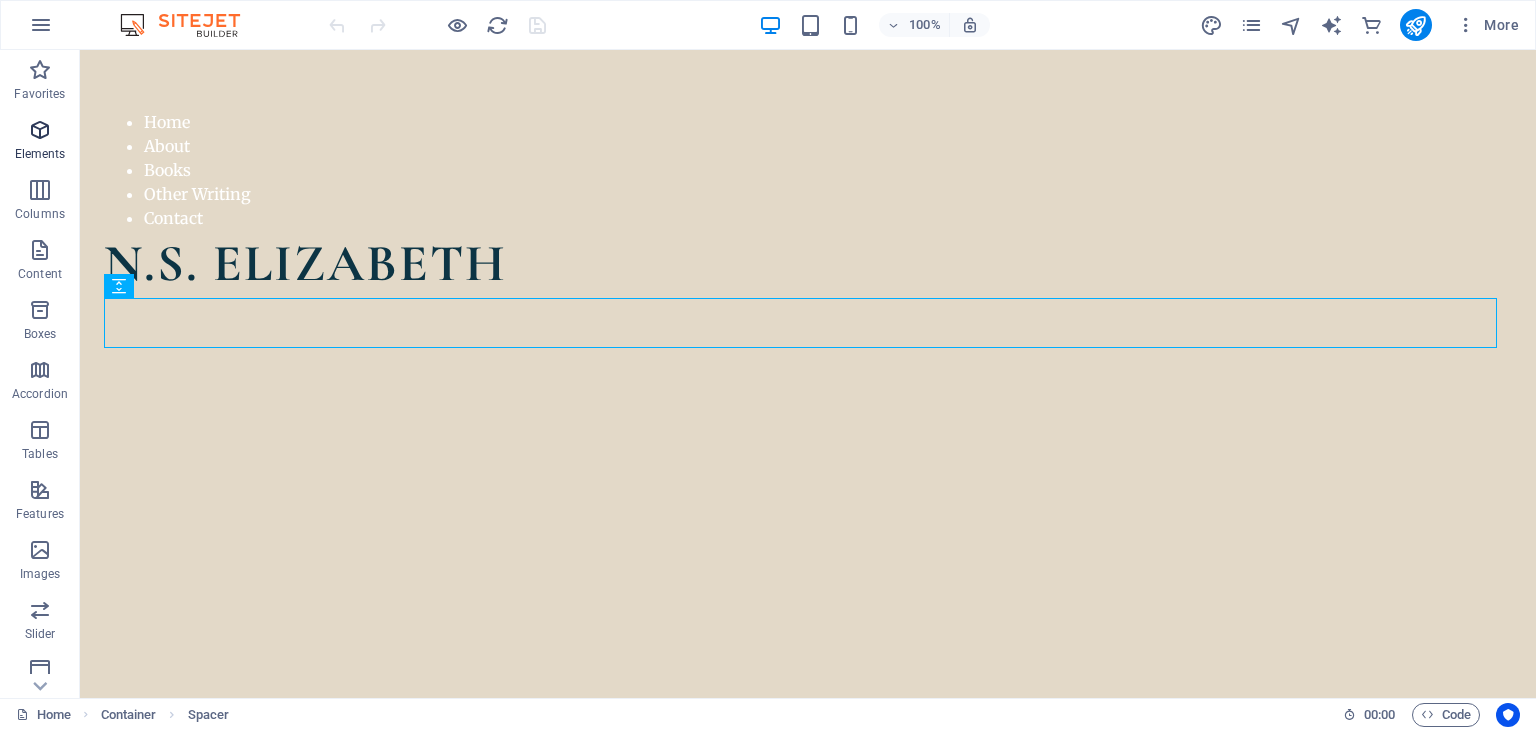 click on "Elements" at bounding box center (40, 154) 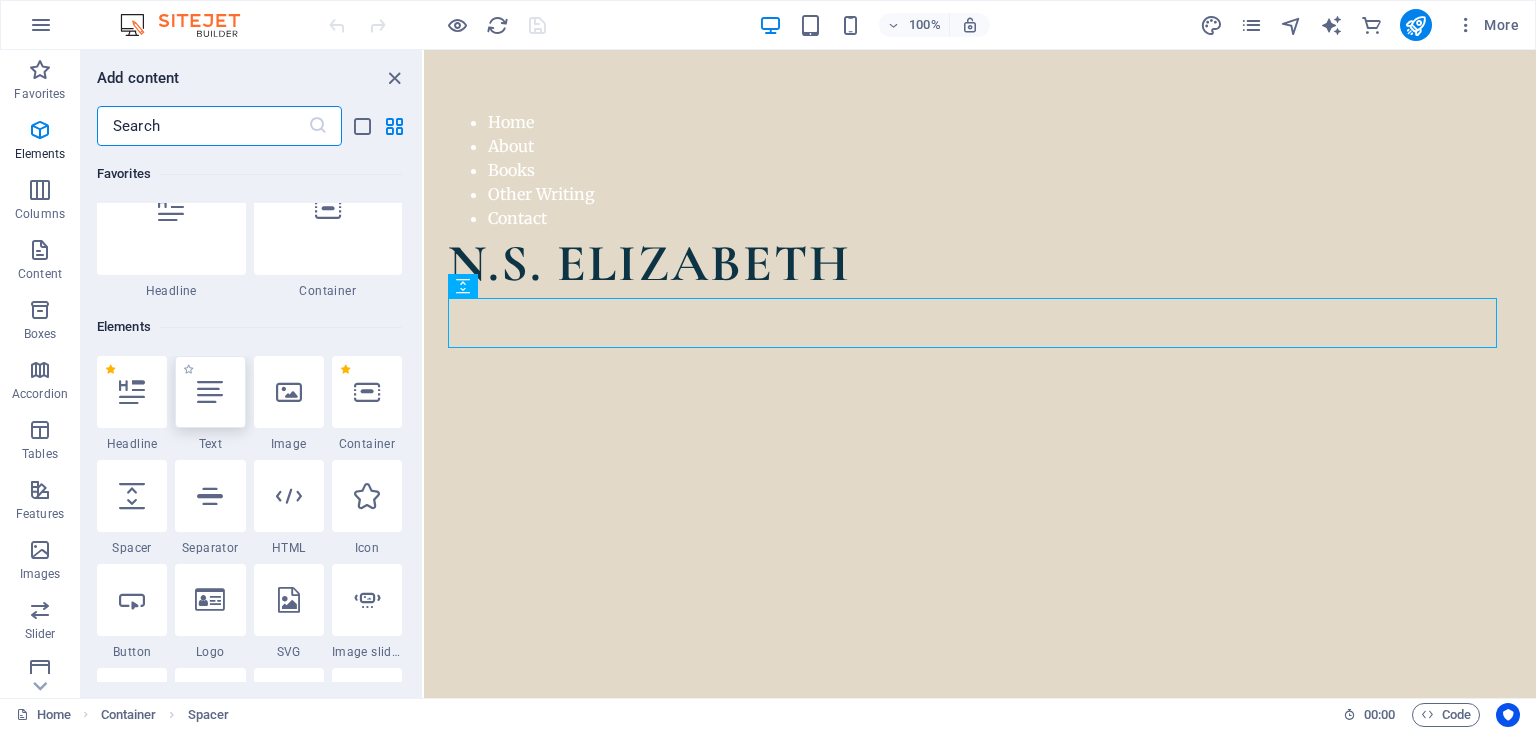 scroll, scrollTop: 212, scrollLeft: 0, axis: vertical 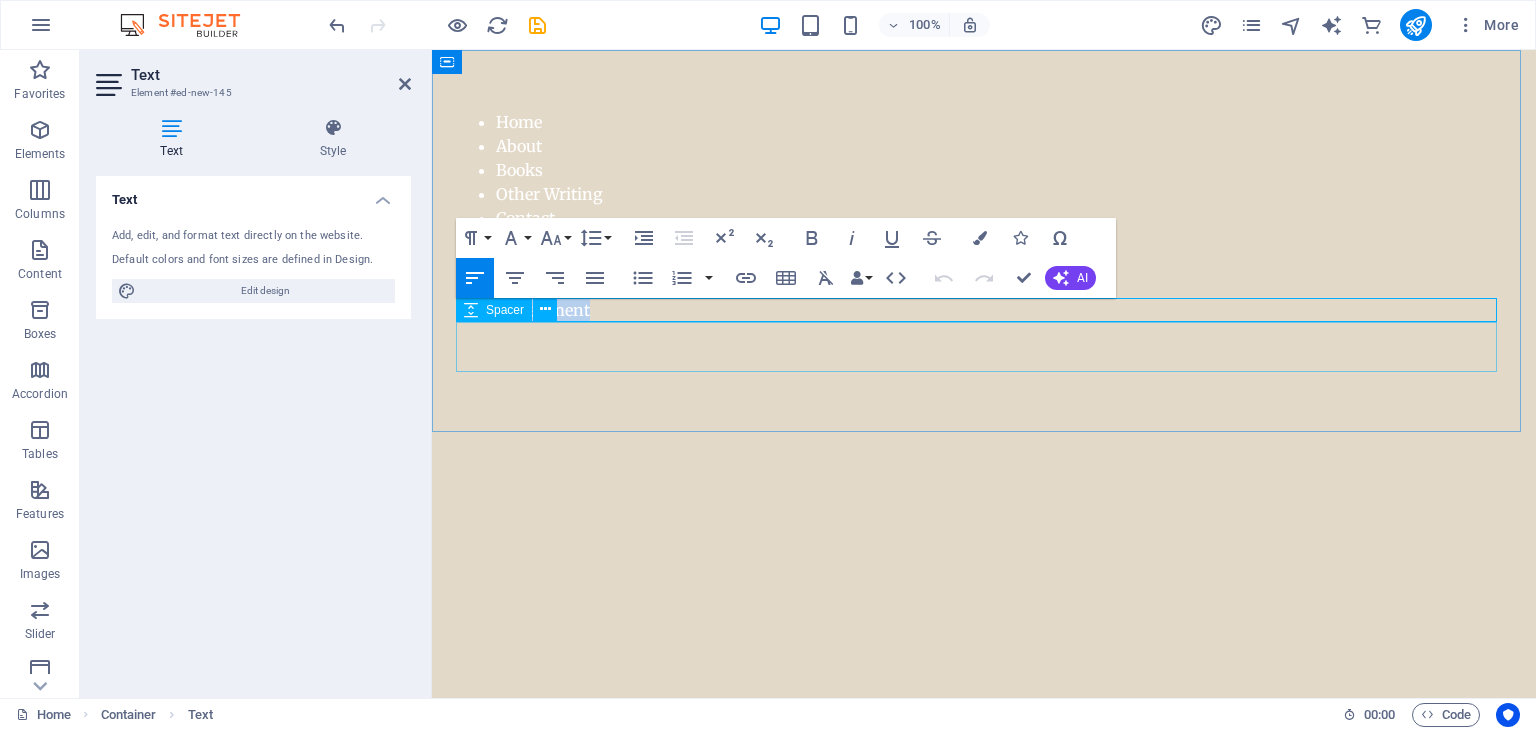 type 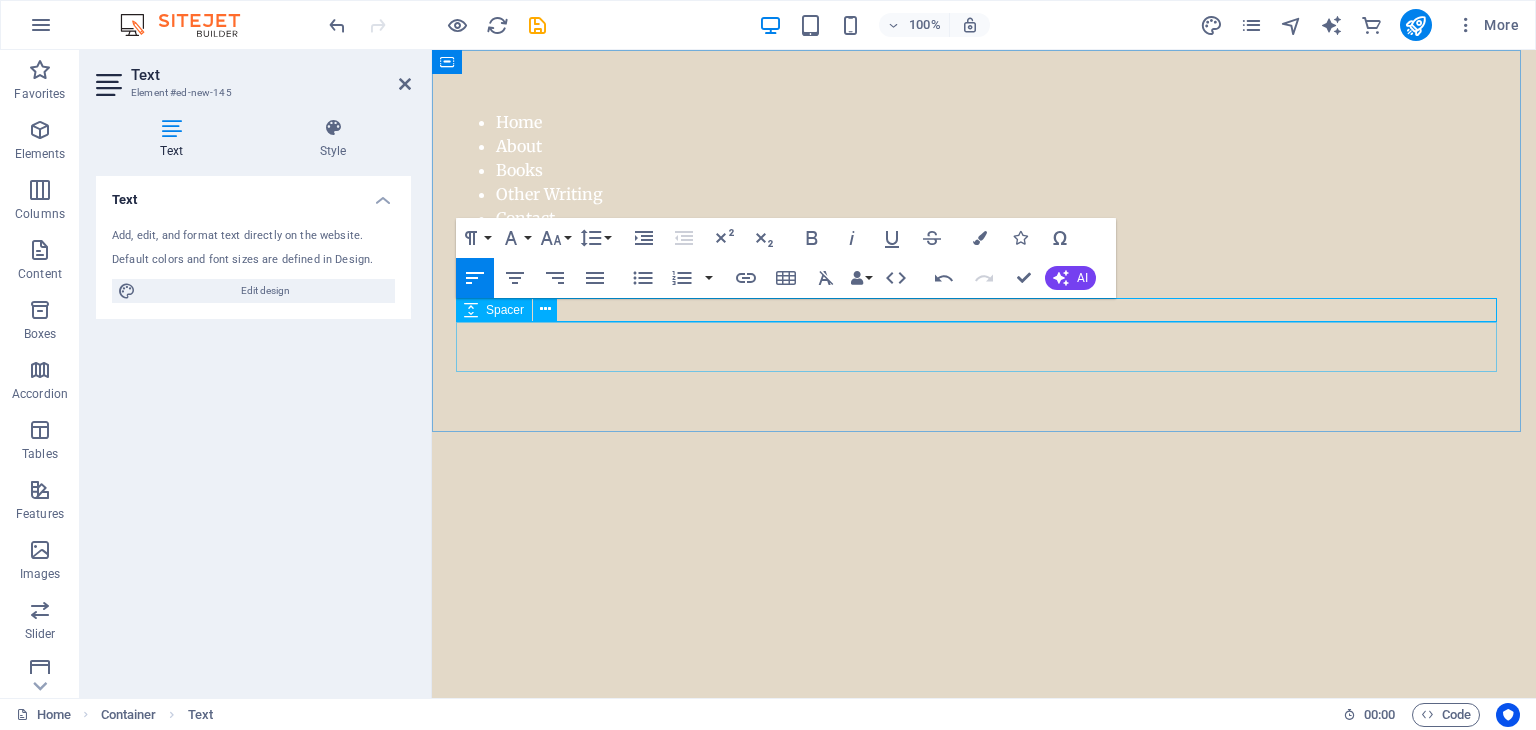 click at bounding box center (984, 347) 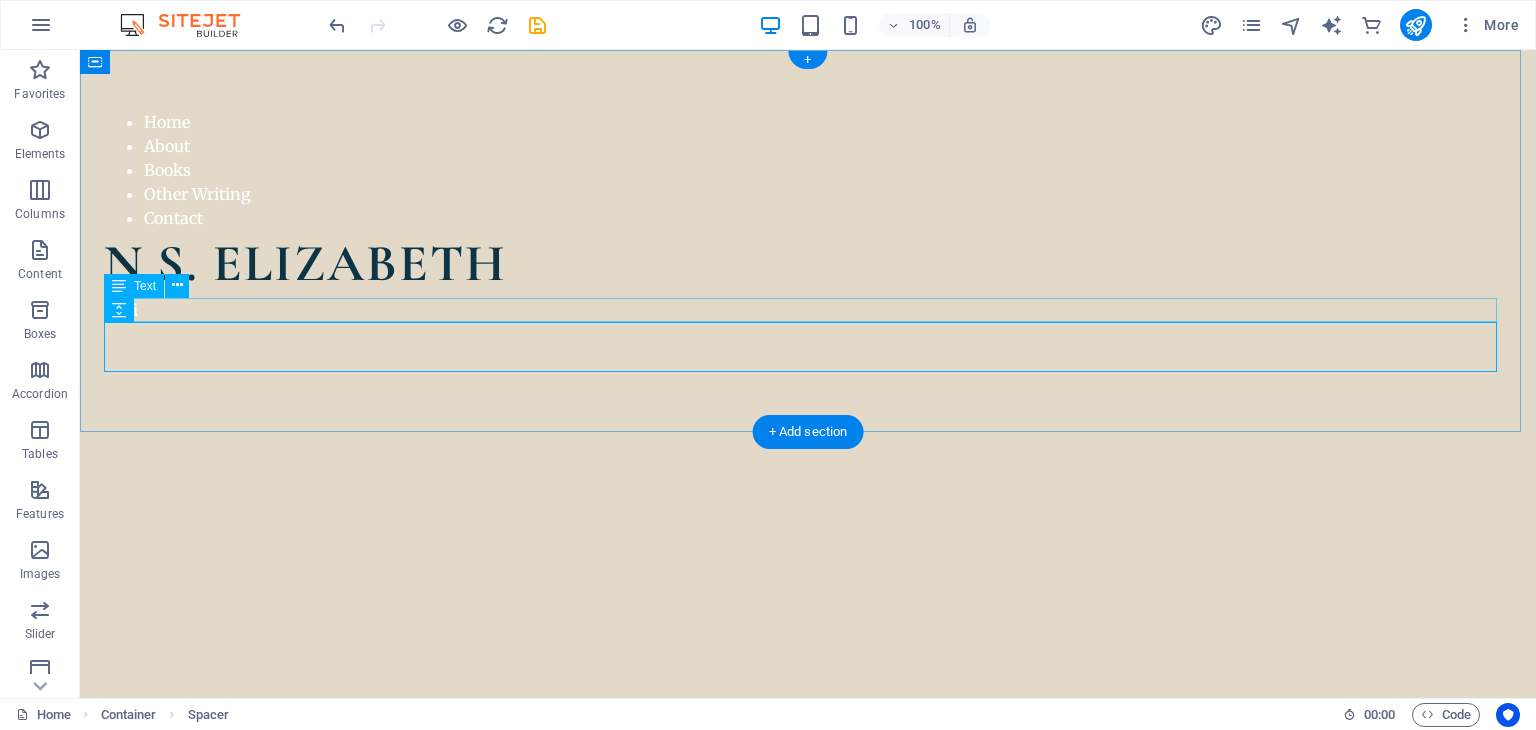 click on "If Hi" at bounding box center (808, 310) 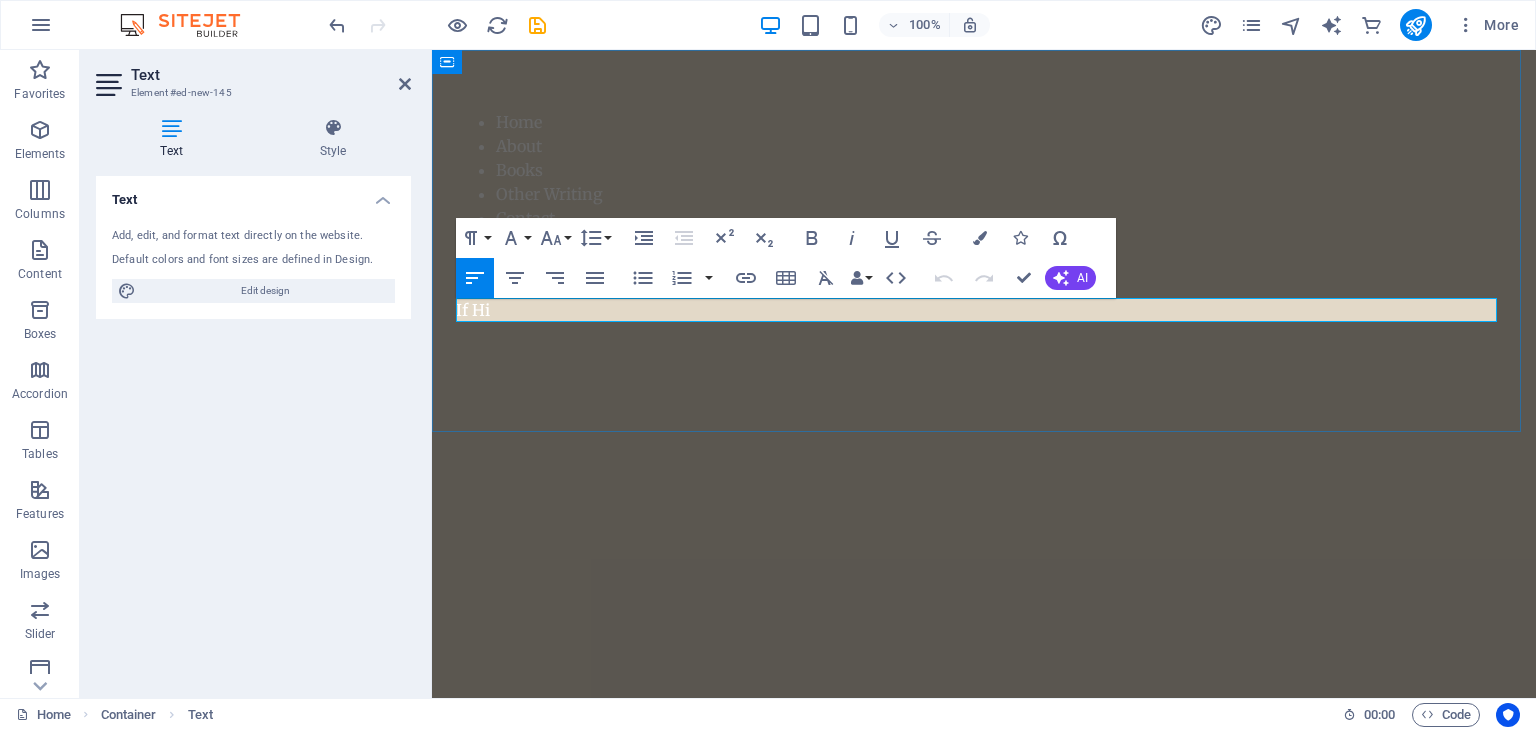 click on "If Hi" at bounding box center (984, 310) 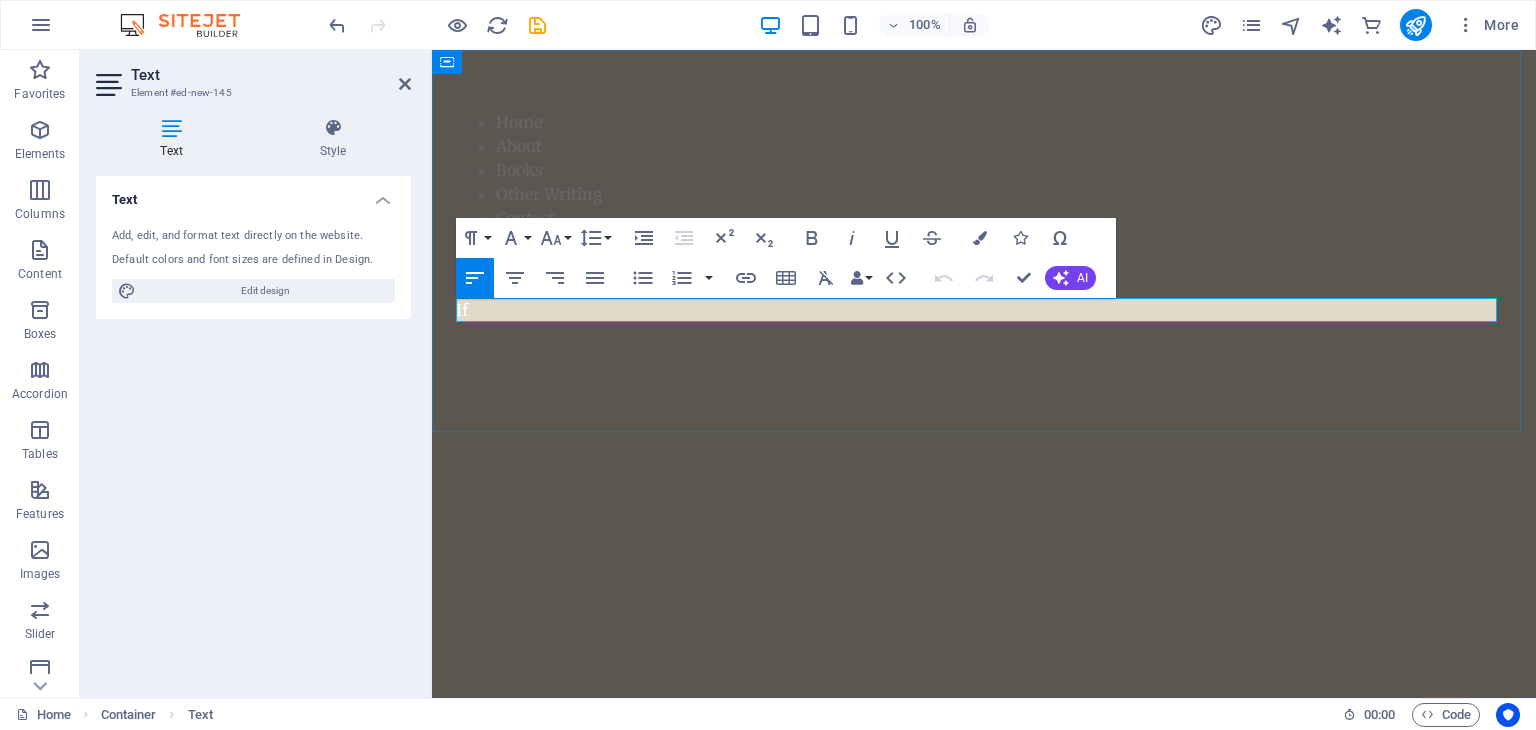type 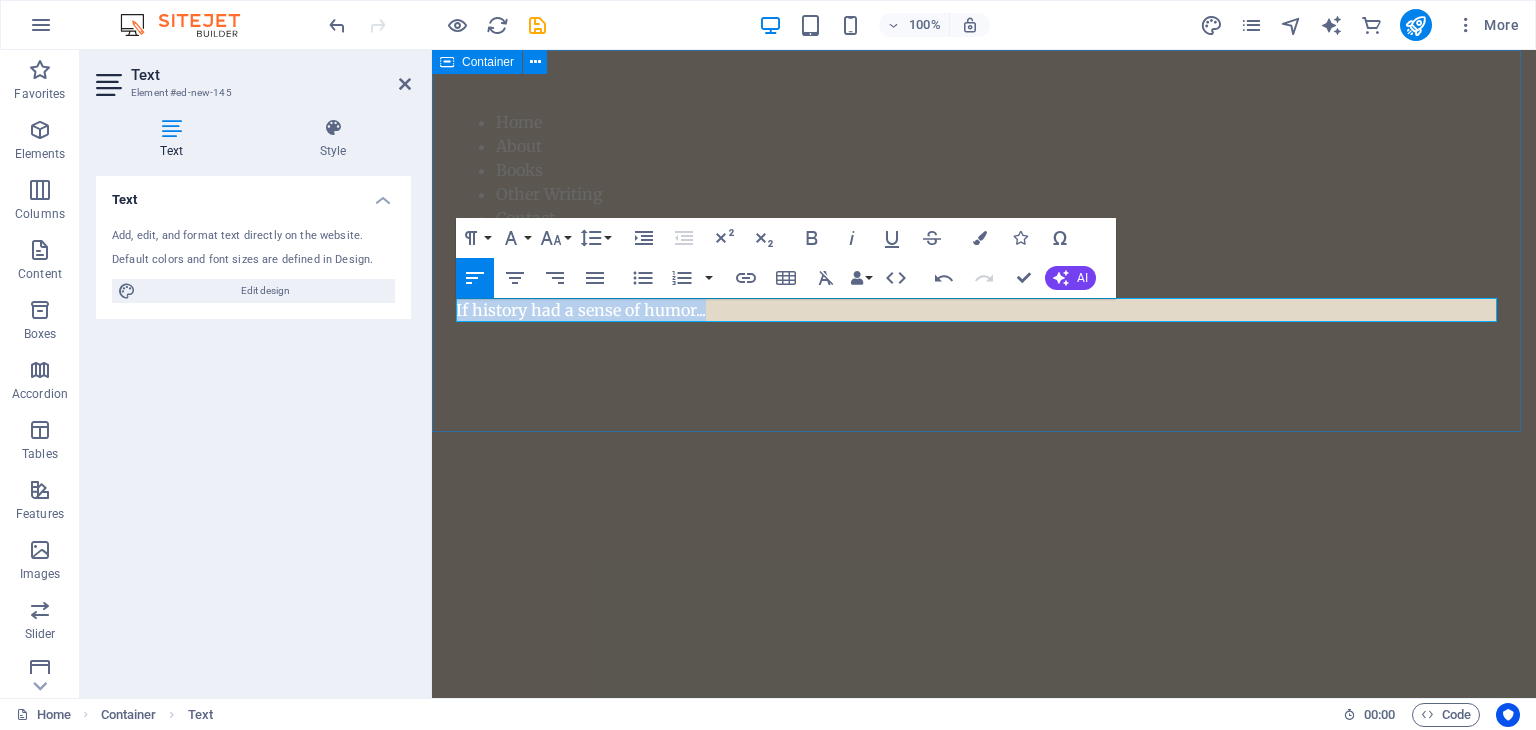drag, startPoint x: 719, startPoint y: 306, endPoint x: 448, endPoint y: 295, distance: 271.22314 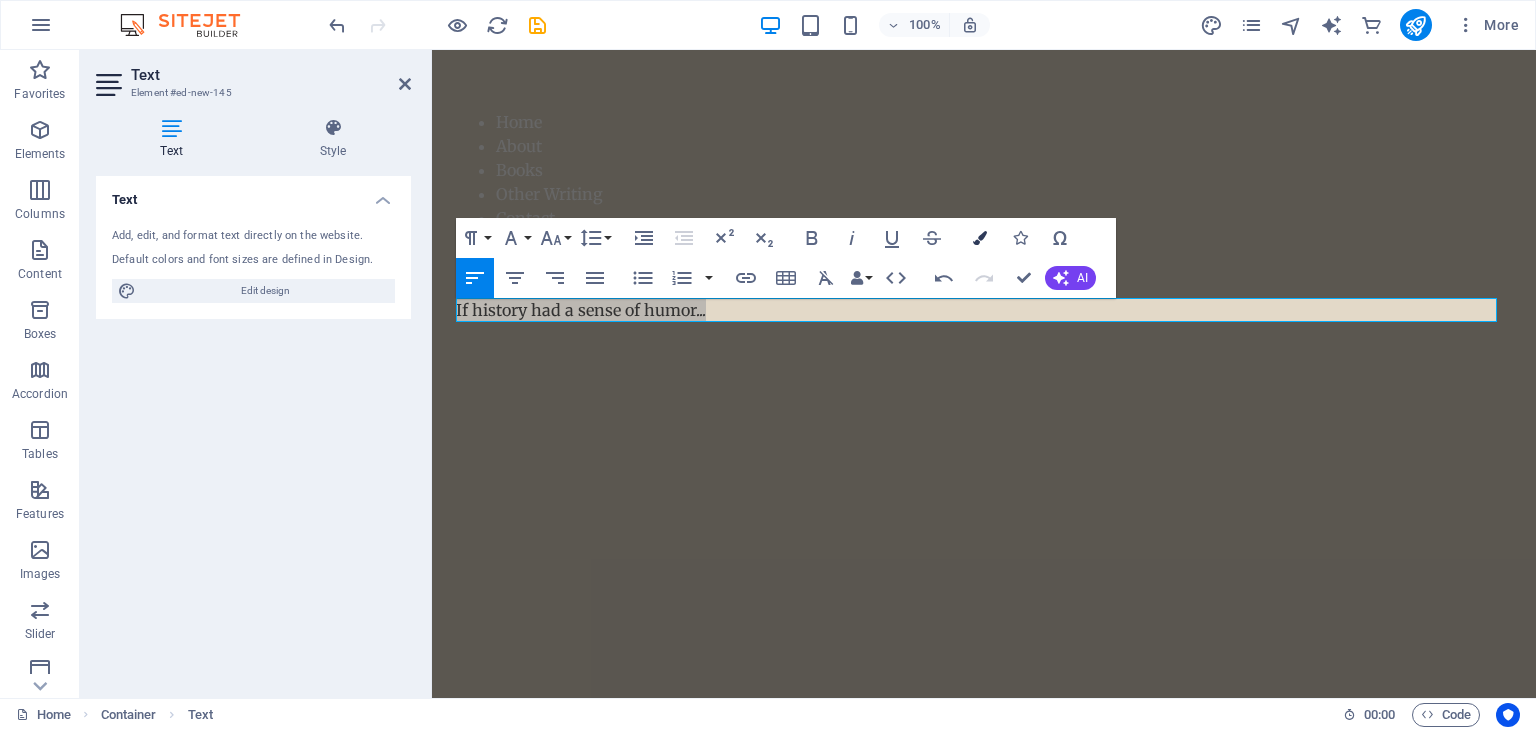 click at bounding box center [980, 238] 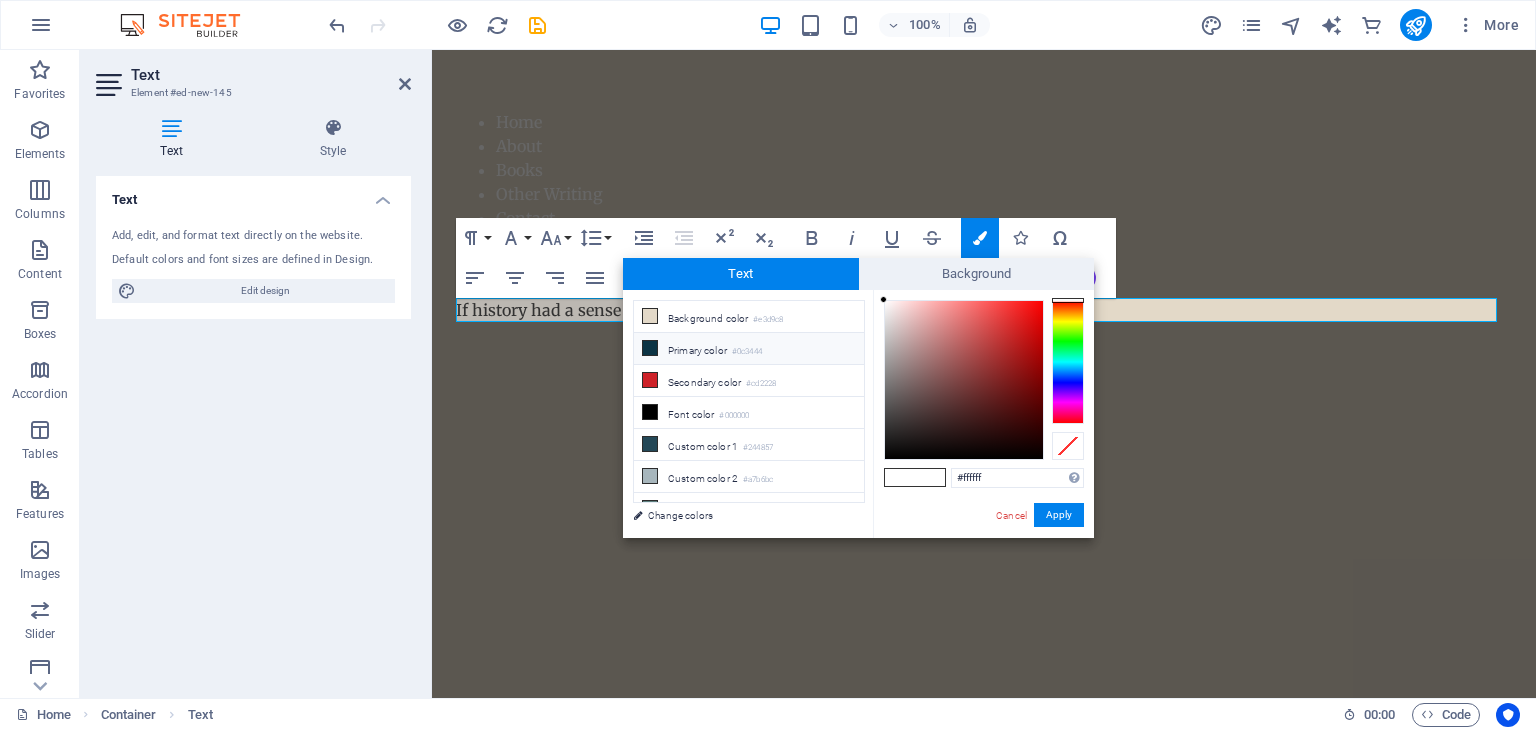 click on "Primary color
#0c3444" at bounding box center (749, 349) 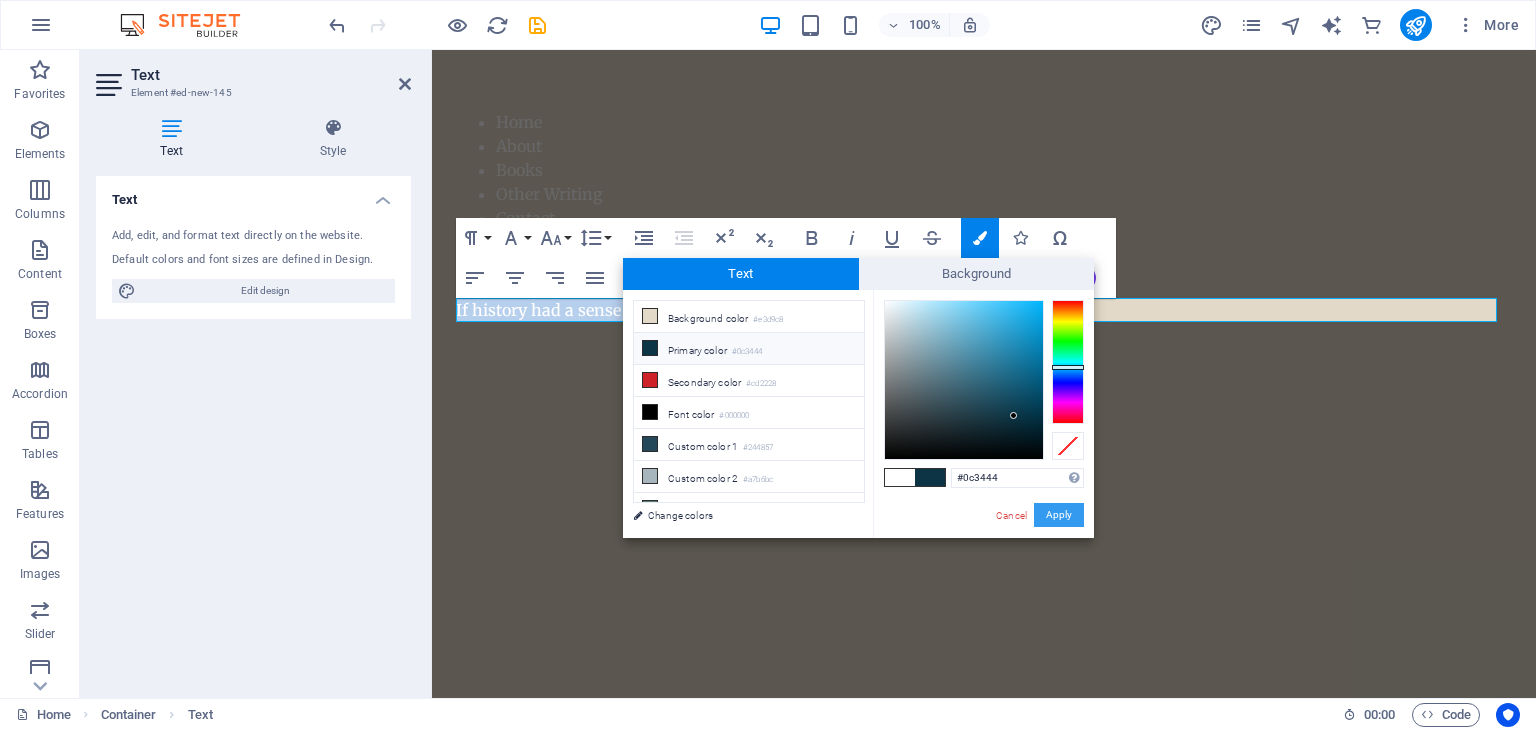 click on "Apply" at bounding box center [1059, 515] 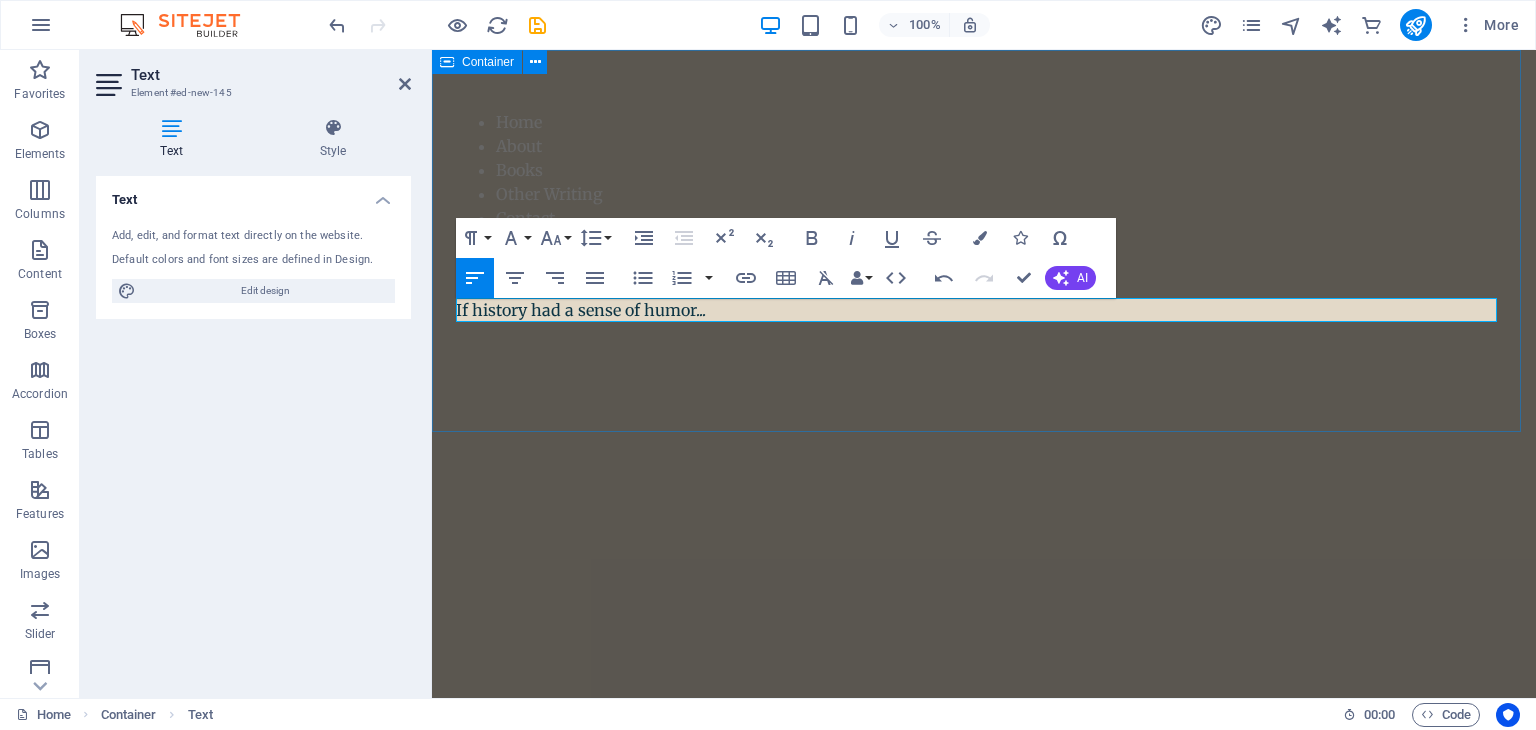 click on "Home About Books Other Writing Contact N.S. [NAME] If history had a sense of humor..." at bounding box center (984, 241) 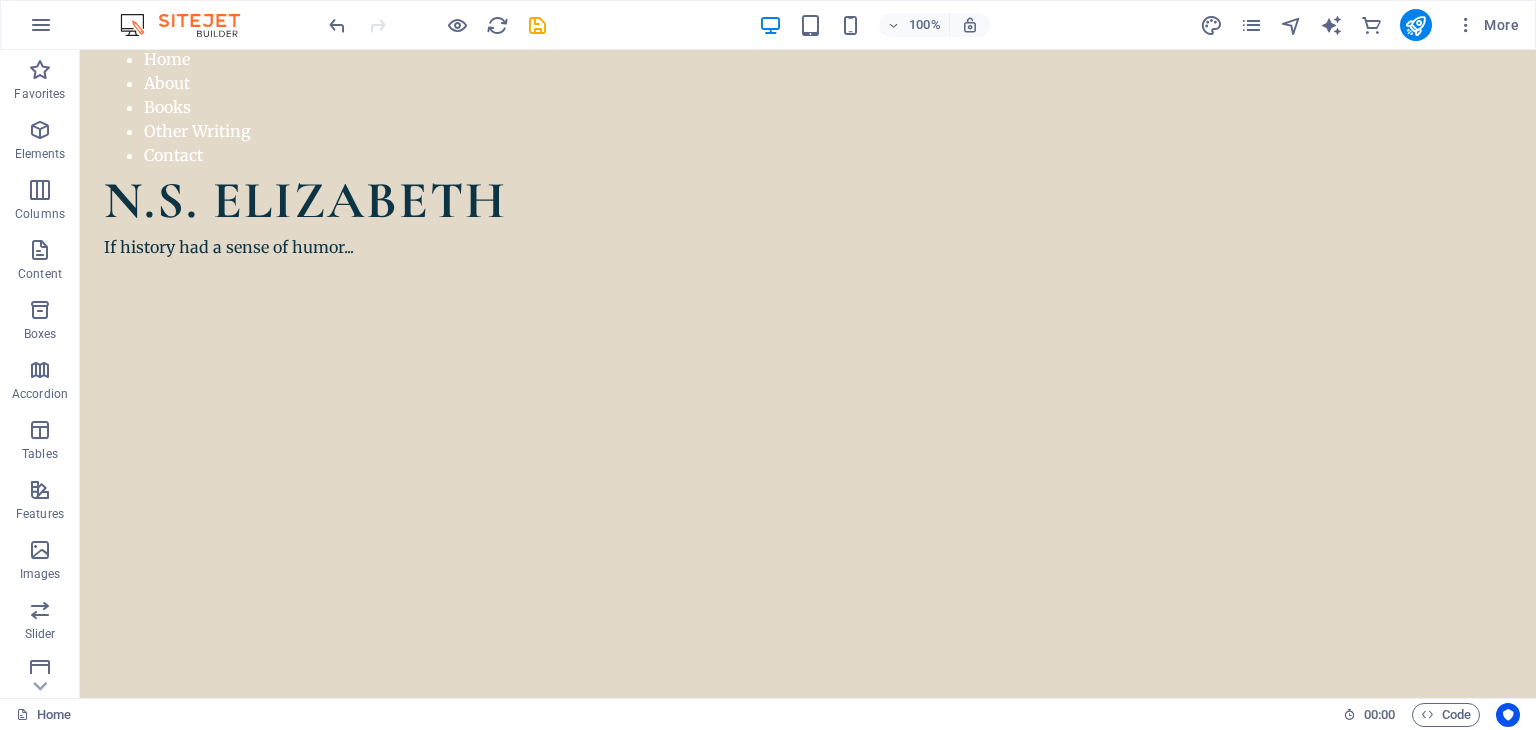 scroll, scrollTop: 0, scrollLeft: 0, axis: both 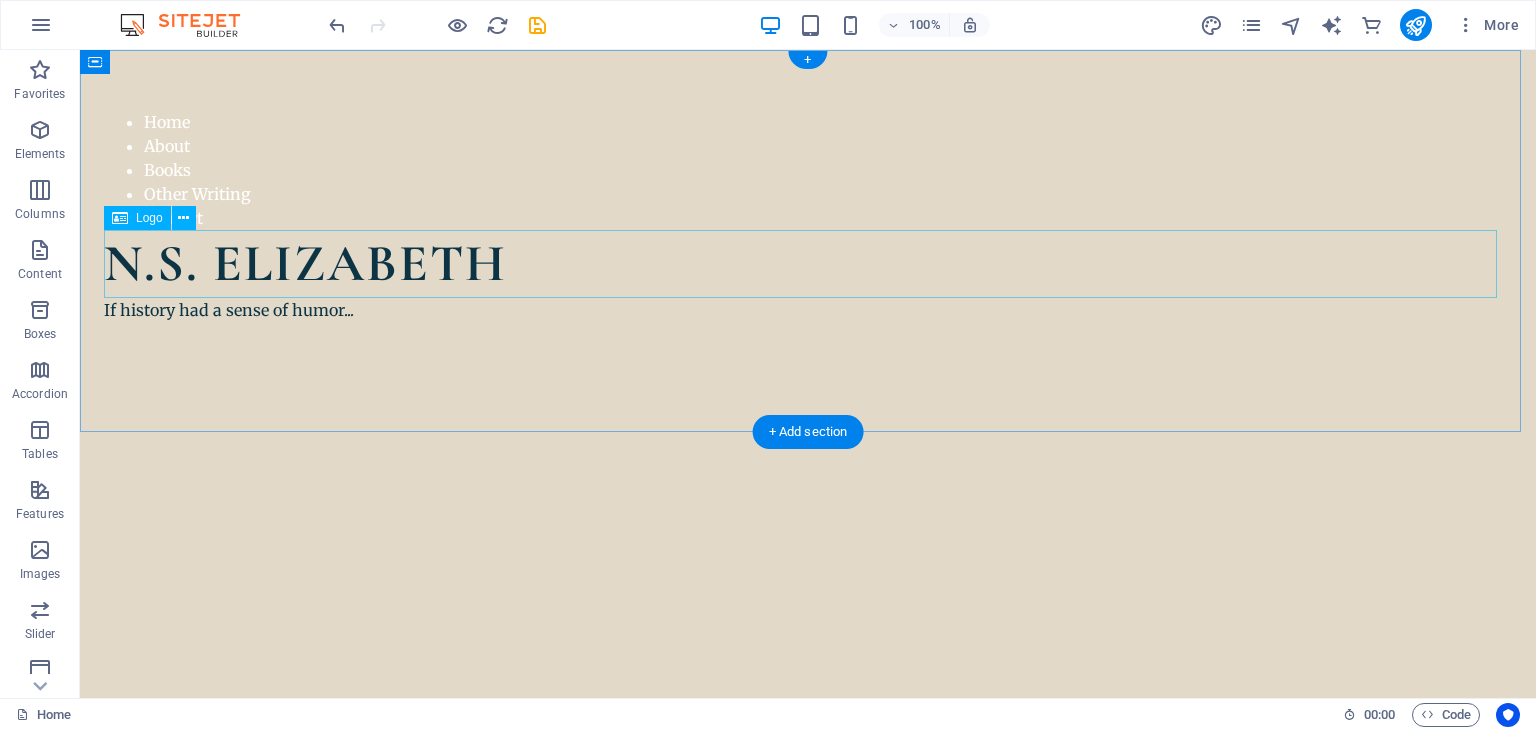 click on "N.S. ELIZABETH" at bounding box center [808, 264] 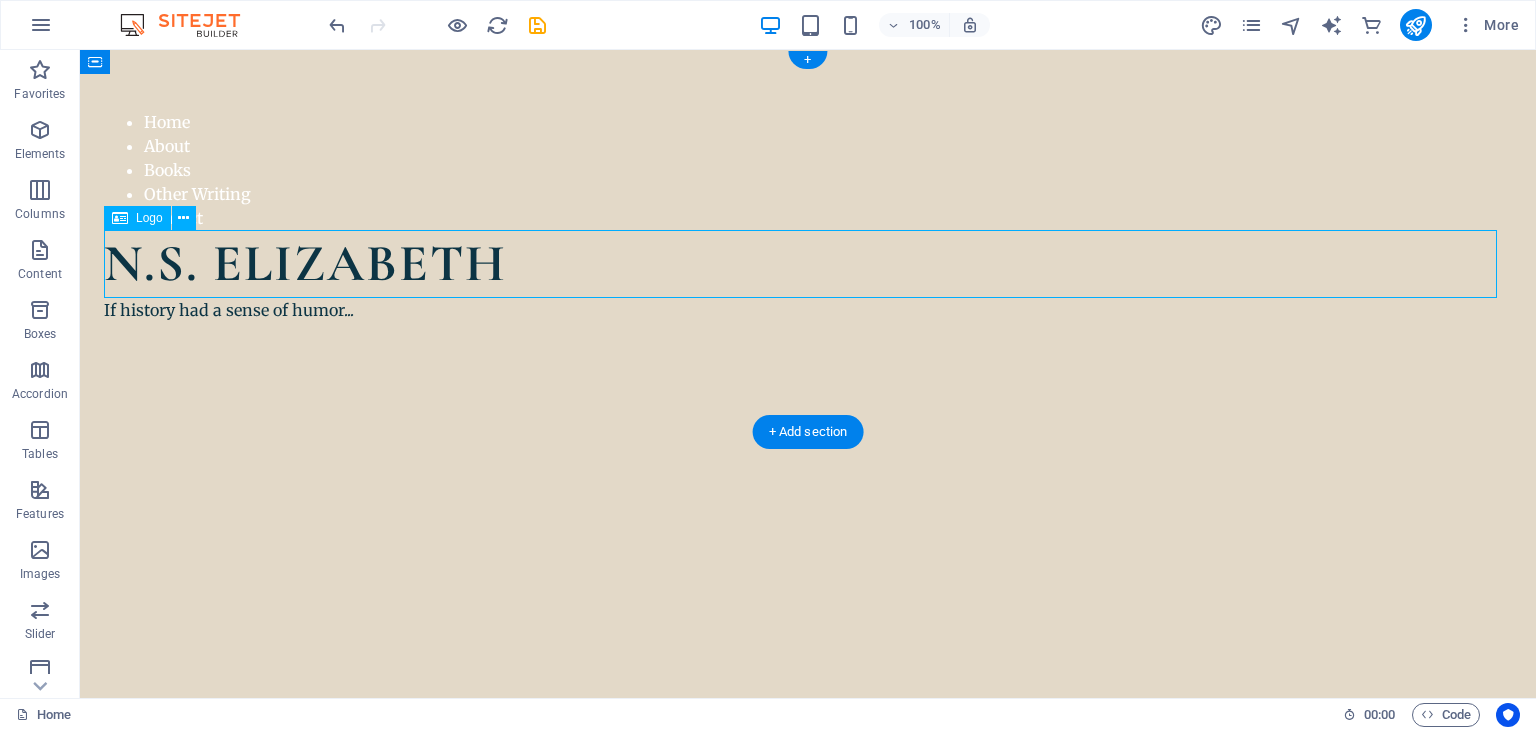 click on "N.S. ELIZABETH" at bounding box center (808, 264) 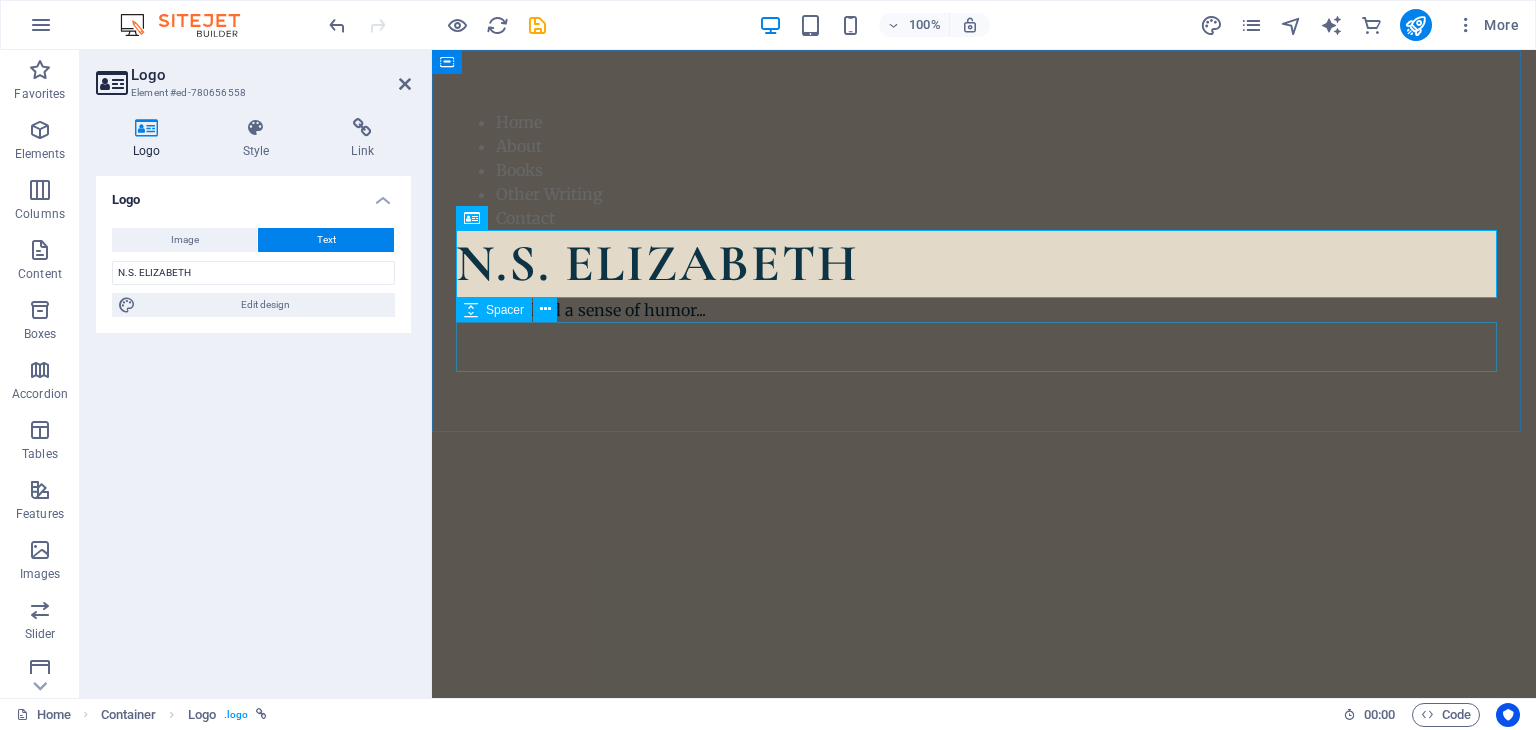 click at bounding box center [984, 347] 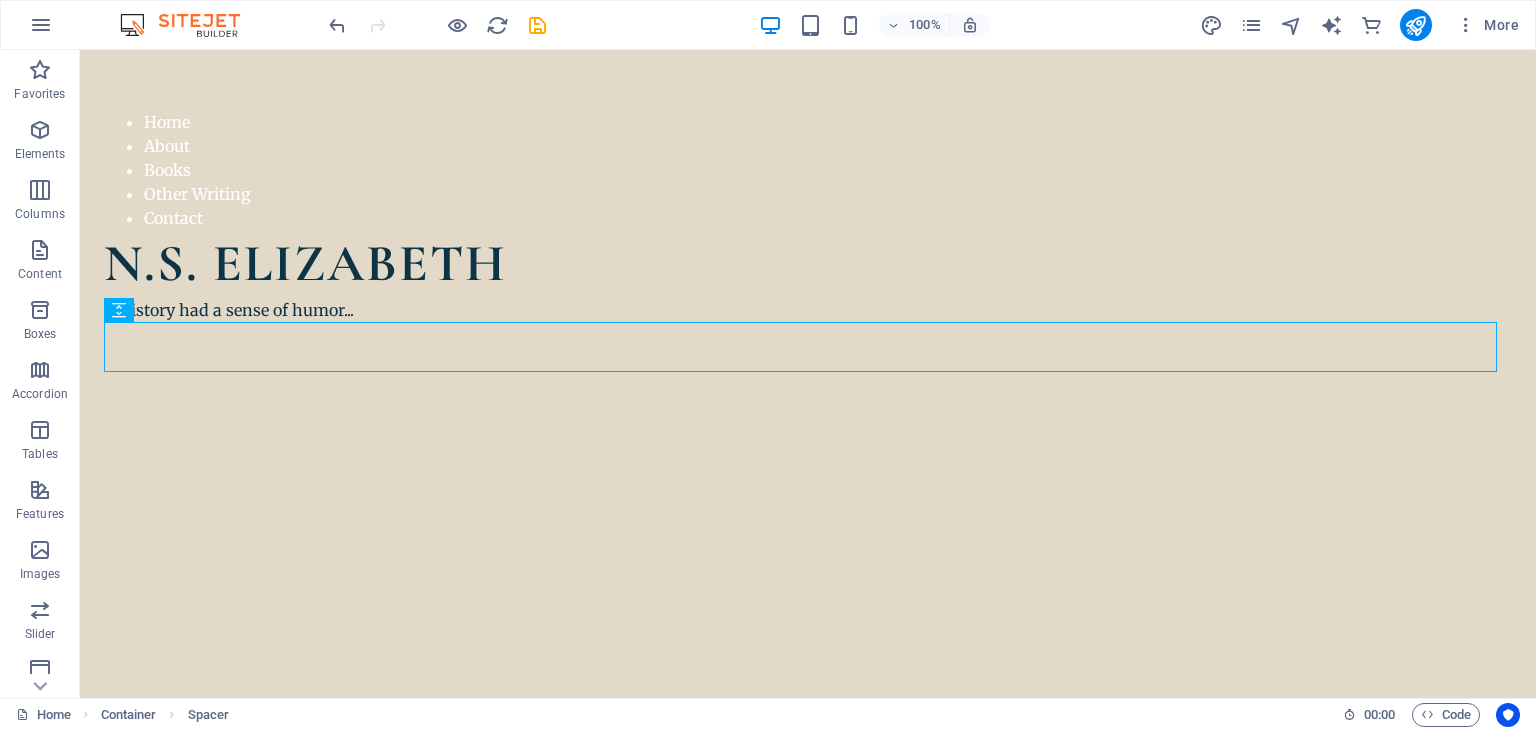 scroll, scrollTop: 200, scrollLeft: 0, axis: vertical 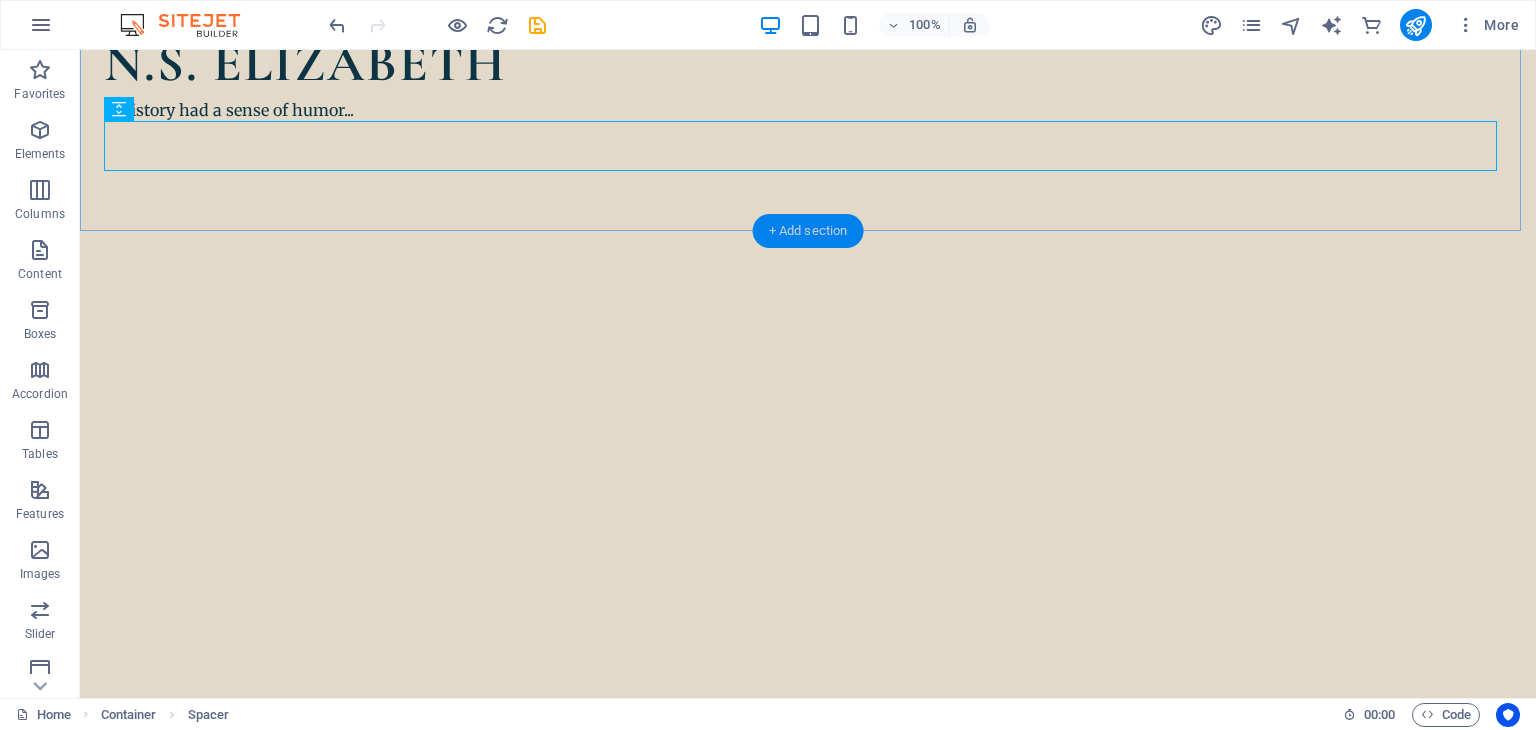 click on "+ Add section" at bounding box center [808, 231] 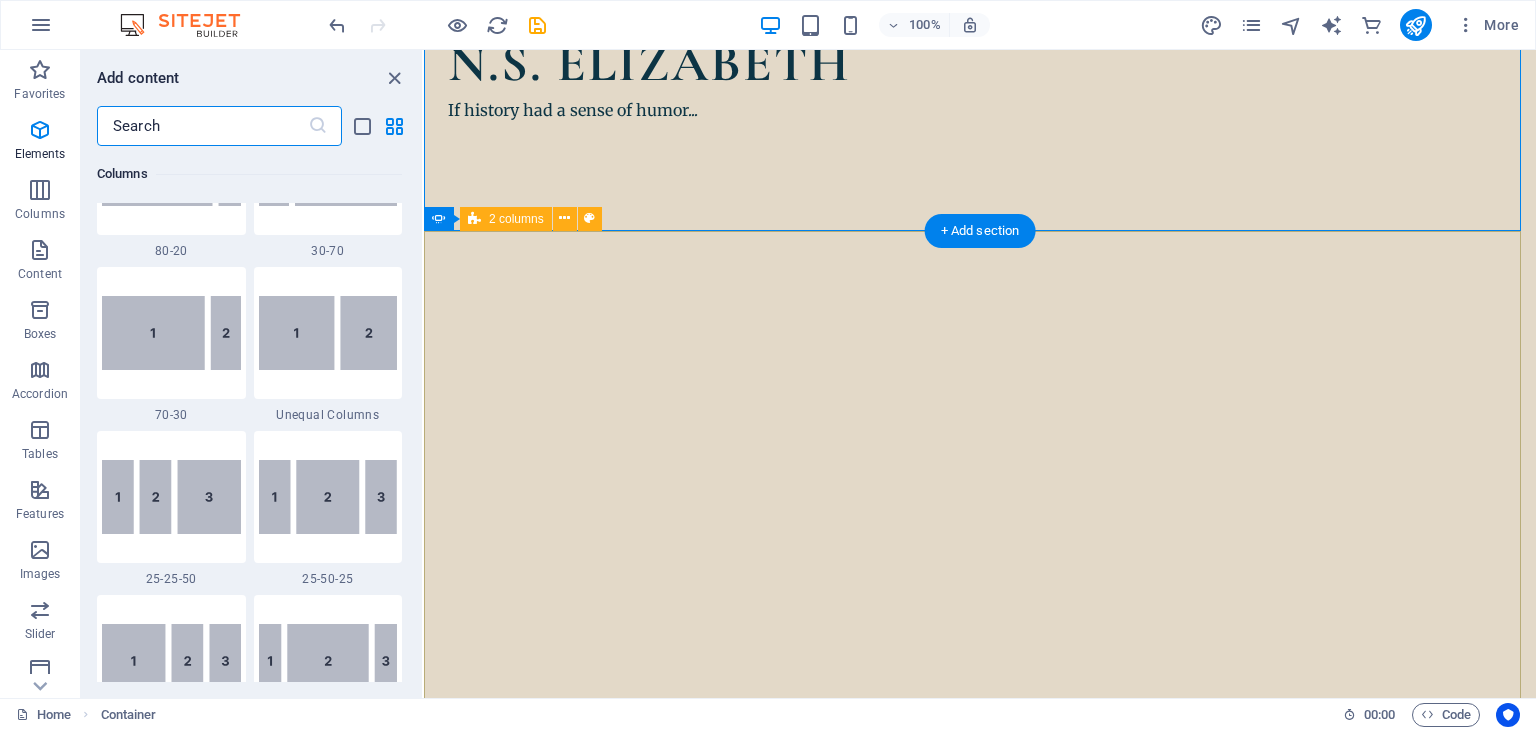 scroll, scrollTop: 3499, scrollLeft: 0, axis: vertical 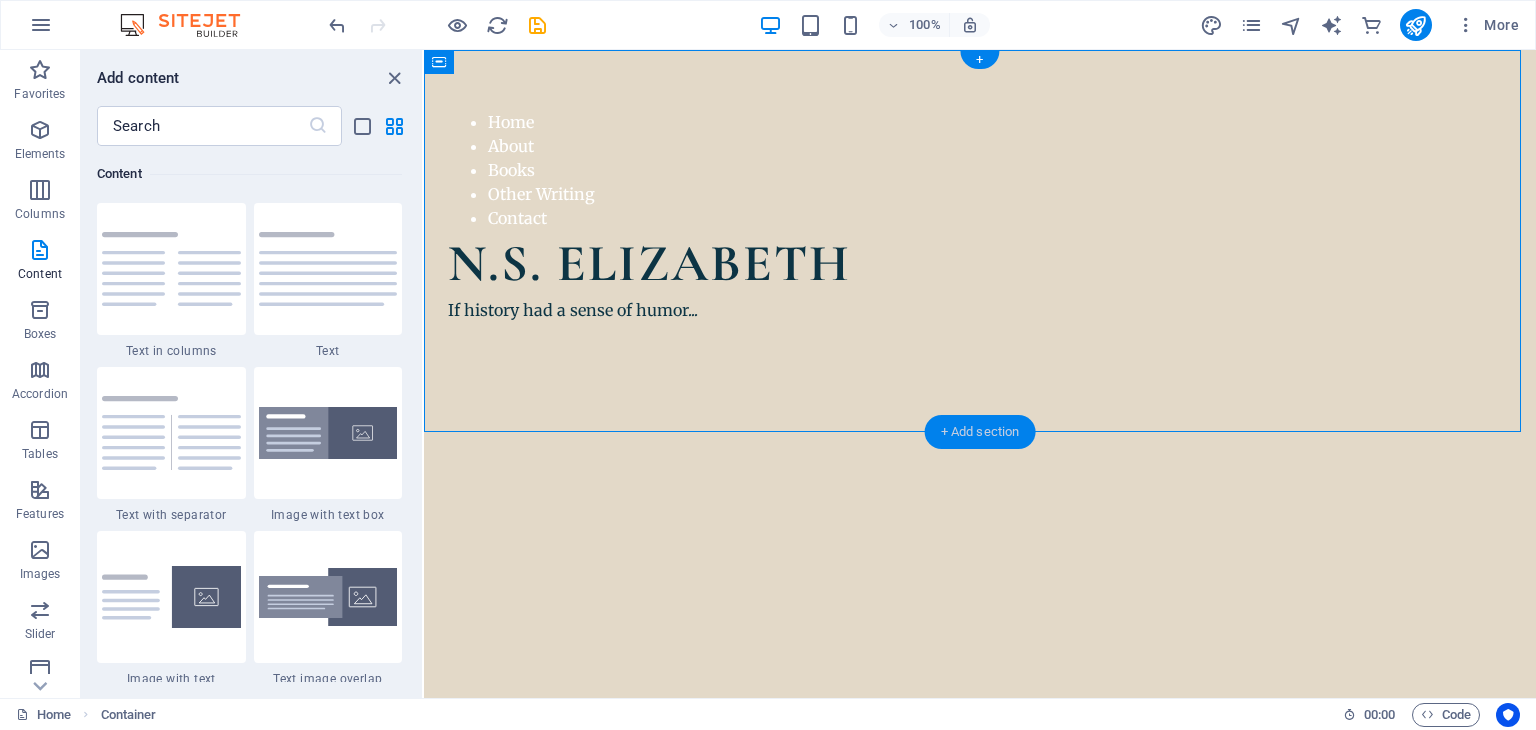 click on "+ Add section" at bounding box center [980, 432] 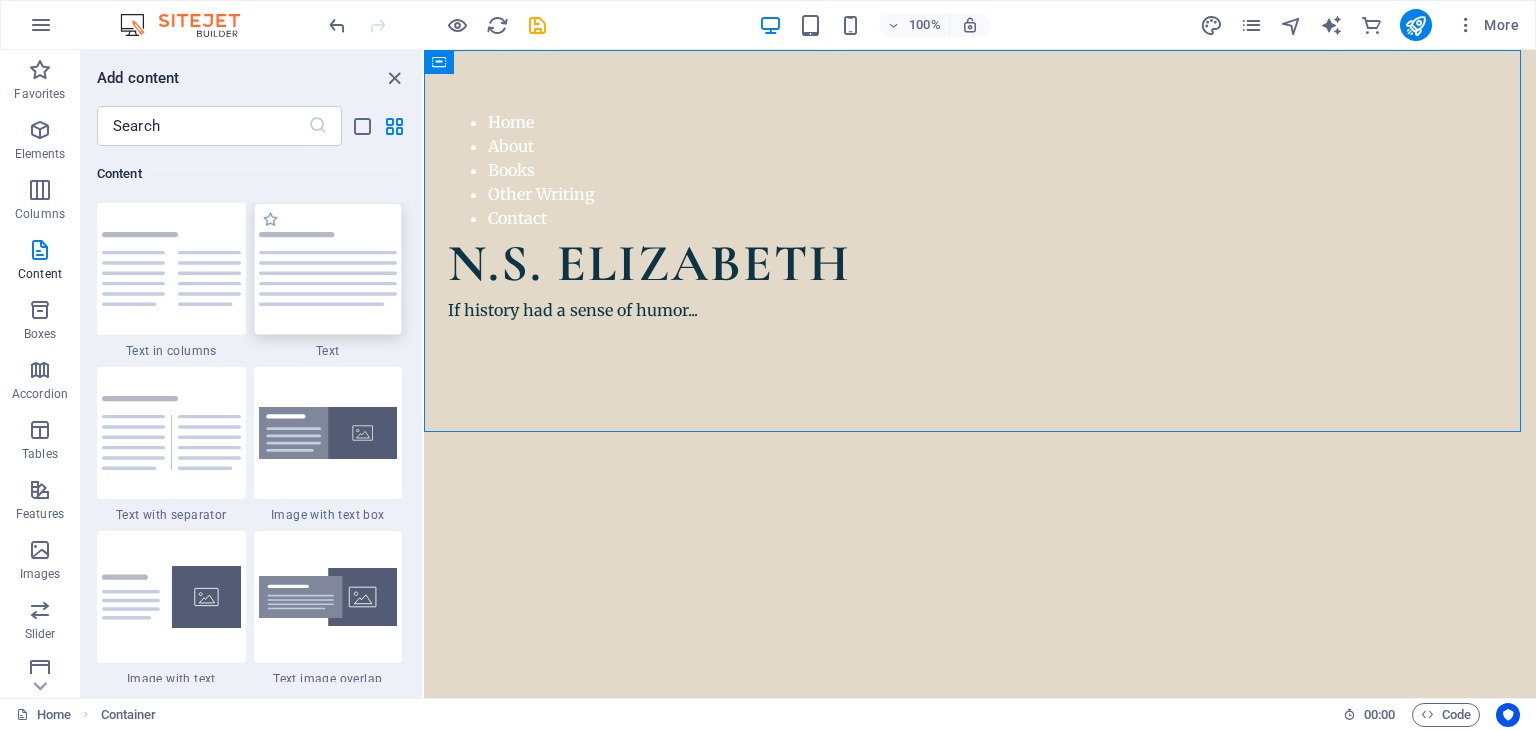 click at bounding box center (328, 269) 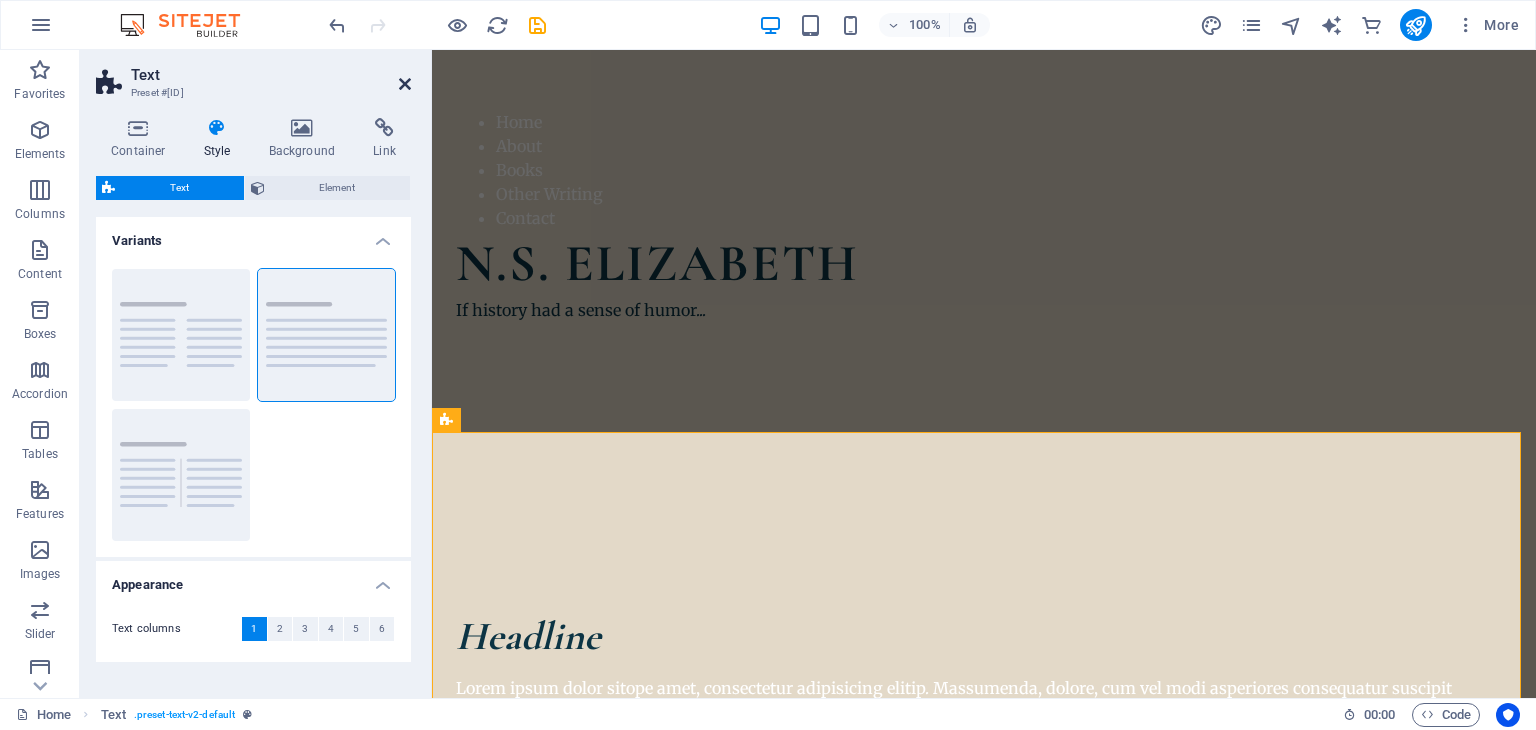 click at bounding box center (405, 84) 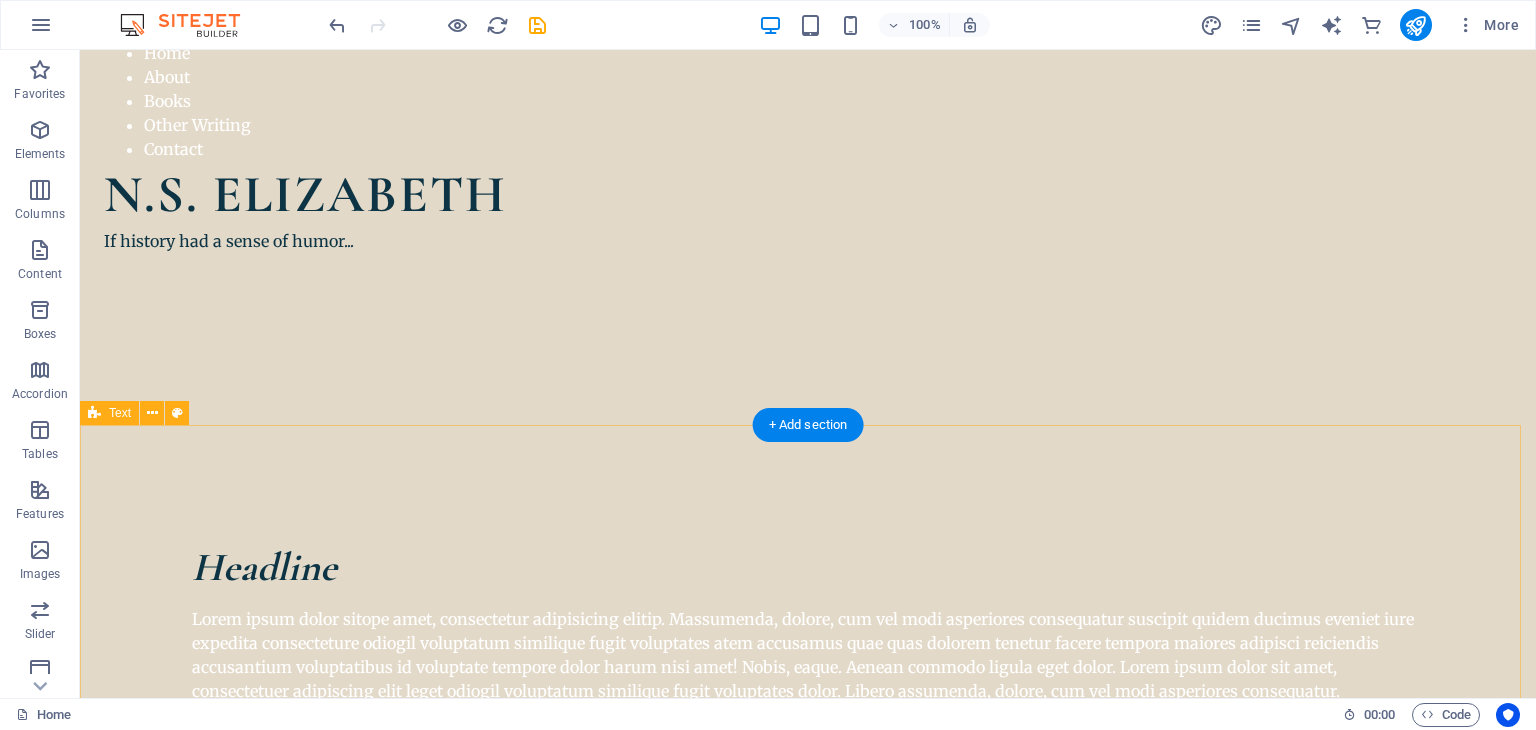 scroll, scrollTop: 100, scrollLeft: 0, axis: vertical 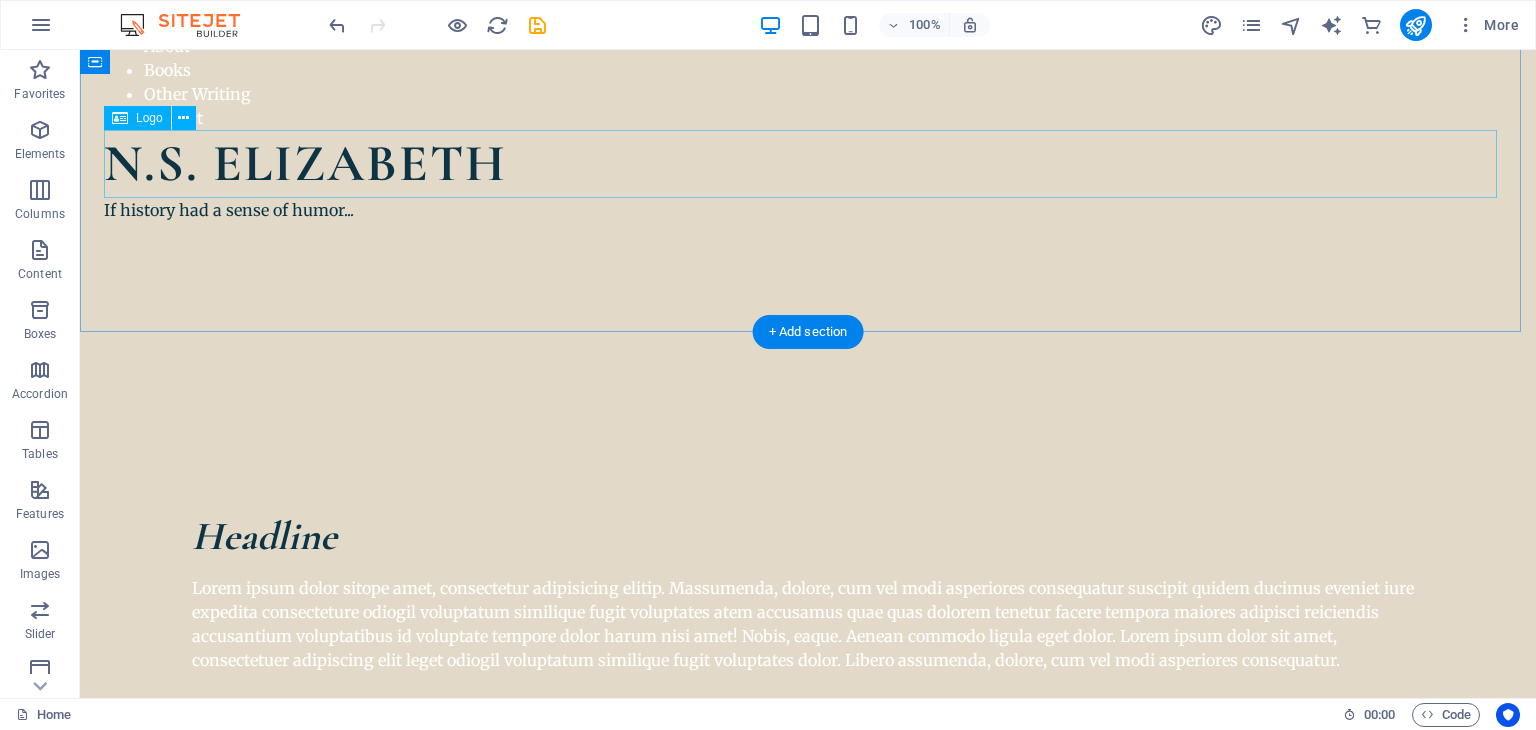 click on "N.S. ELIZABETH" at bounding box center (808, 164) 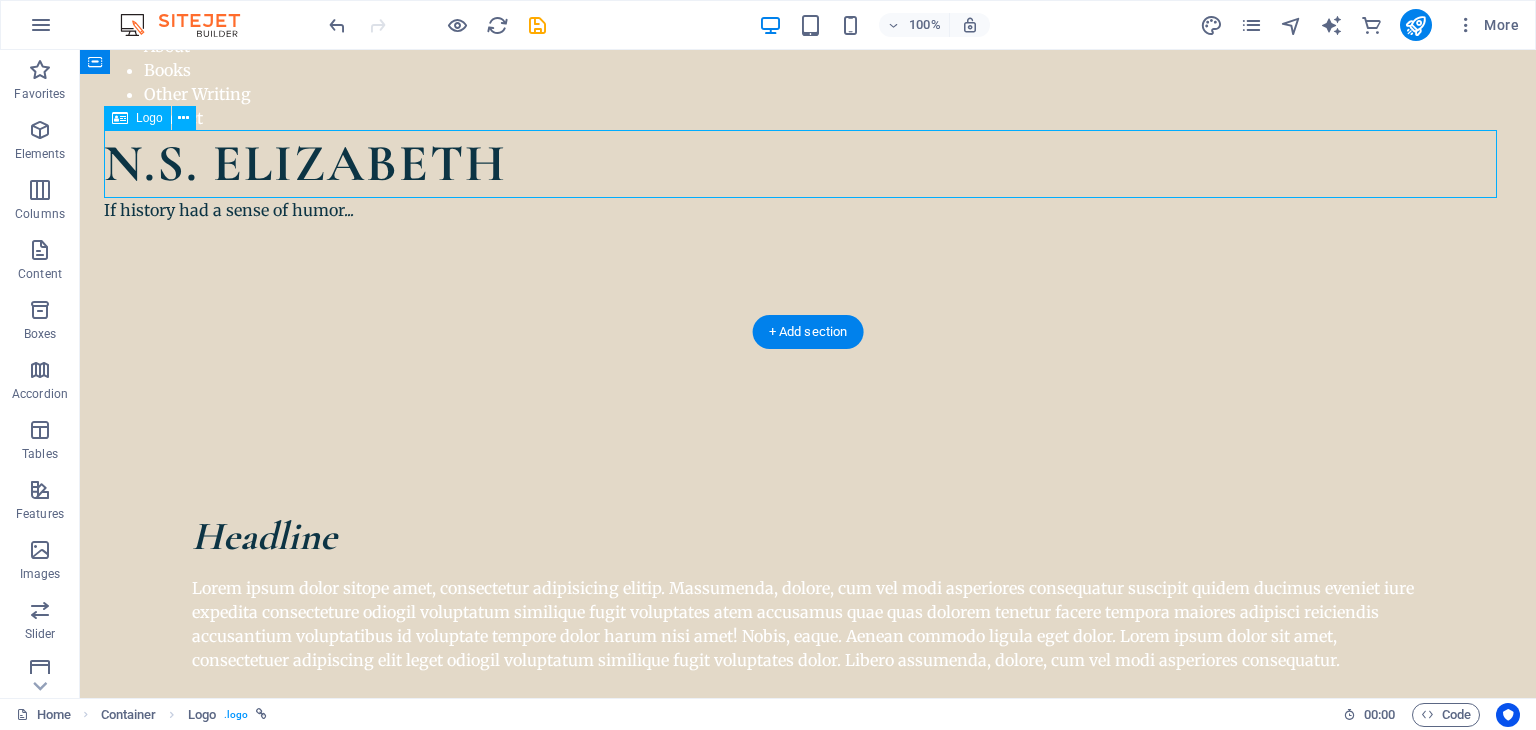 click on "N.S. ELIZABETH" at bounding box center (808, 164) 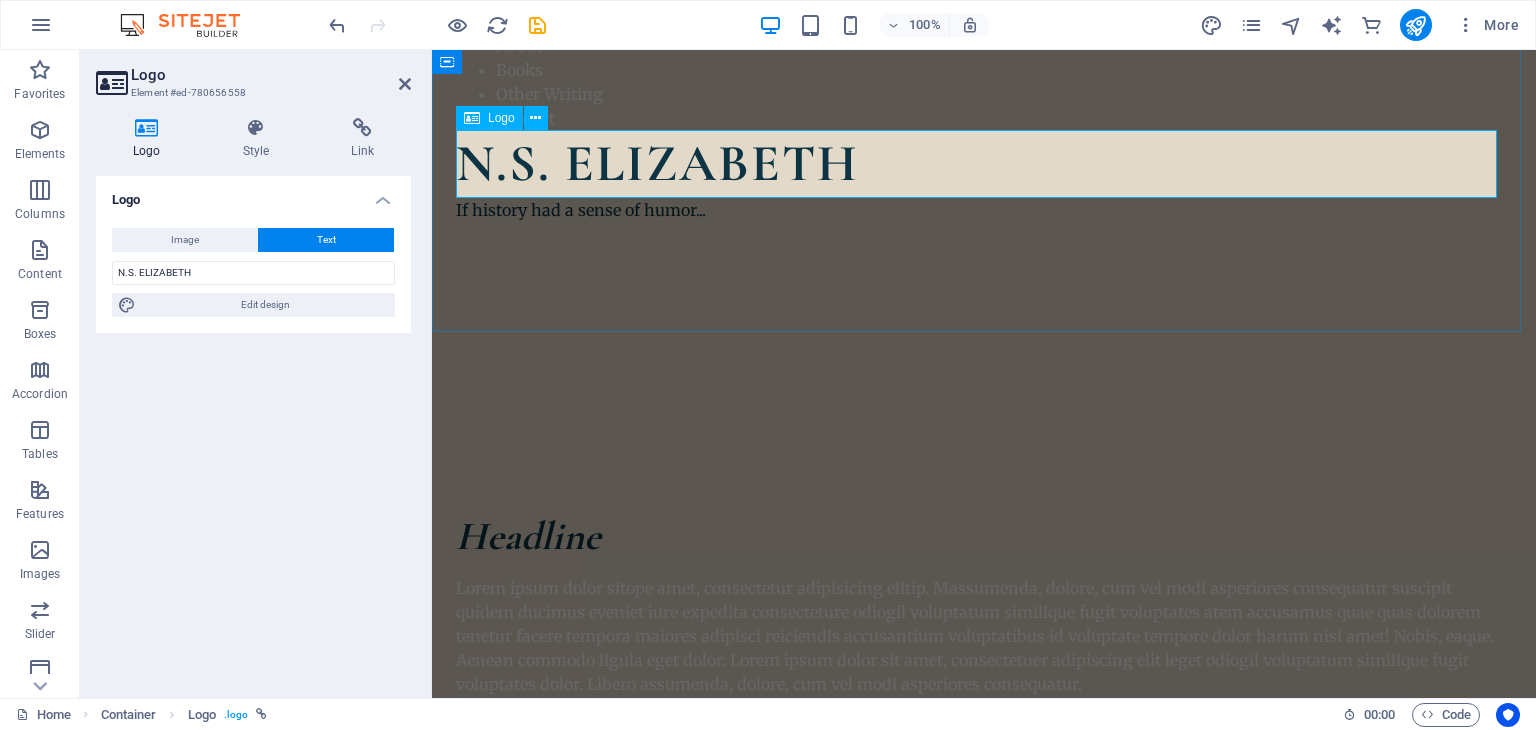click on "N.S. ELIZABETH" at bounding box center [984, 164] 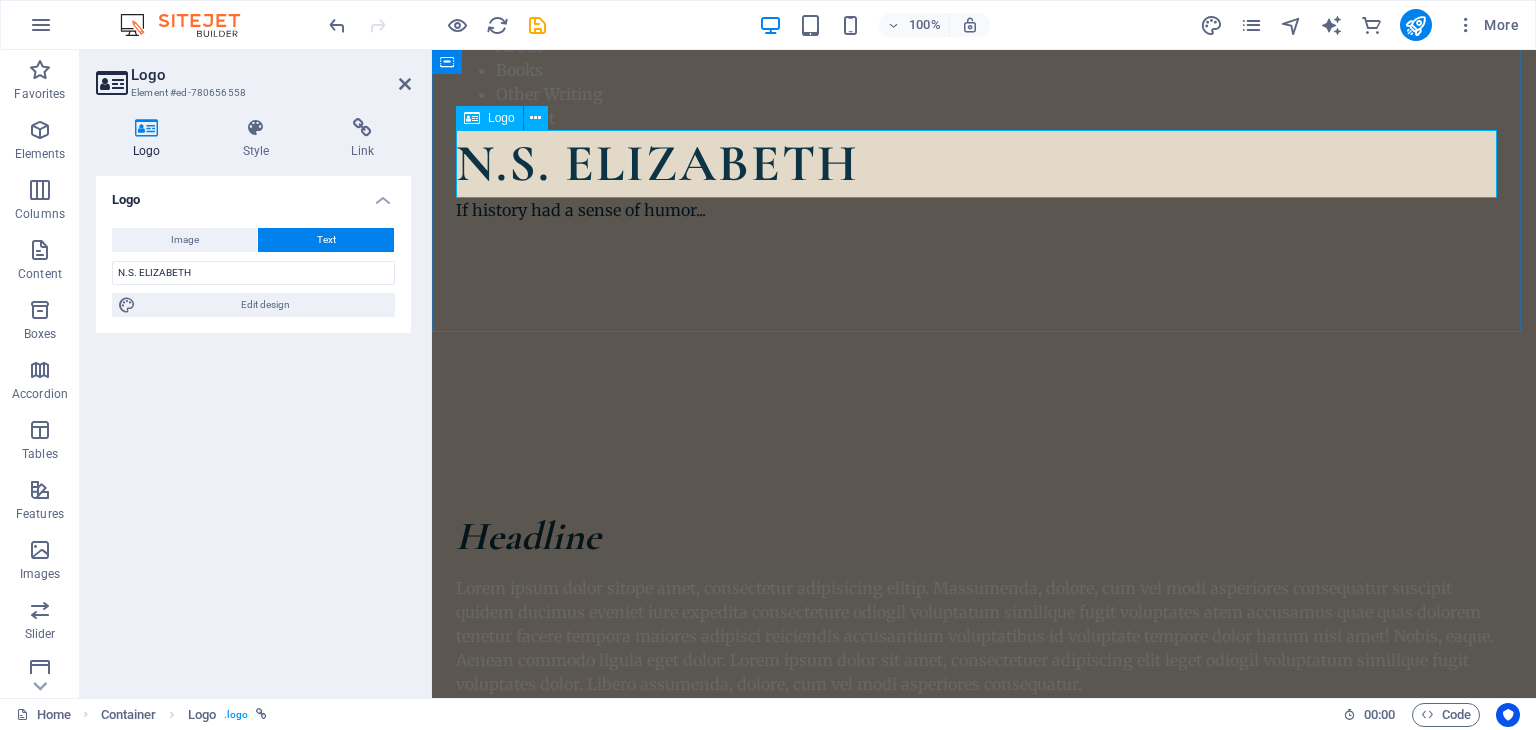 click on "N.S. ELIZABETH" at bounding box center [984, 164] 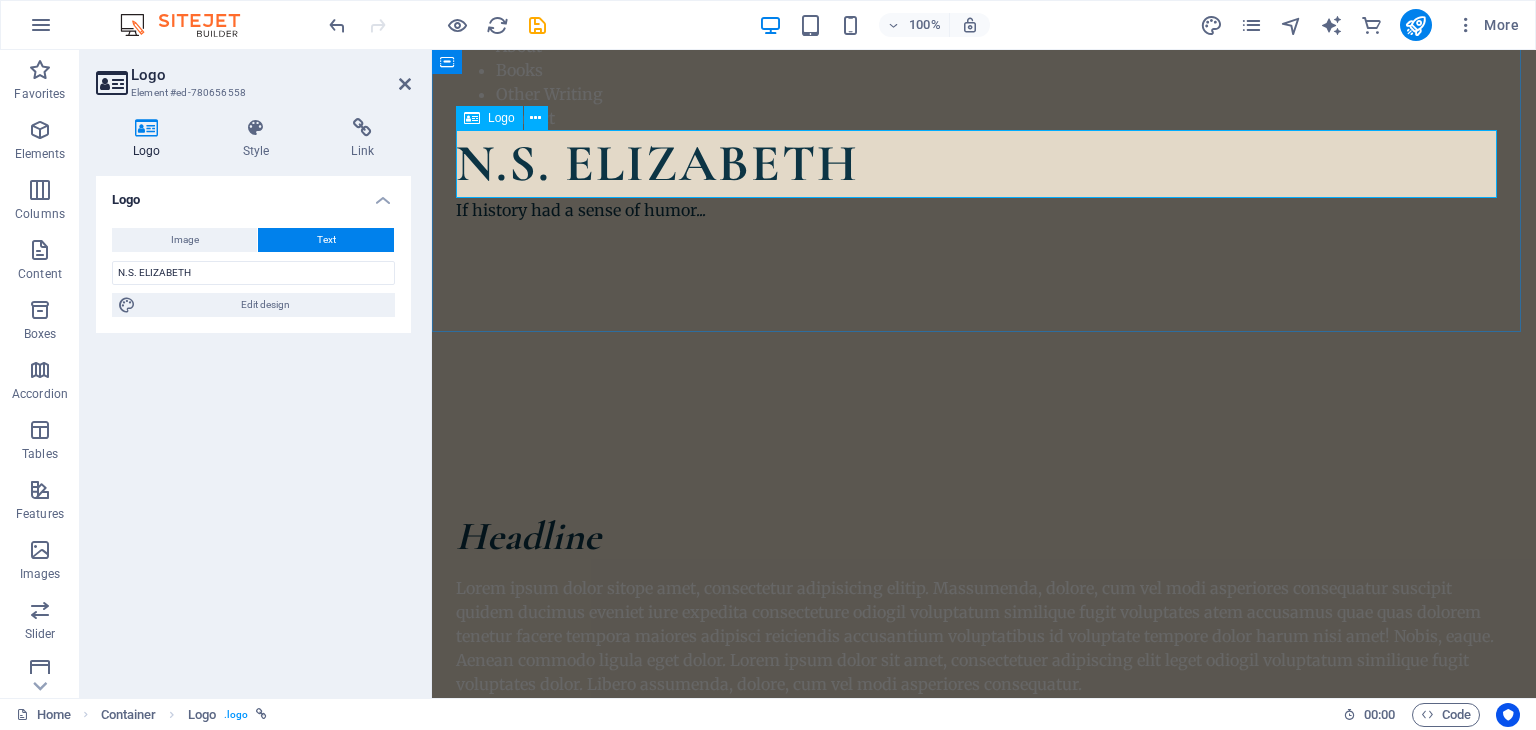 drag, startPoint x: 931, startPoint y: 167, endPoint x: 516, endPoint y: 181, distance: 415.23608 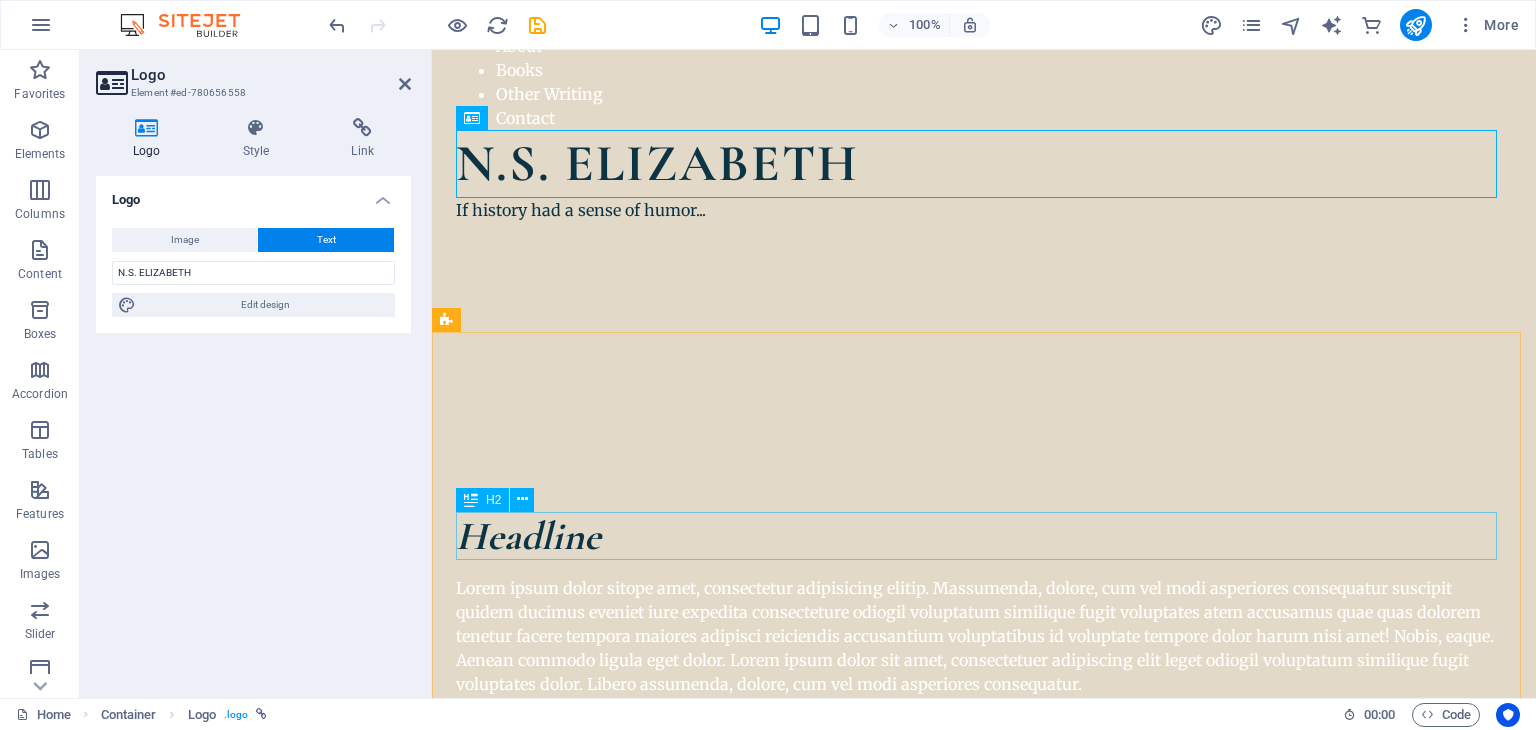 click on "Headline" at bounding box center (984, 536) 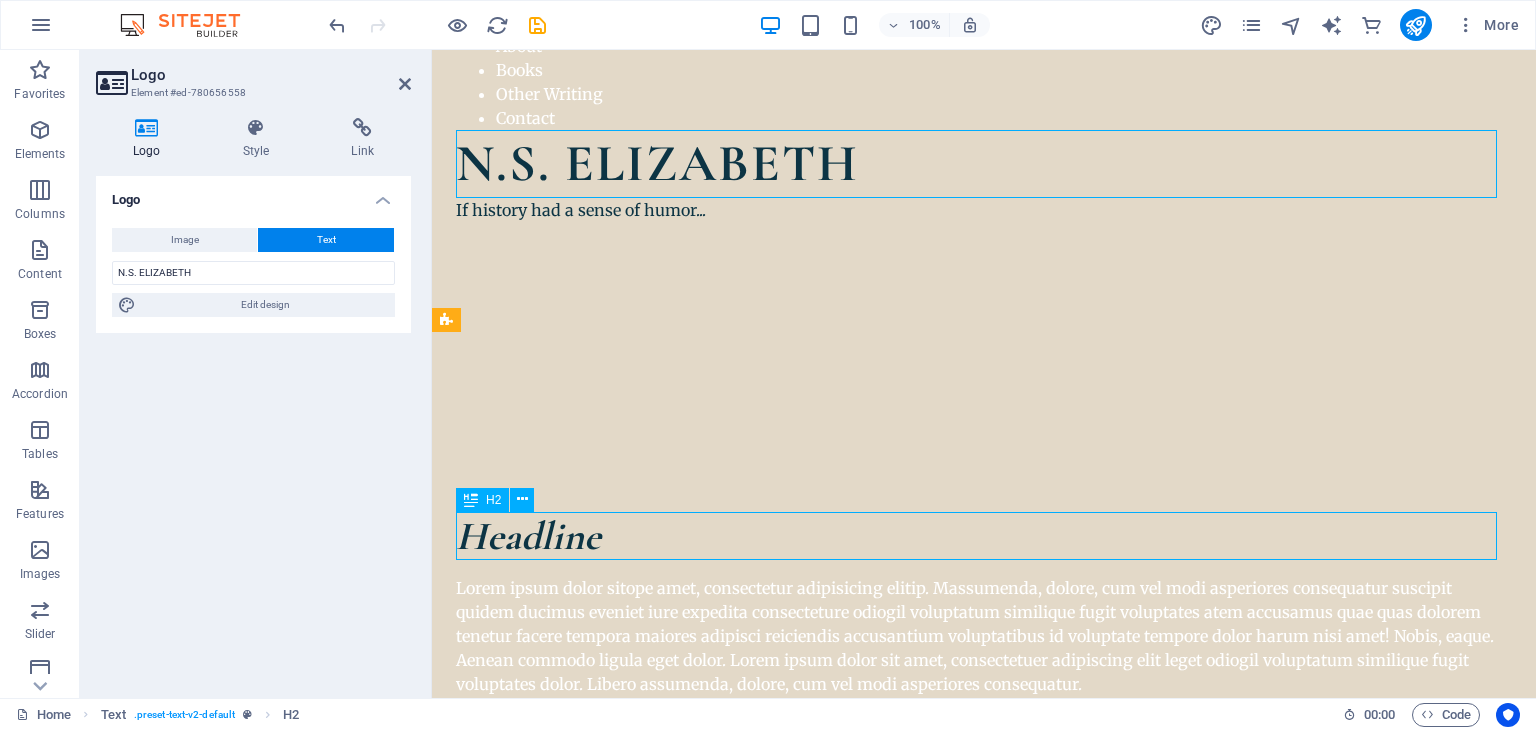 click on "Headline" at bounding box center (984, 536) 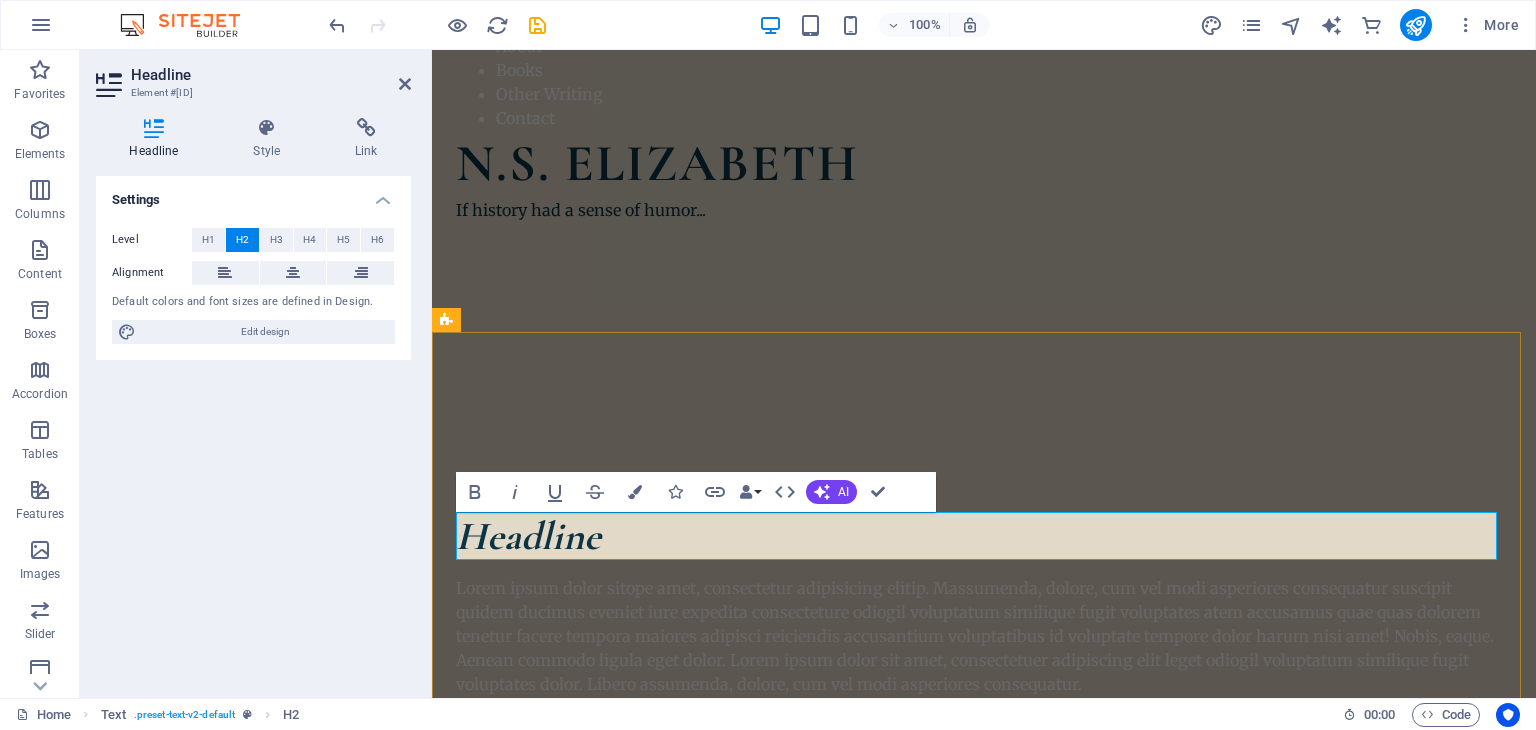 type 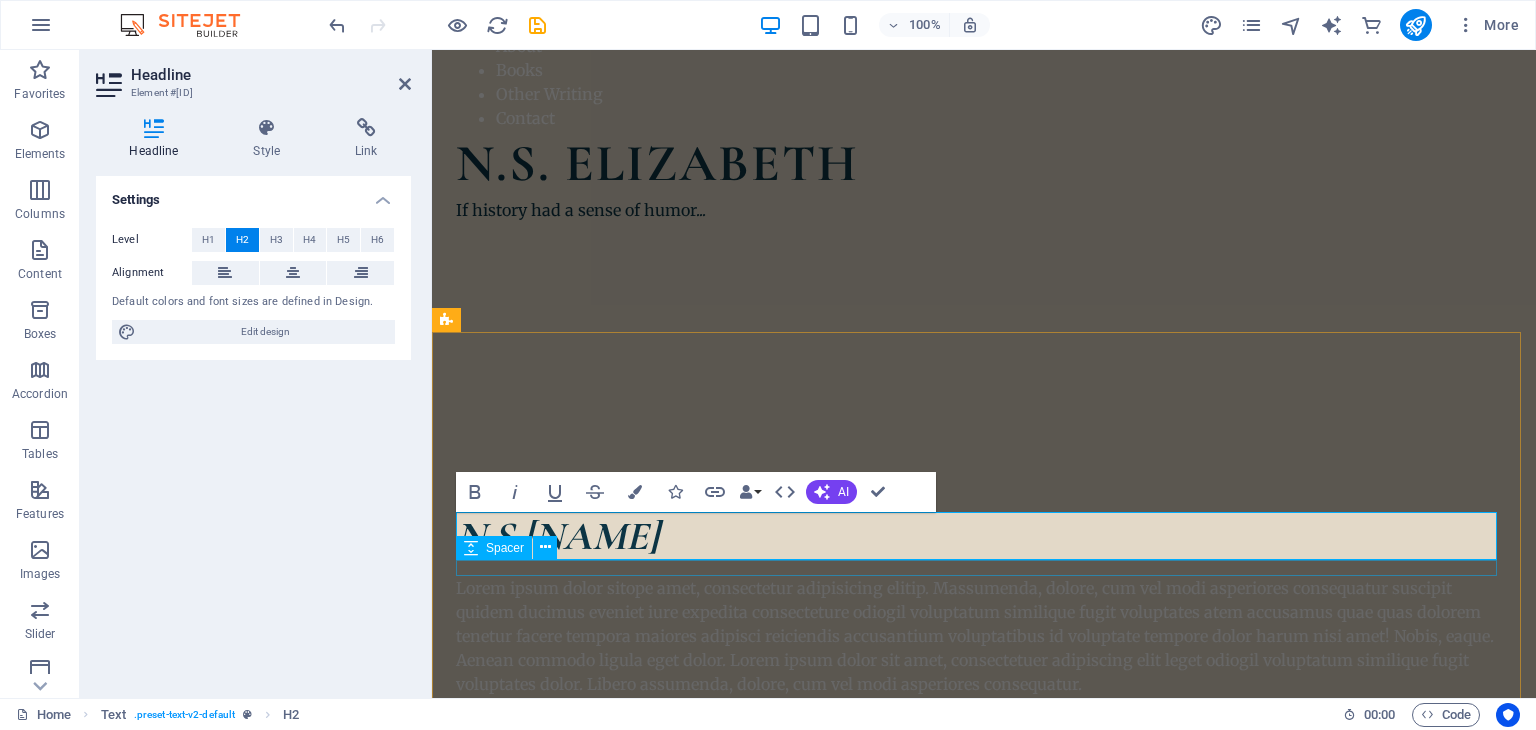 click on "Spacer" at bounding box center [494, 548] 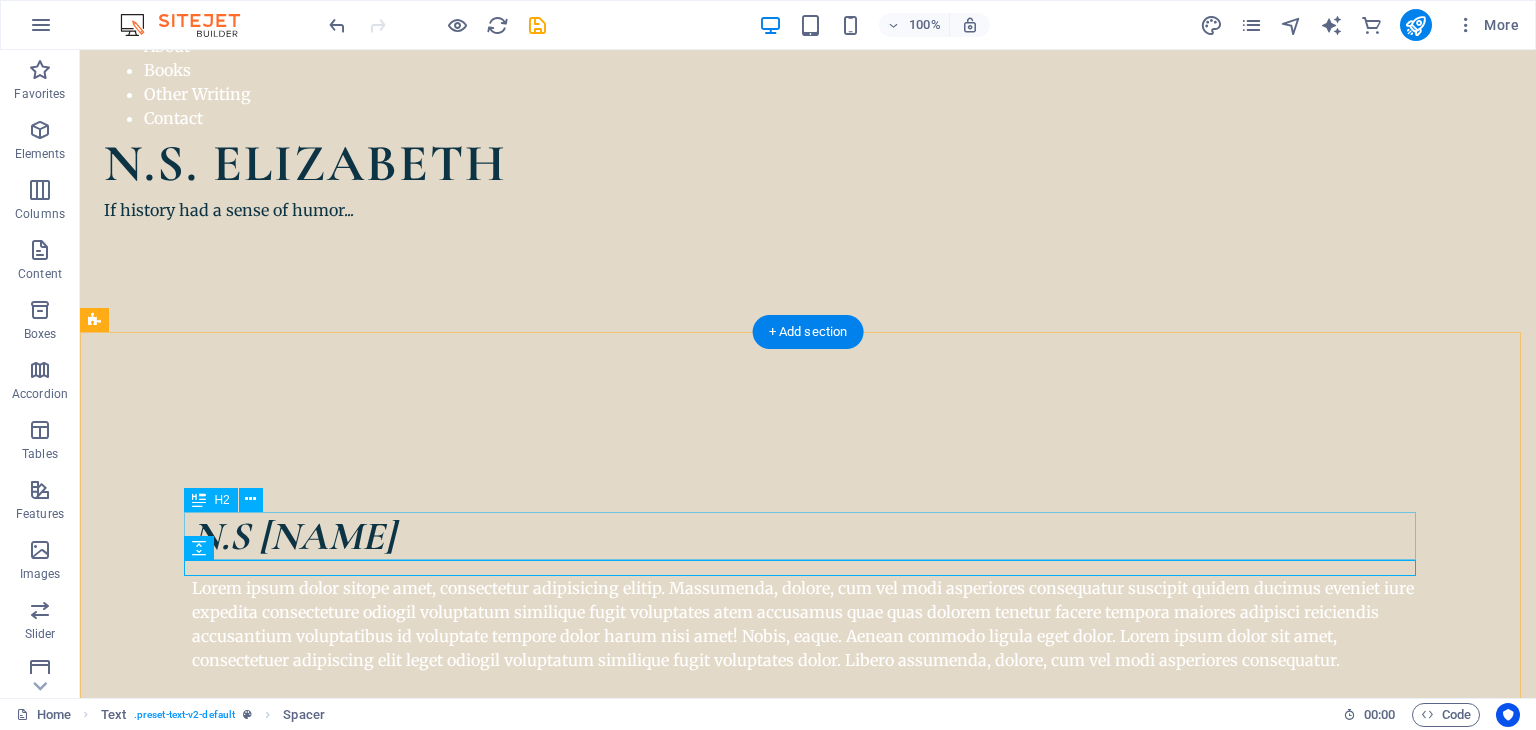 click on "N.S [NAME]" at bounding box center (808, 536) 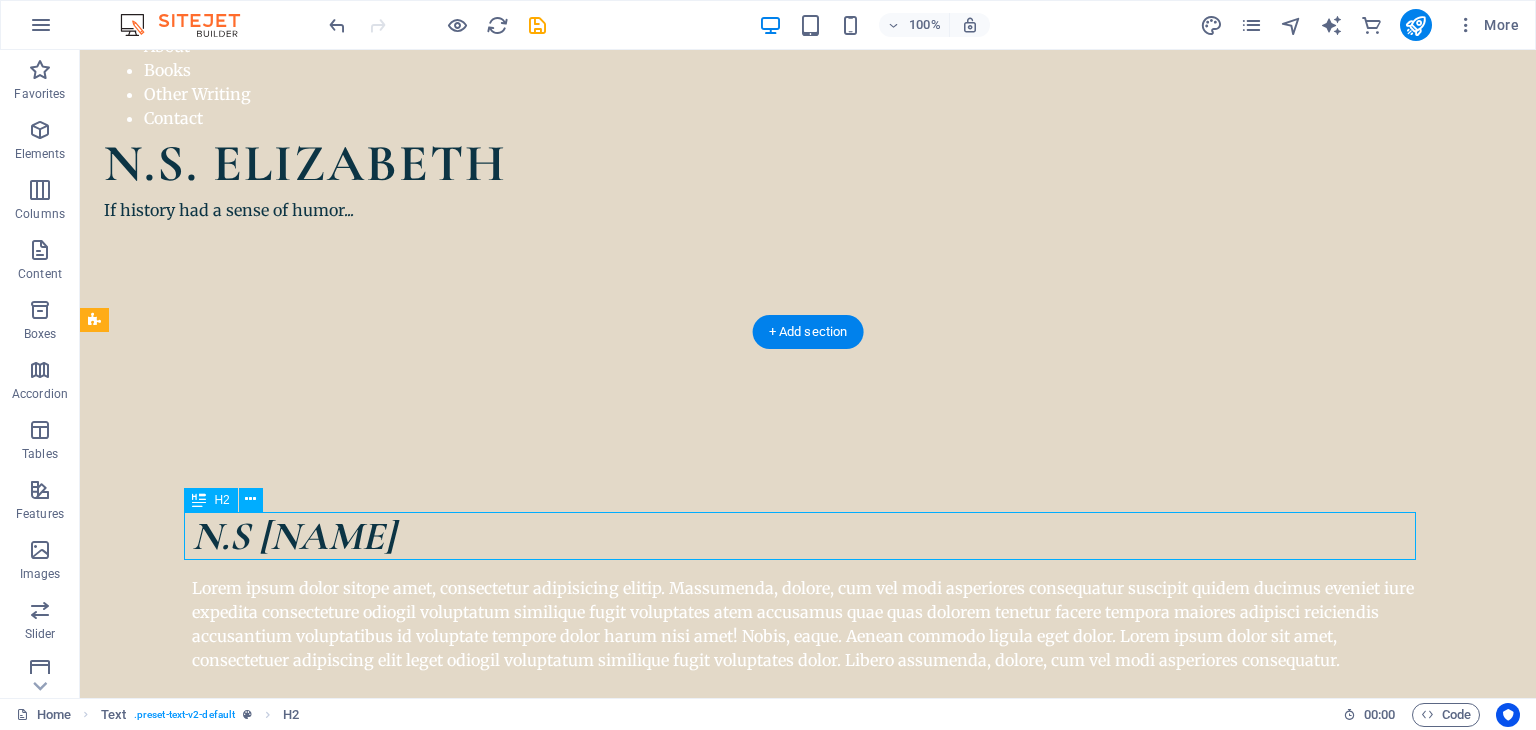 click on "N.S [NAME]" at bounding box center (808, 536) 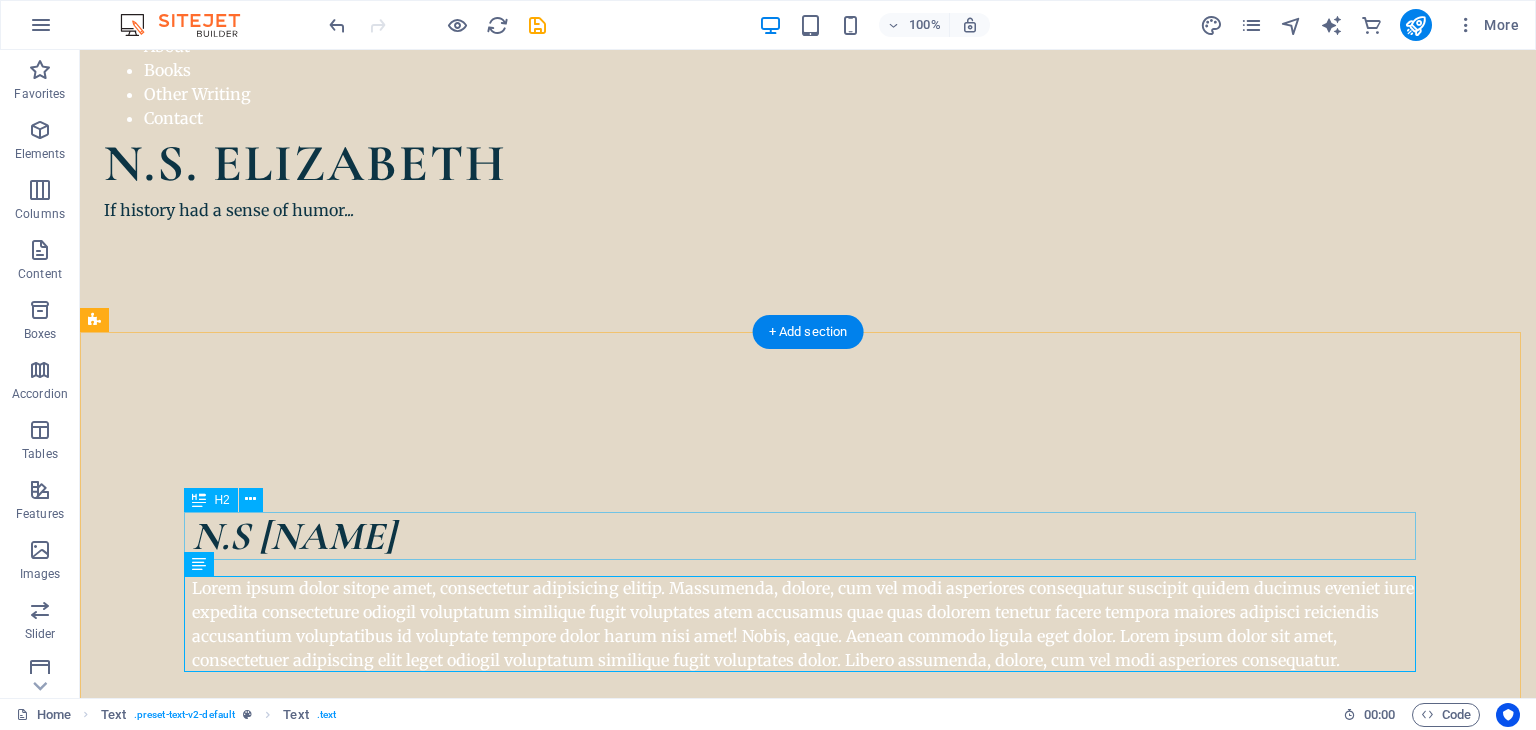click on "N.S [NAME]" at bounding box center [808, 536] 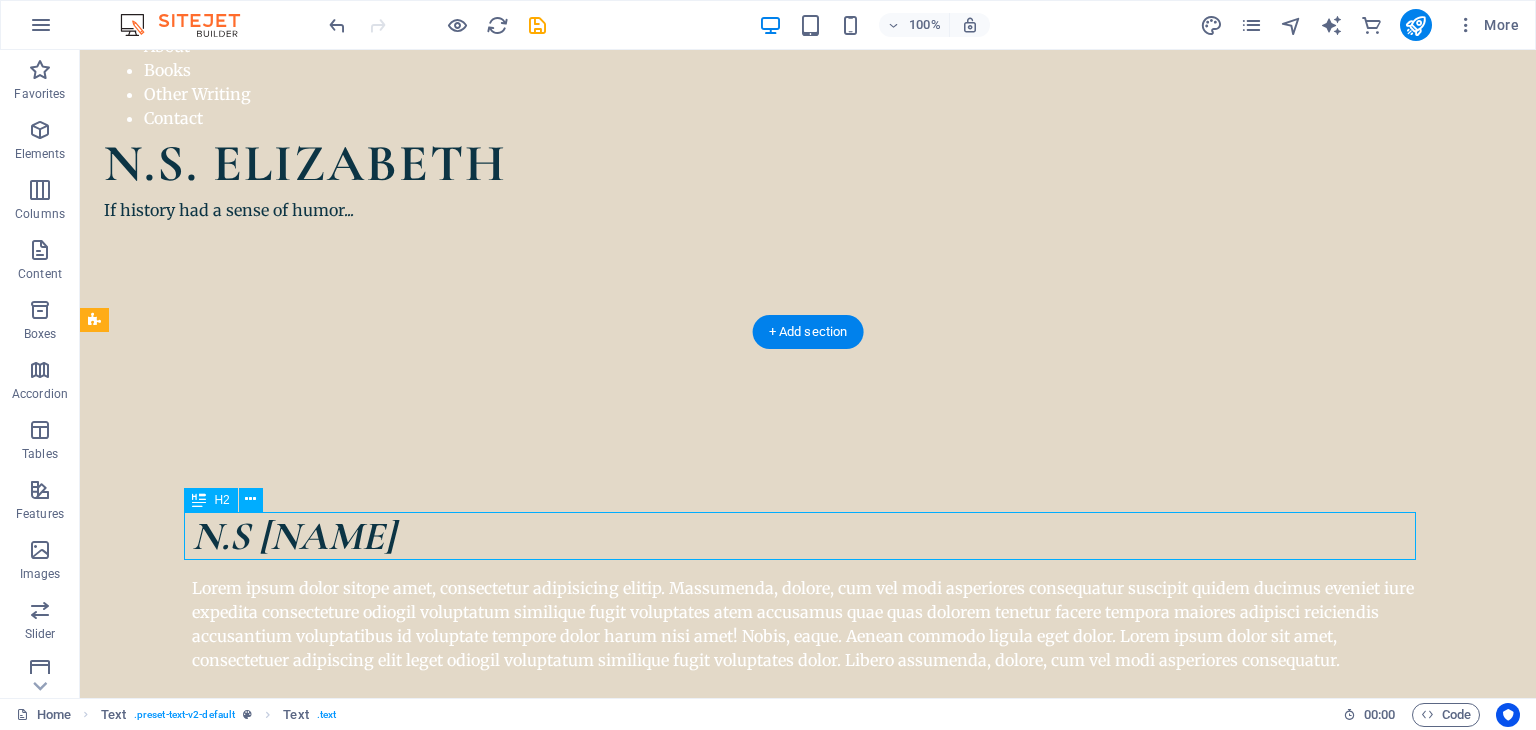 click on "N.S [NAME]" at bounding box center [808, 536] 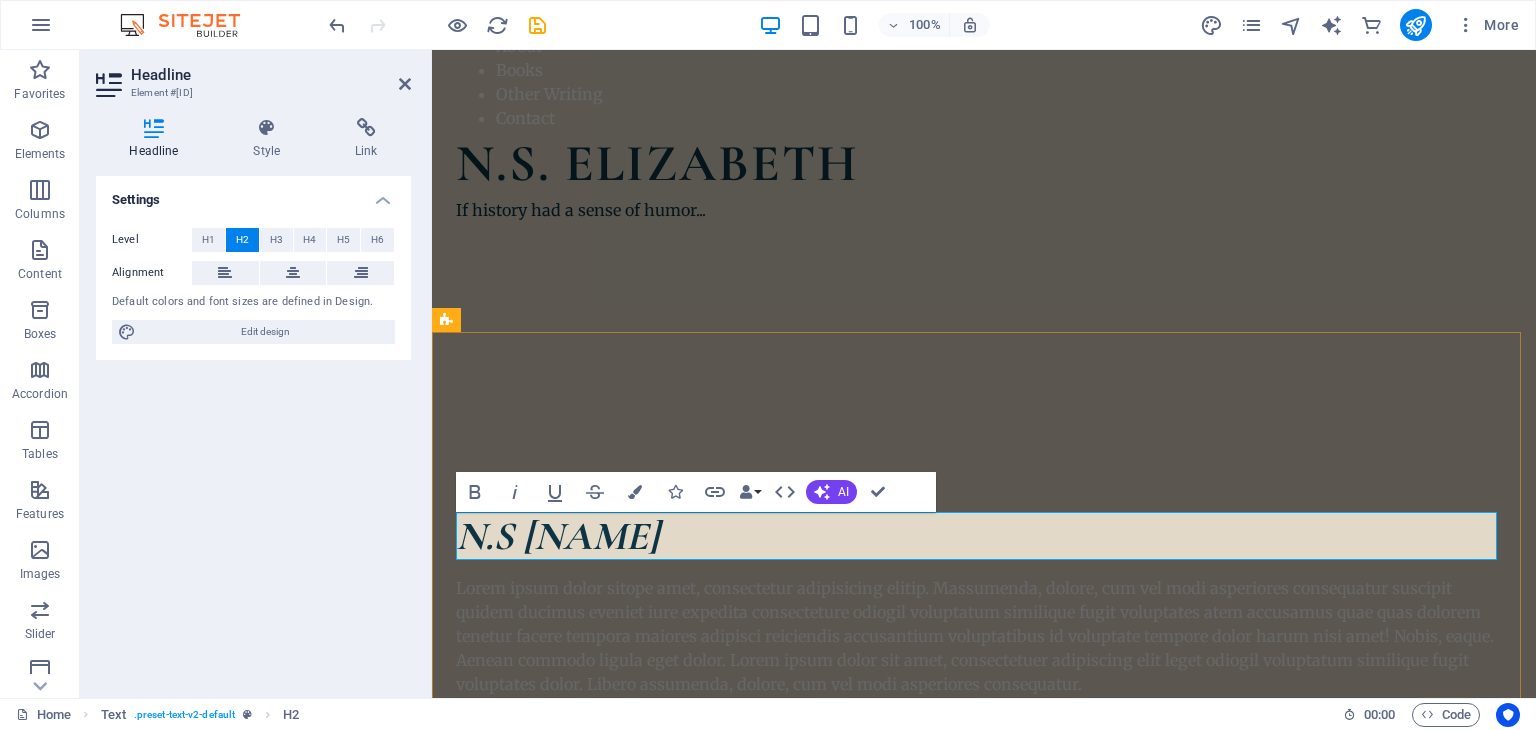 click on "N.S [NAME]" at bounding box center (984, 536) 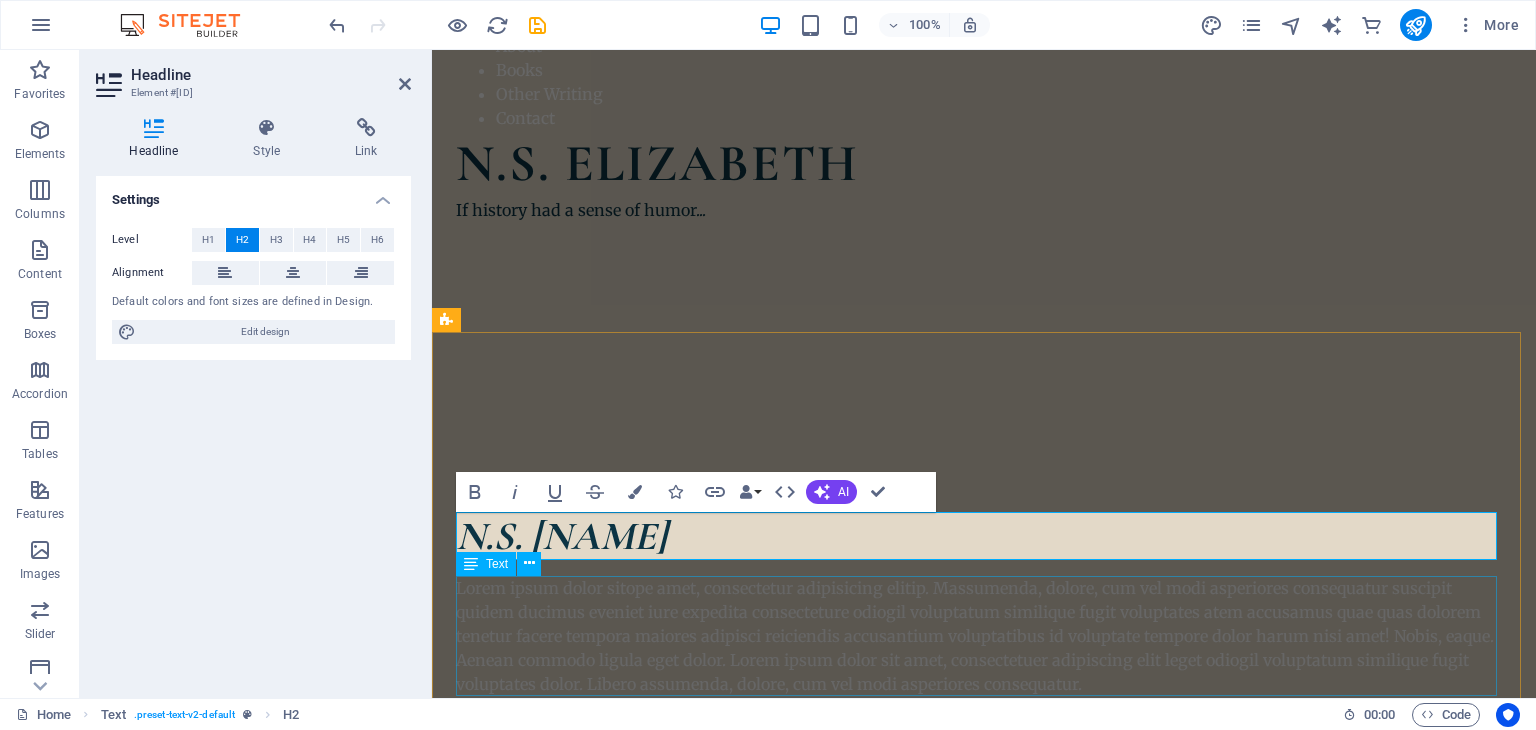 click on "Lorem ipsum dolor sitope amet, consectetur adipisicing elitip. Massumenda, dolore, cum vel modi asperiores consequatur suscipit quidem ducimus eveniet iure expedita consecteture odiogil voluptatum similique fugit voluptates atem accusamus quae quas dolorem tenetur facere tempora maiores adipisci reiciendis accusantium voluptatibus id voluptate tempore dolor harum nisi amet! Nobis, eaque. Aenean commodo ligula eget dolor. Lorem ipsum dolor sit amet, consectetuer adipiscing elit leget odiogil voluptatum similique fugit voluptates dolor. Libero assumenda, dolore, cum vel modi asperiores consequatur." at bounding box center [984, 636] 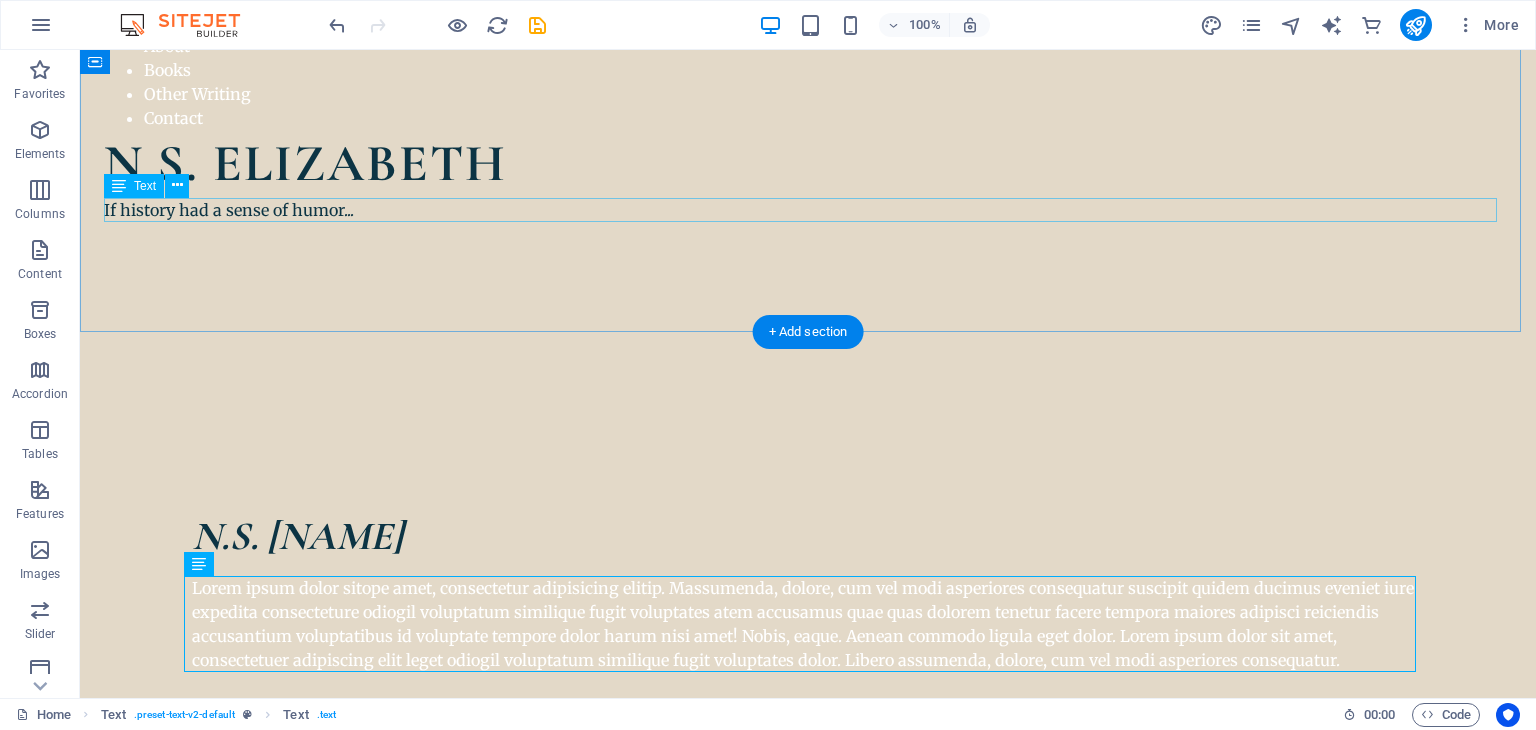 click on "If history had a sense of humor..." at bounding box center (808, 210) 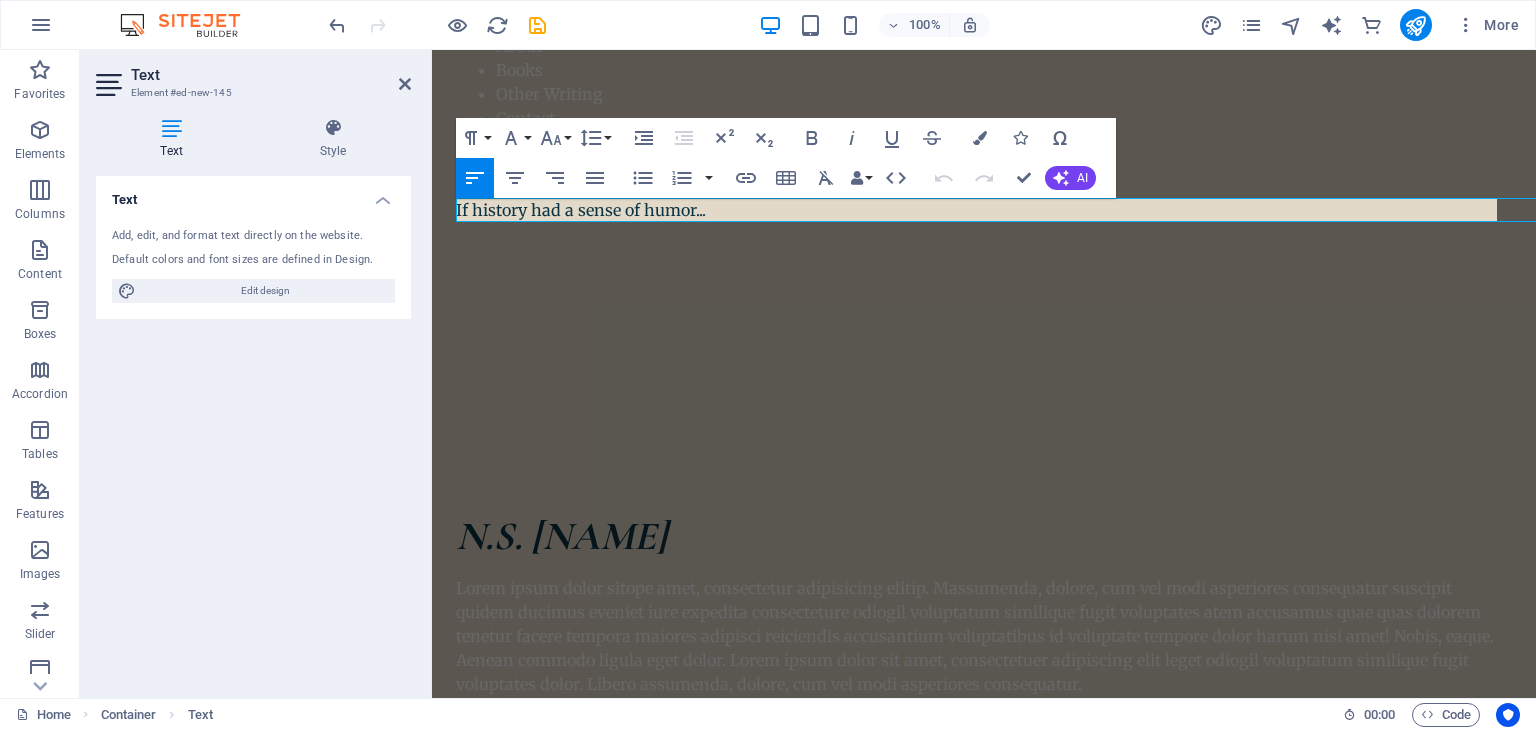 click on "Add, edit, and format text directly on the website. Default colors and font sizes are defined in Design. Edit design" at bounding box center (253, 265) 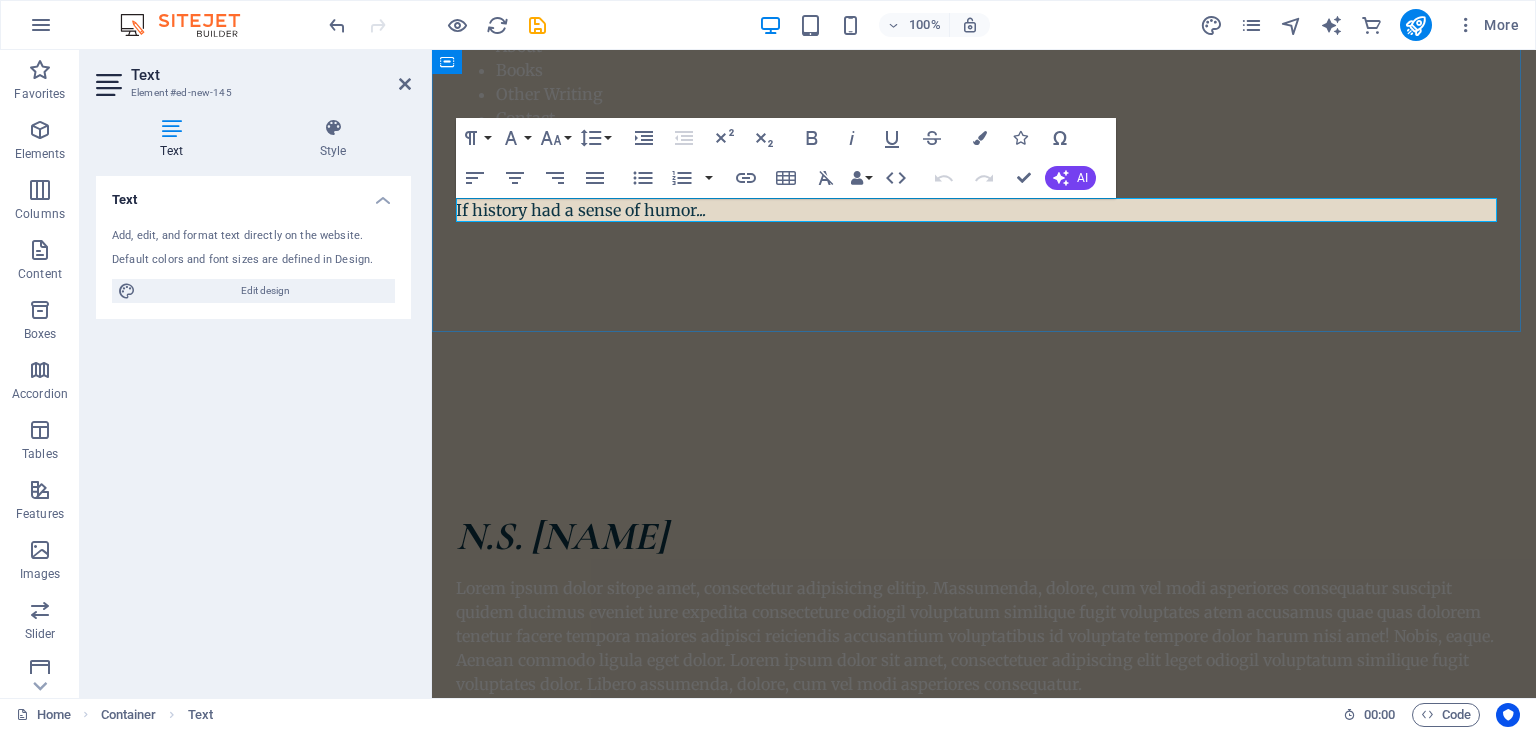 click on "If history had a sense of humor..." at bounding box center [581, 210] 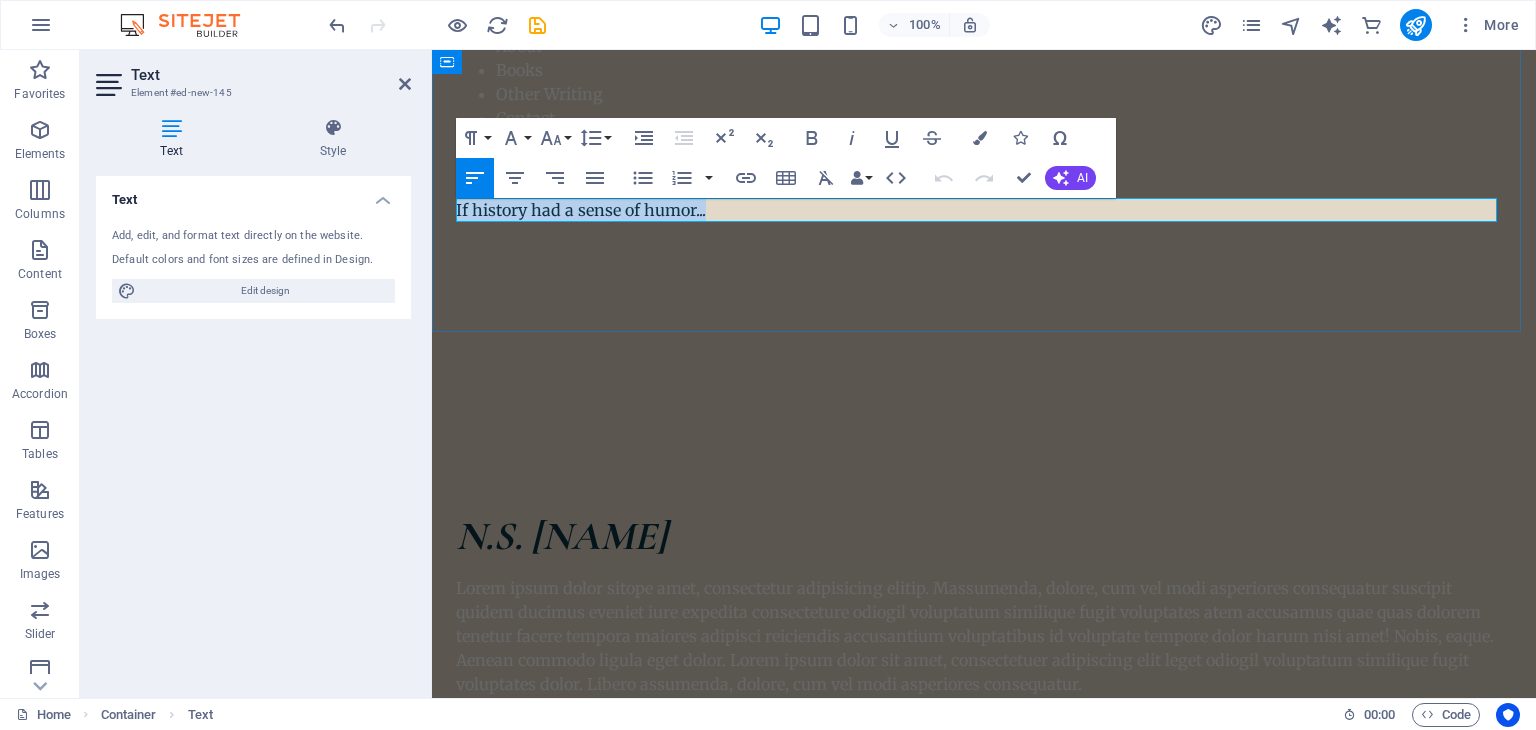 click on "If history had a sense of humor..." at bounding box center (581, 210) 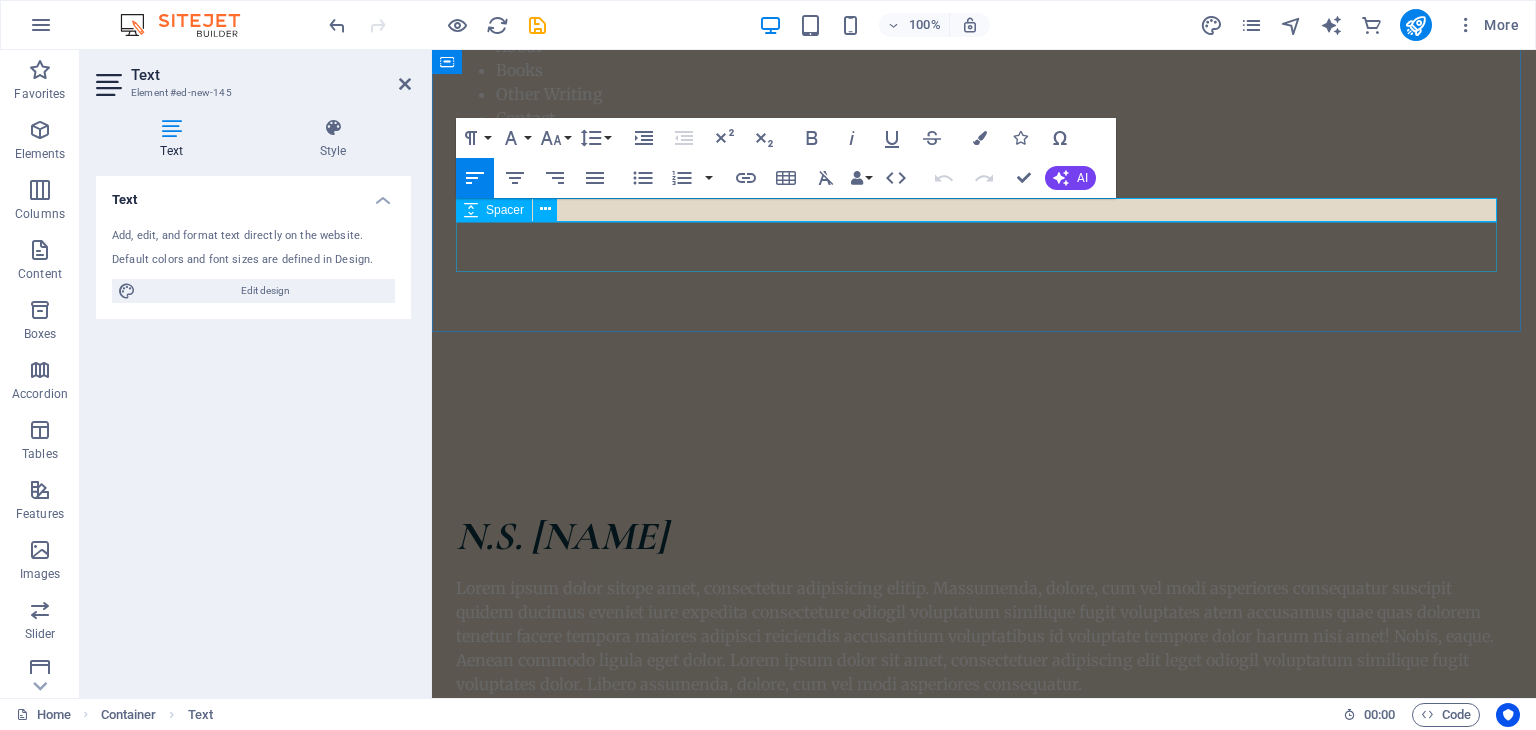 click on "Home About Books Other Writing Contact N.S. [NAME]" at bounding box center (984, 141) 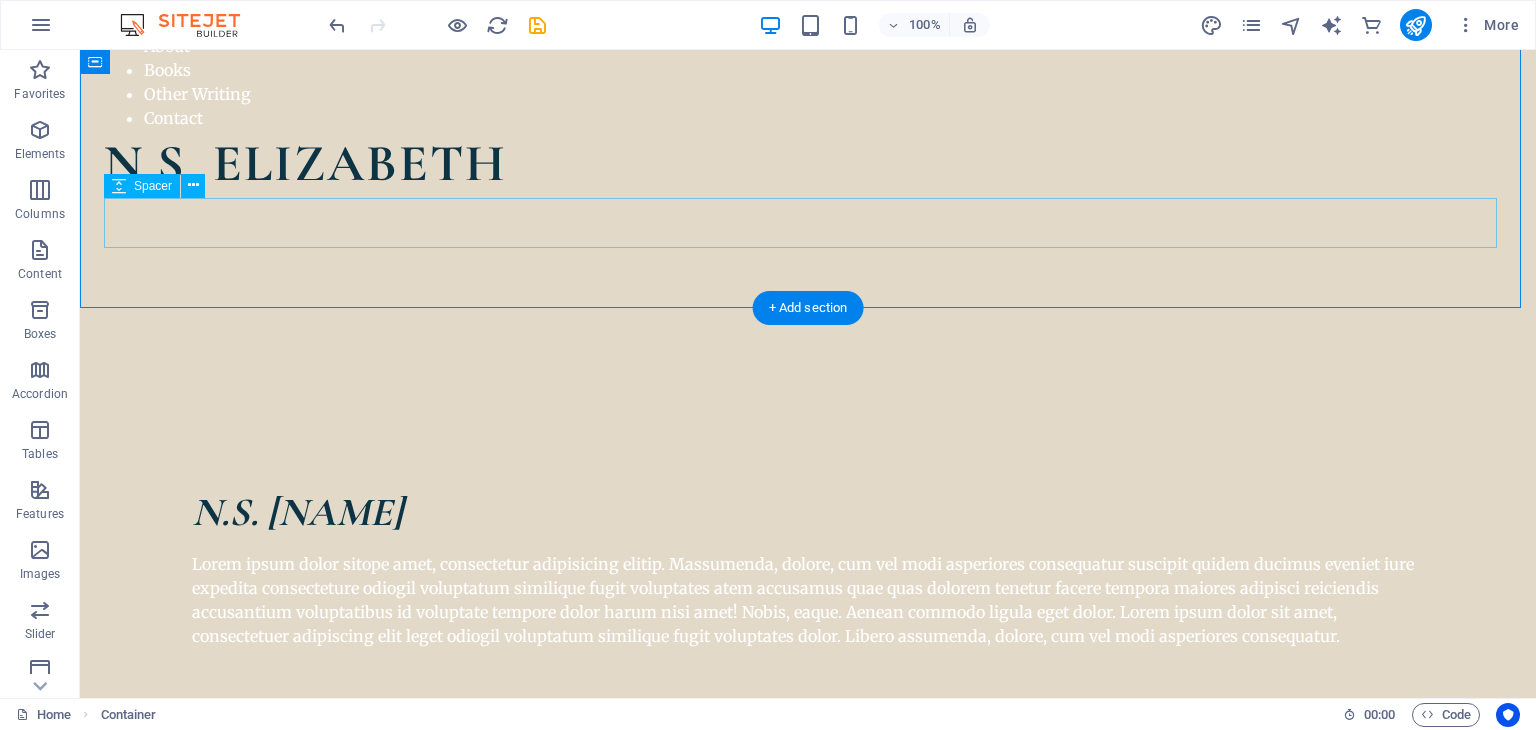 click at bounding box center [808, 223] 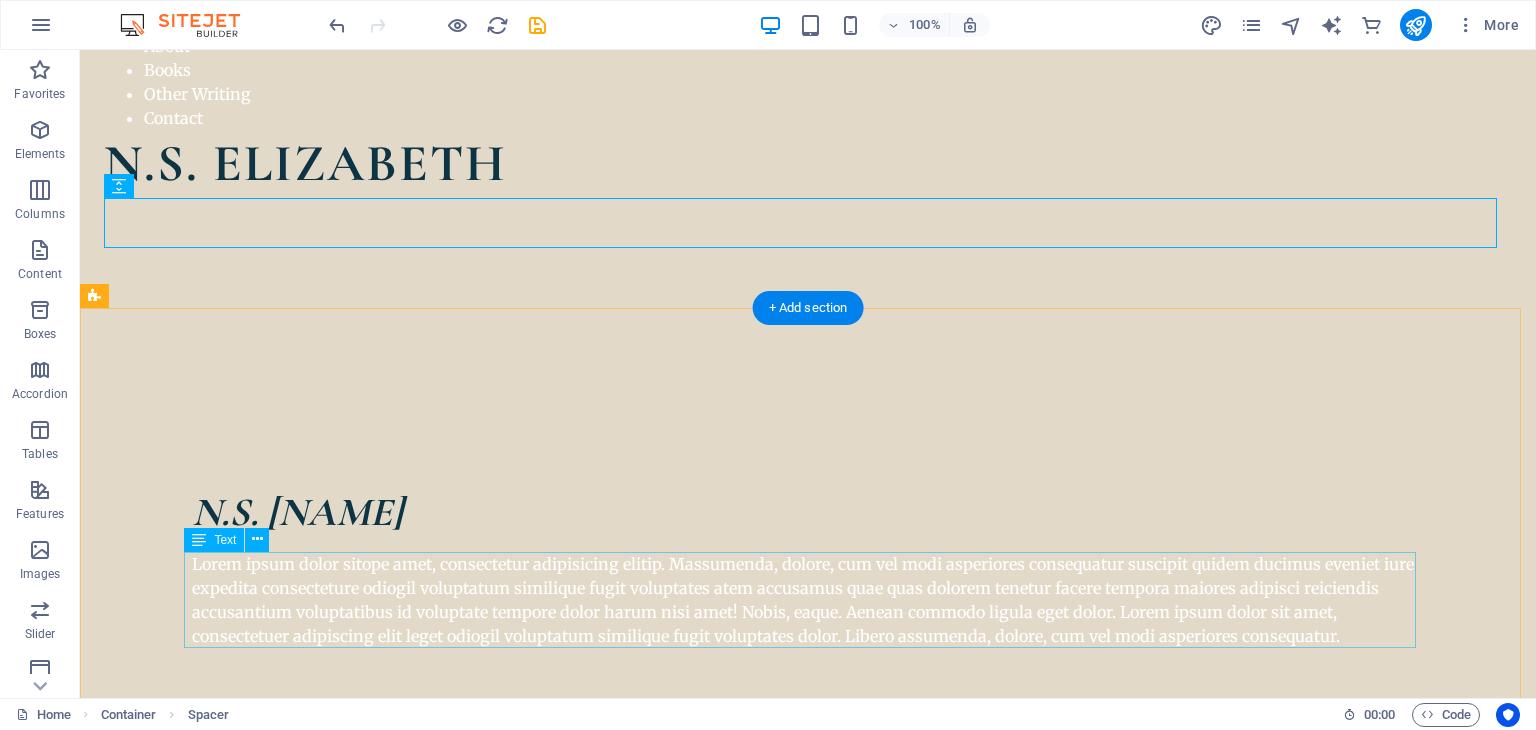 click on "Lorem ipsum dolor sitope amet, consectetur adipisicing elitip. Massumenda, dolore, cum vel modi asperiores consequatur suscipit quidem ducimus eveniet iure expedita consecteture odiogil voluptatum similique fugit voluptates atem accusamus quae quas dolorem tenetur facere tempora maiores adipisci reiciendis accusantium voluptatibus id voluptate tempore dolor harum nisi amet! Nobis, eaque. Aenean commodo ligula eget dolor. Lorem ipsum dolor sit amet, consectetuer adipiscing elit leget odiogil voluptatum similique fugit voluptates dolor. Libero assumenda, dolore, cum vel modi asperiores consequatur." at bounding box center [808, 600] 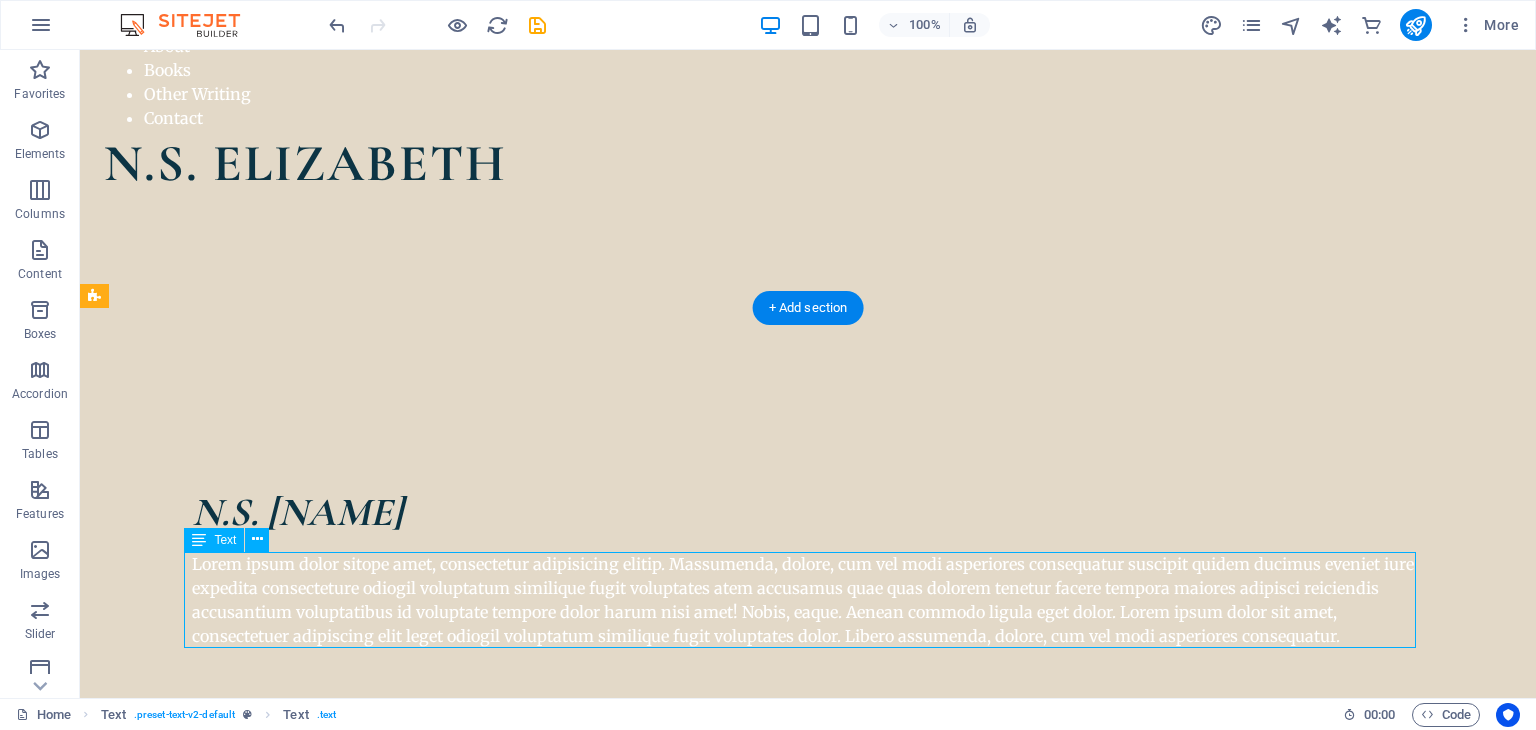 click on "Lorem ipsum dolor sitope amet, consectetur adipisicing elitip. Massumenda, dolore, cum vel modi asperiores consequatur suscipit quidem ducimus eveniet iure expedita consecteture odiogil voluptatum similique fugit voluptates atem accusamus quae quas dolorem tenetur facere tempora maiores adipisci reiciendis accusantium voluptatibus id voluptate tempore dolor harum nisi amet! Nobis, eaque. Aenean commodo ligula eget dolor. Lorem ipsum dolor sit amet, consectetuer adipiscing elit leget odiogil voluptatum similique fugit voluptates dolor. Libero assumenda, dolore, cum vel modi asperiores consequatur." at bounding box center [808, 600] 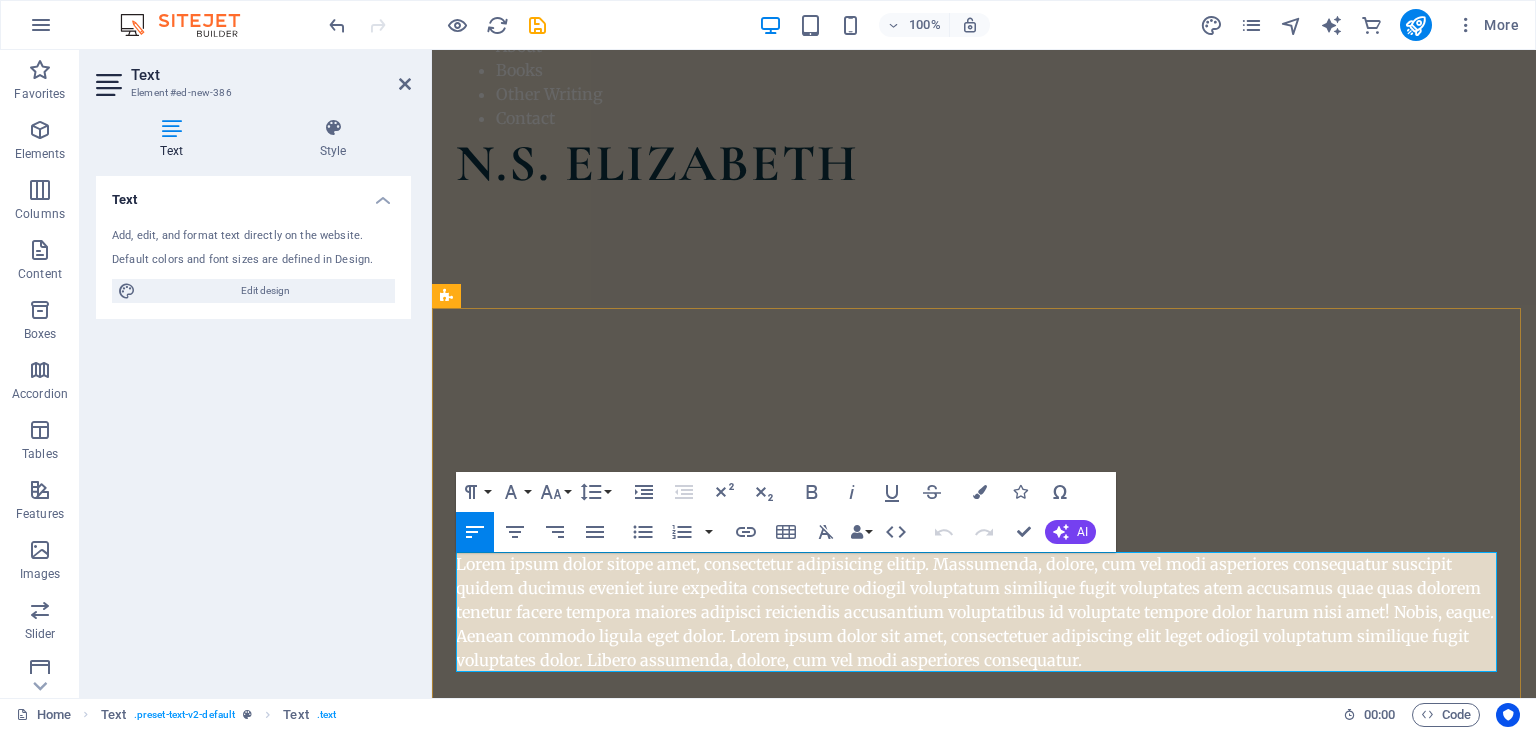 click on "Lorem ipsum dolor sitope amet, consectetur adipisicing elitip. Massumenda, dolore, cum vel modi asperiores consequatur suscipit quidem ducimus eveniet iure expedita consecteture odiogil voluptatum similique fugit voluptates atem accusamus quae quas dolorem tenetur facere tempora maiores adipisci reiciendis accusantium voluptatibus id voluptate tempore dolor harum nisi amet! Nobis, eaque. Aenean commodo ligula eget dolor. Lorem ipsum dolor sit amet, consectetuer adipiscing elit leget odiogil voluptatum similique fugit voluptates dolor. Libero assumenda, dolore, cum vel modi asperiores consequatur." at bounding box center (984, 612) 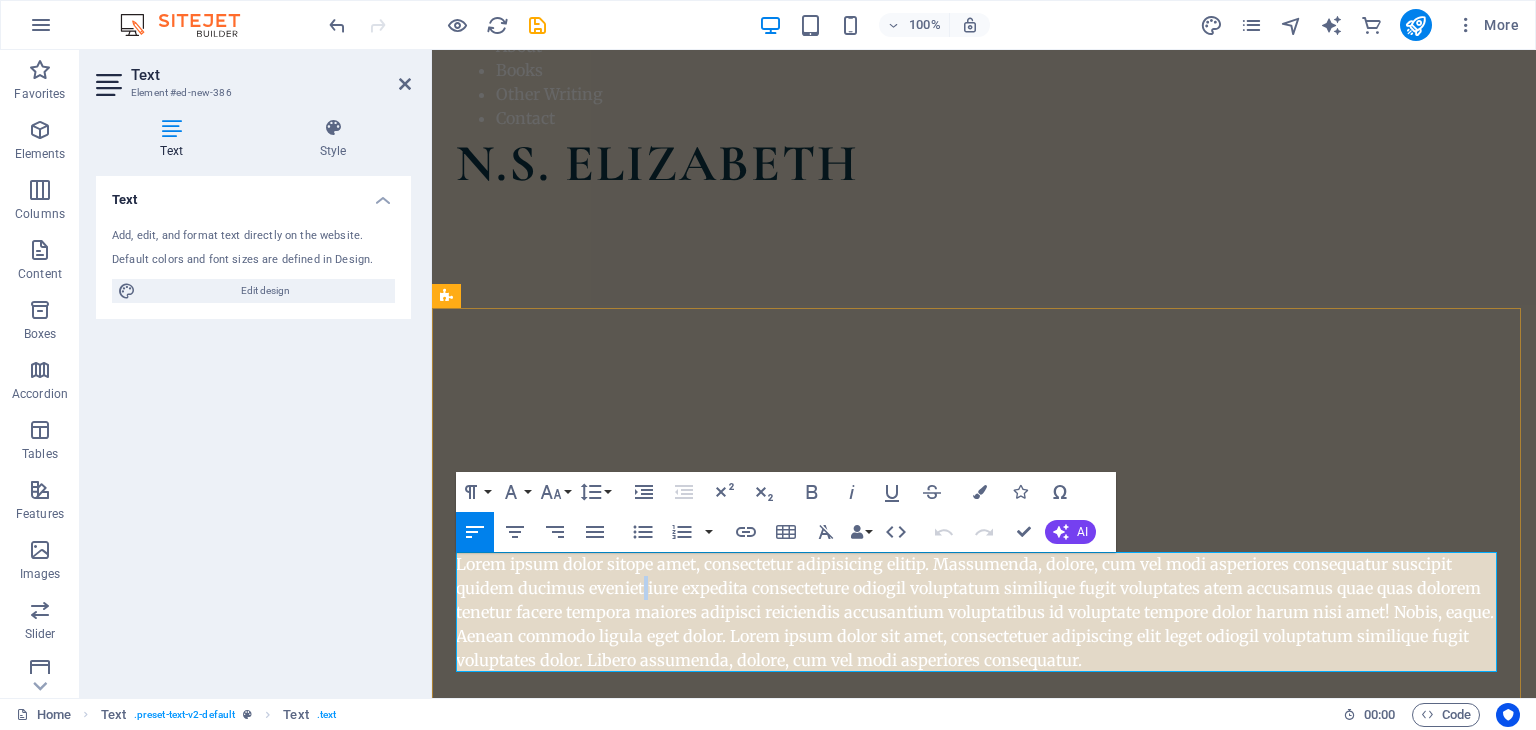 click on "Lorem ipsum dolor sitope amet, consectetur adipisicing elitip. Massumenda, dolore, cum vel modi asperiores consequatur suscipit quidem ducimus eveniet iure expedita consecteture odiogil voluptatum similique fugit voluptates atem accusamus quae quas dolorem tenetur facere tempora maiores adipisci reiciendis accusantium voluptatibus id voluptate tempore dolor harum nisi amet! Nobis, eaque. Aenean commodo ligula eget dolor. Lorem ipsum dolor sit amet, consectetuer adipiscing elit leget odiogil voluptatum similique fugit voluptates dolor. Libero assumenda, dolore, cum vel modi asperiores consequatur." at bounding box center [984, 612] 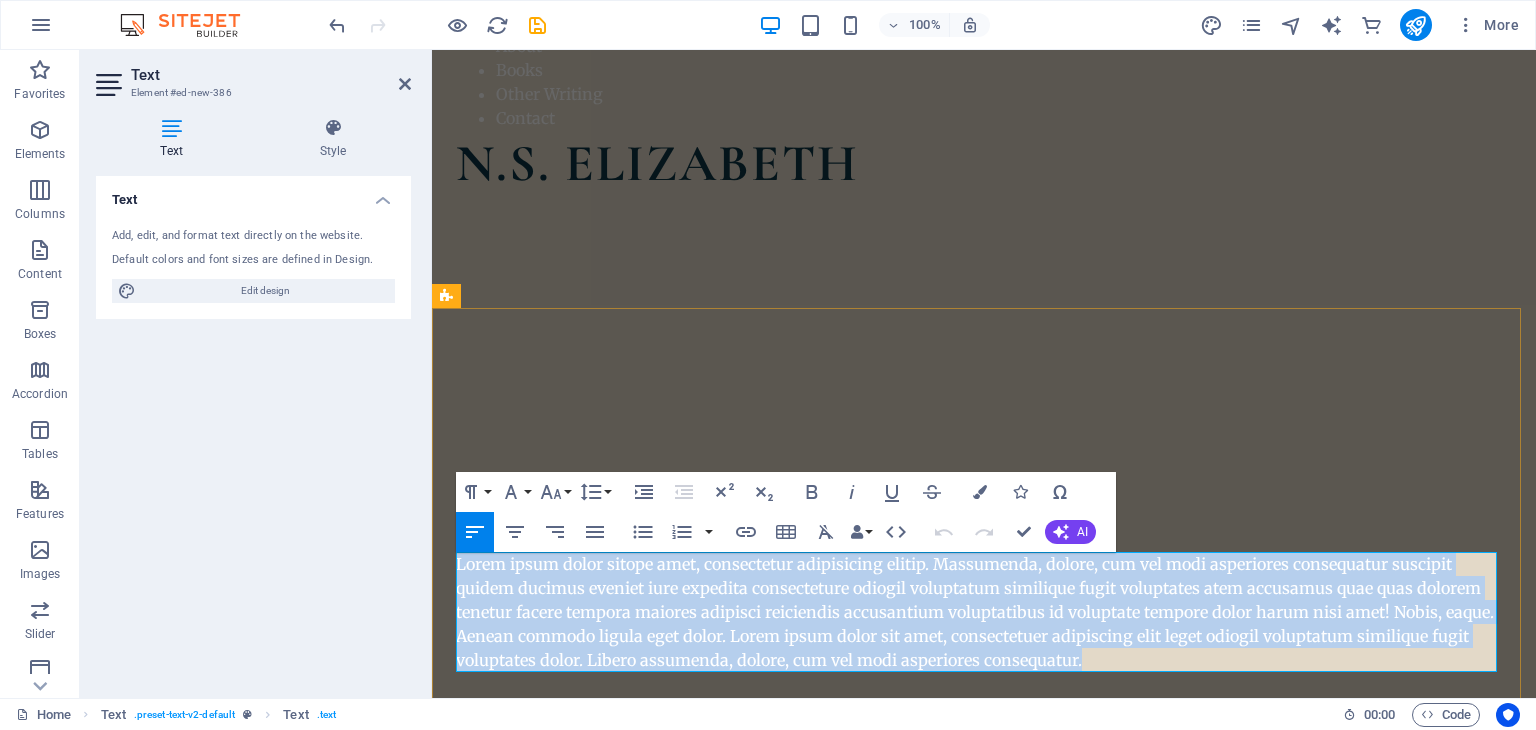click on "Lorem ipsum dolor sitope amet, consectetur adipisicing elitip. Massumenda, dolore, cum vel modi asperiores consequatur suscipit quidem ducimus eveniet iure expedita consecteture odiogil voluptatum similique fugit voluptates atem accusamus quae quas dolorem tenetur facere tempora maiores adipisci reiciendis accusantium voluptatibus id voluptate tempore dolor harum nisi amet! Nobis, eaque. Aenean commodo ligula eget dolor. Lorem ipsum dolor sit amet, consectetuer adipiscing elit leget odiogil voluptatum similique fugit voluptates dolor. Libero assumenda, dolore, cum vel modi asperiores consequatur." at bounding box center [984, 612] 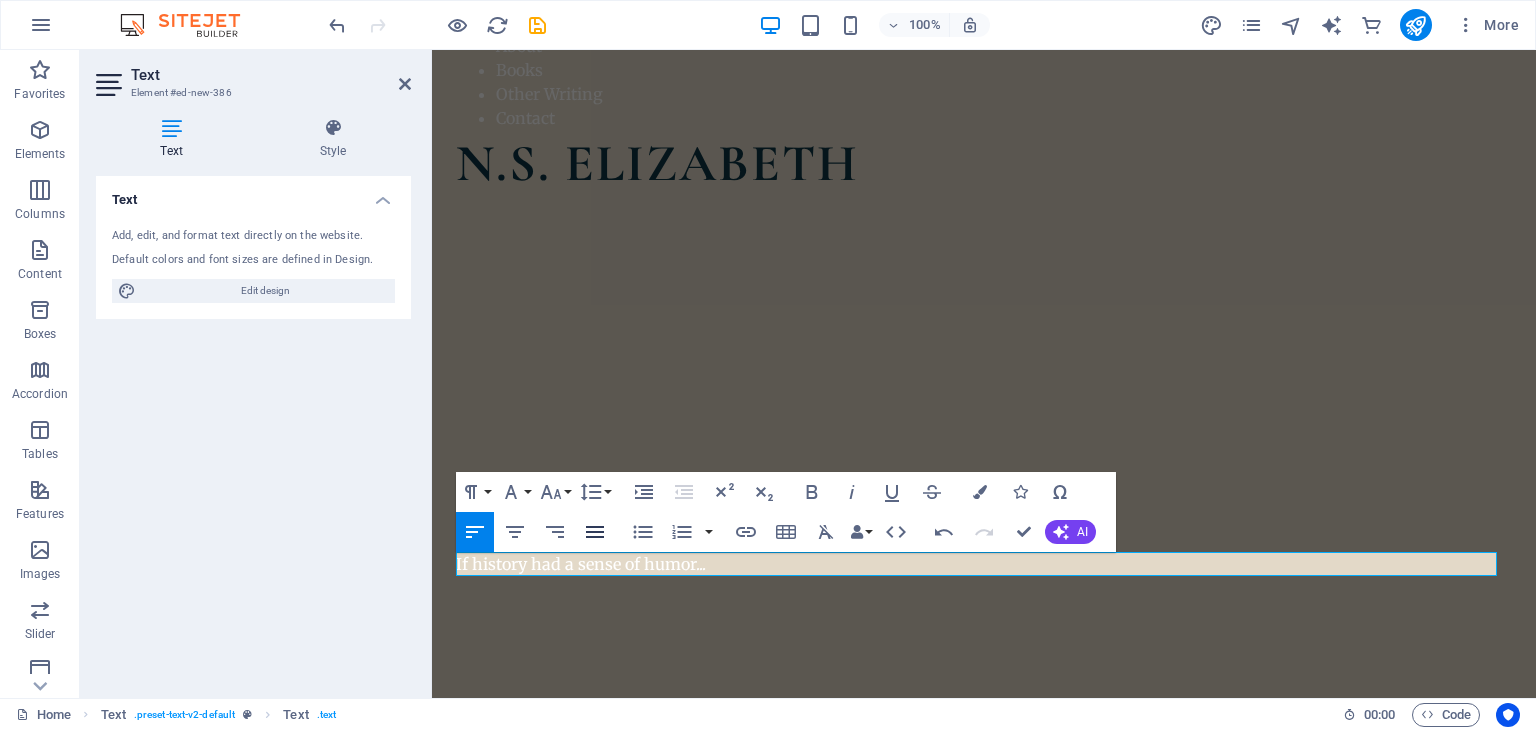 click on "Align Justify" at bounding box center [595, 532] 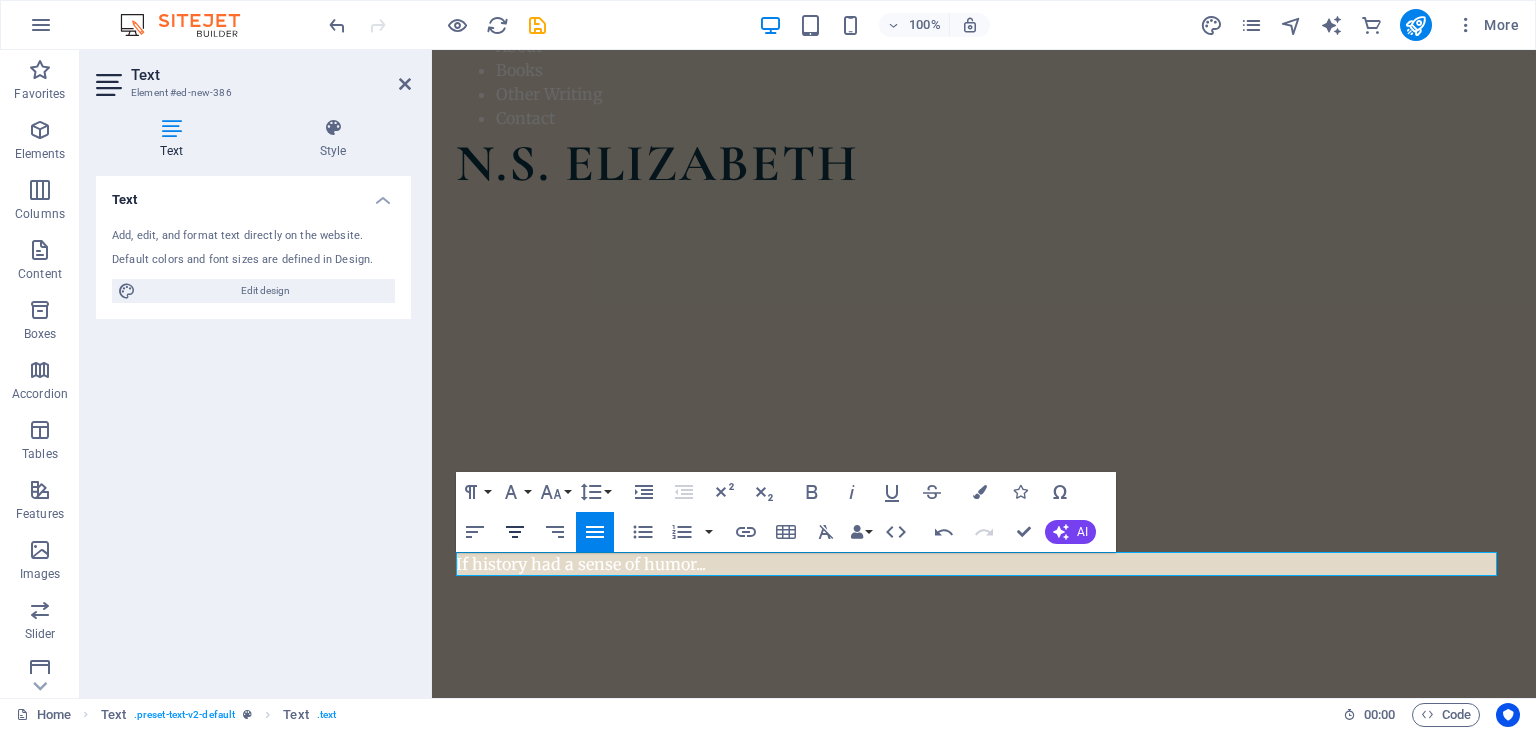 click 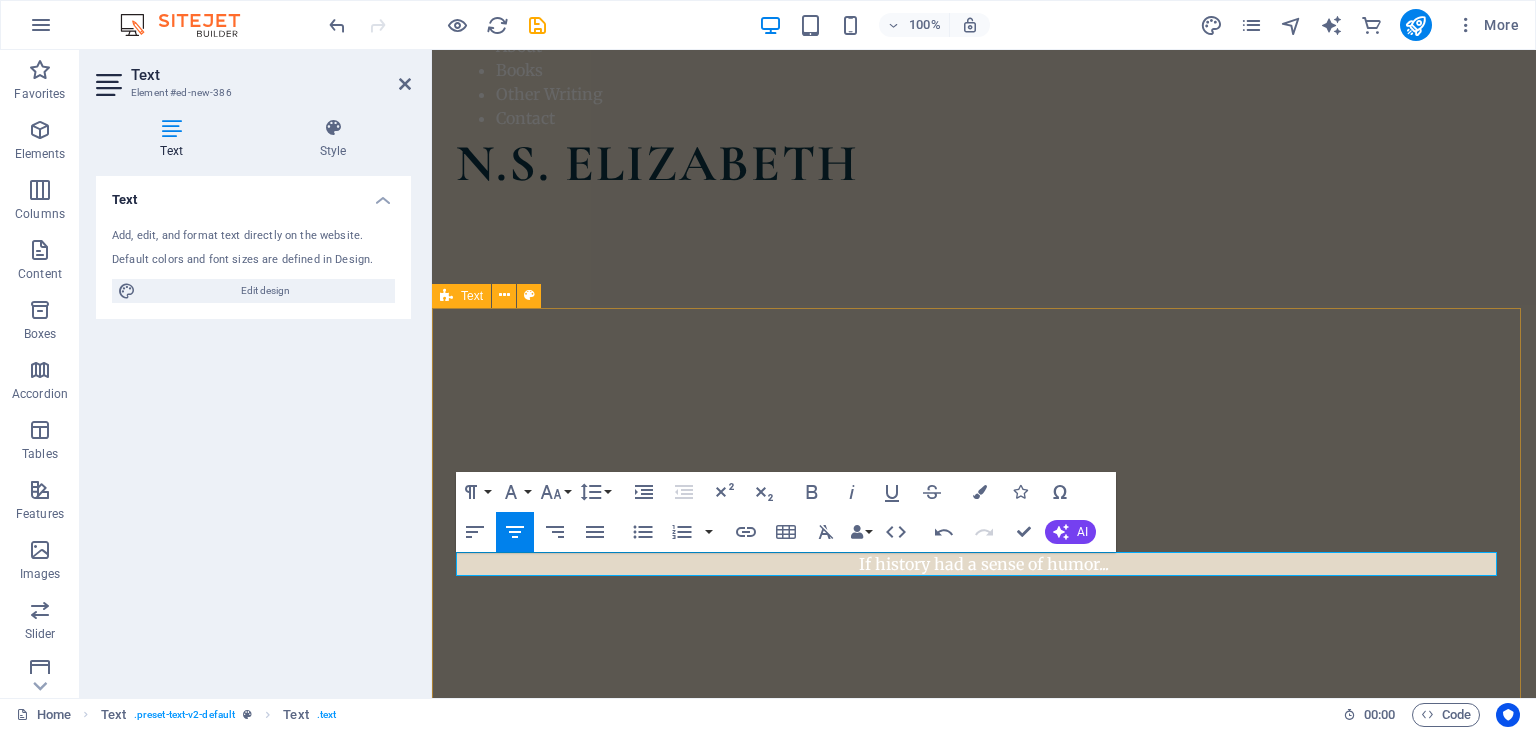 click on "N.S. [LAST] If history had a sense of humor..." at bounding box center (984, 532) 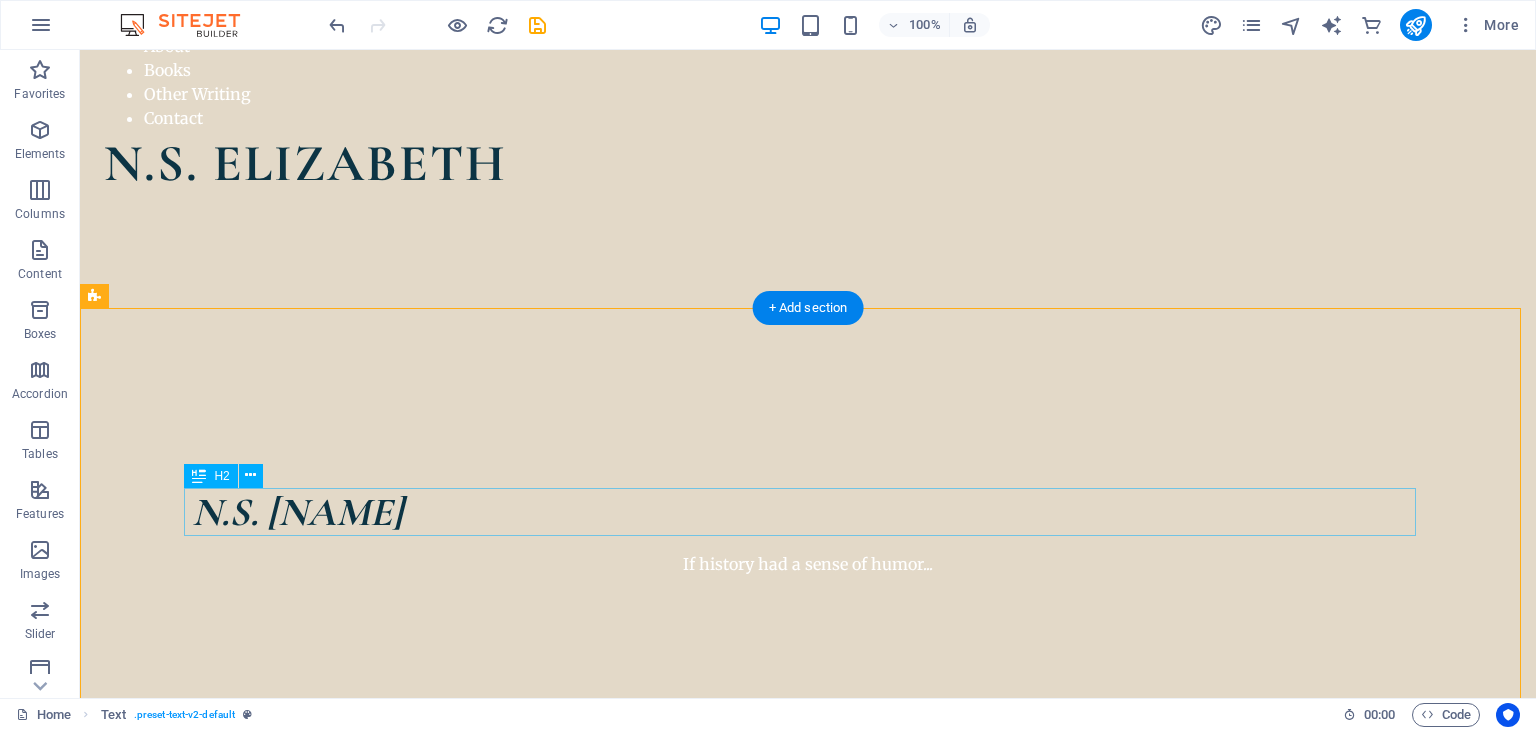 click on "N.S. [NAME]" at bounding box center [808, 512] 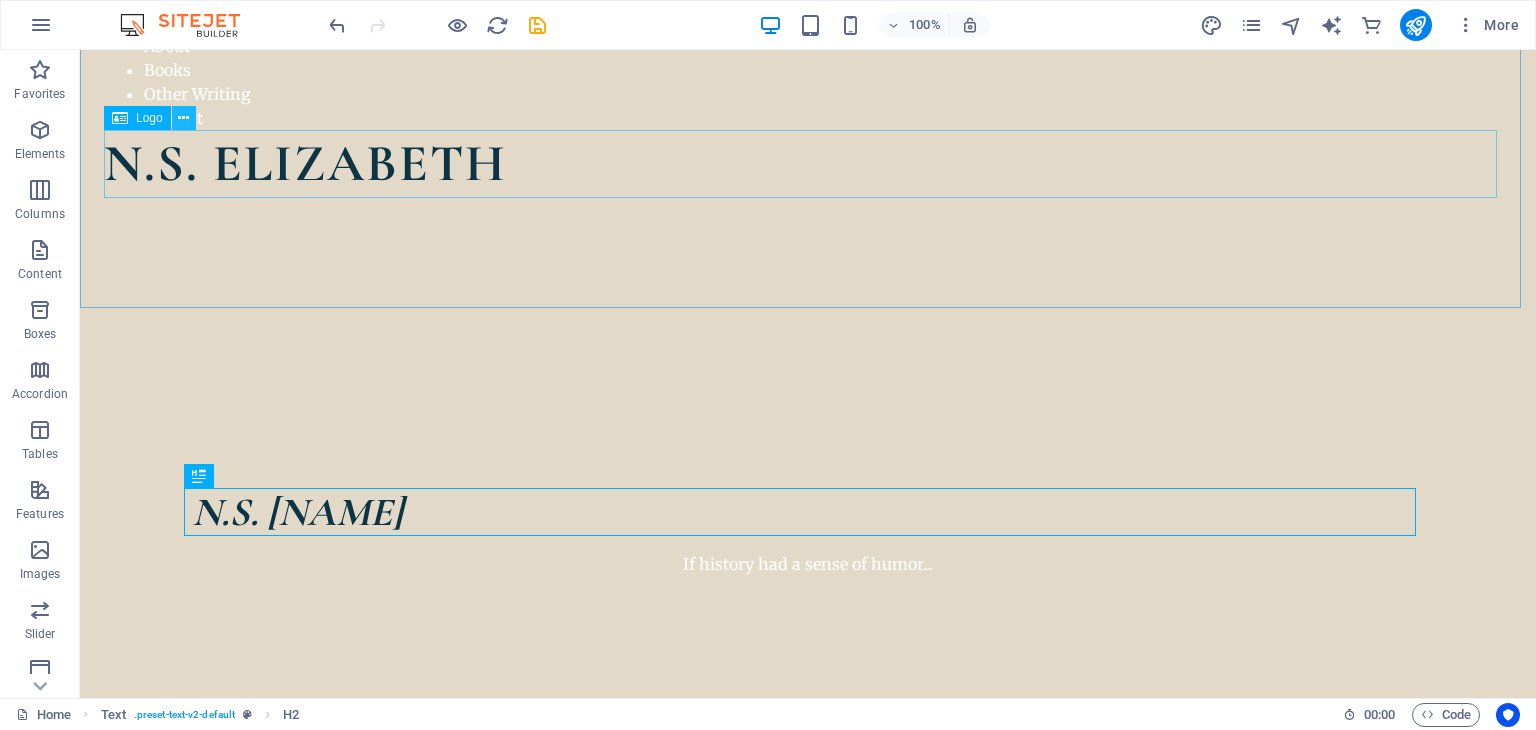 click at bounding box center [183, 118] 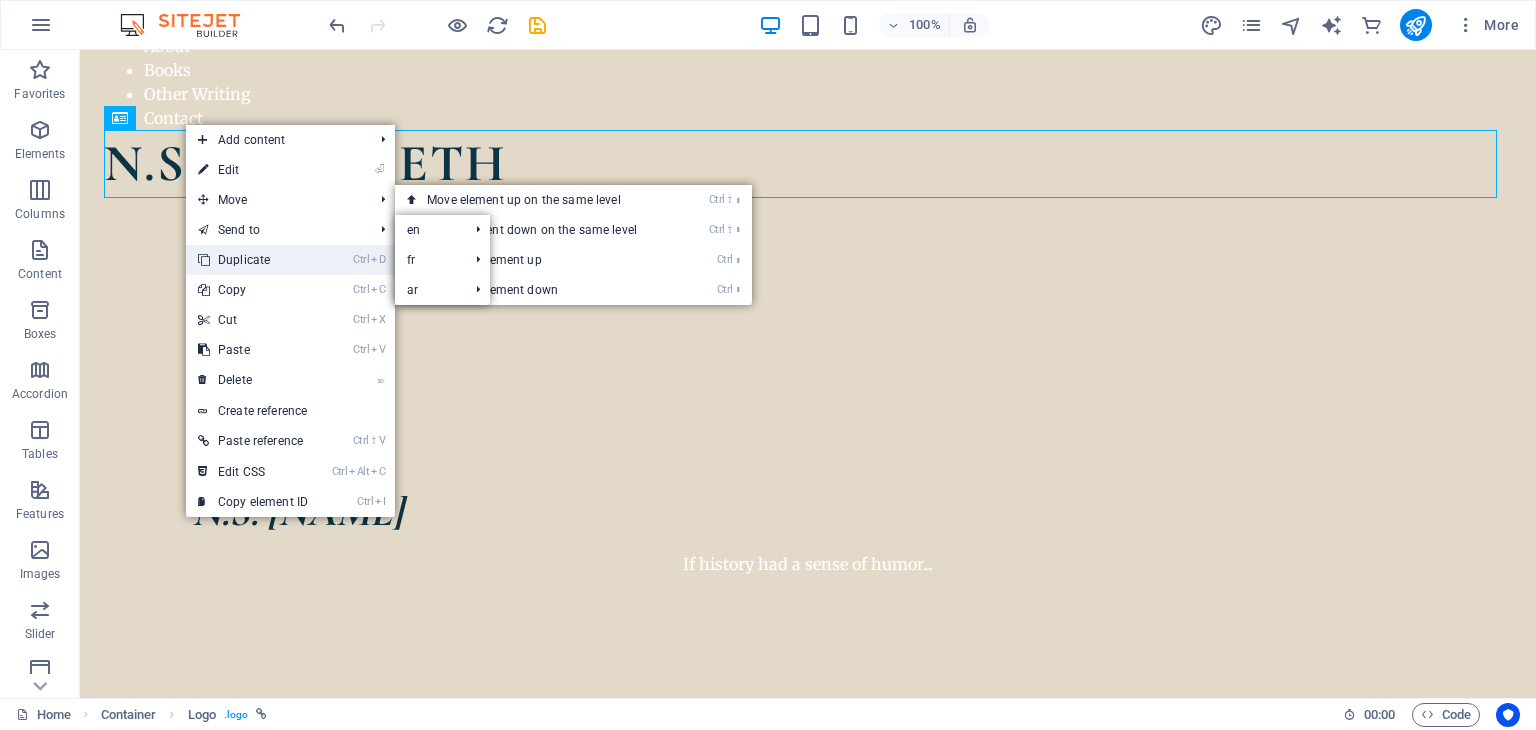 click on "Ctrl D  Duplicate" at bounding box center (253, 260) 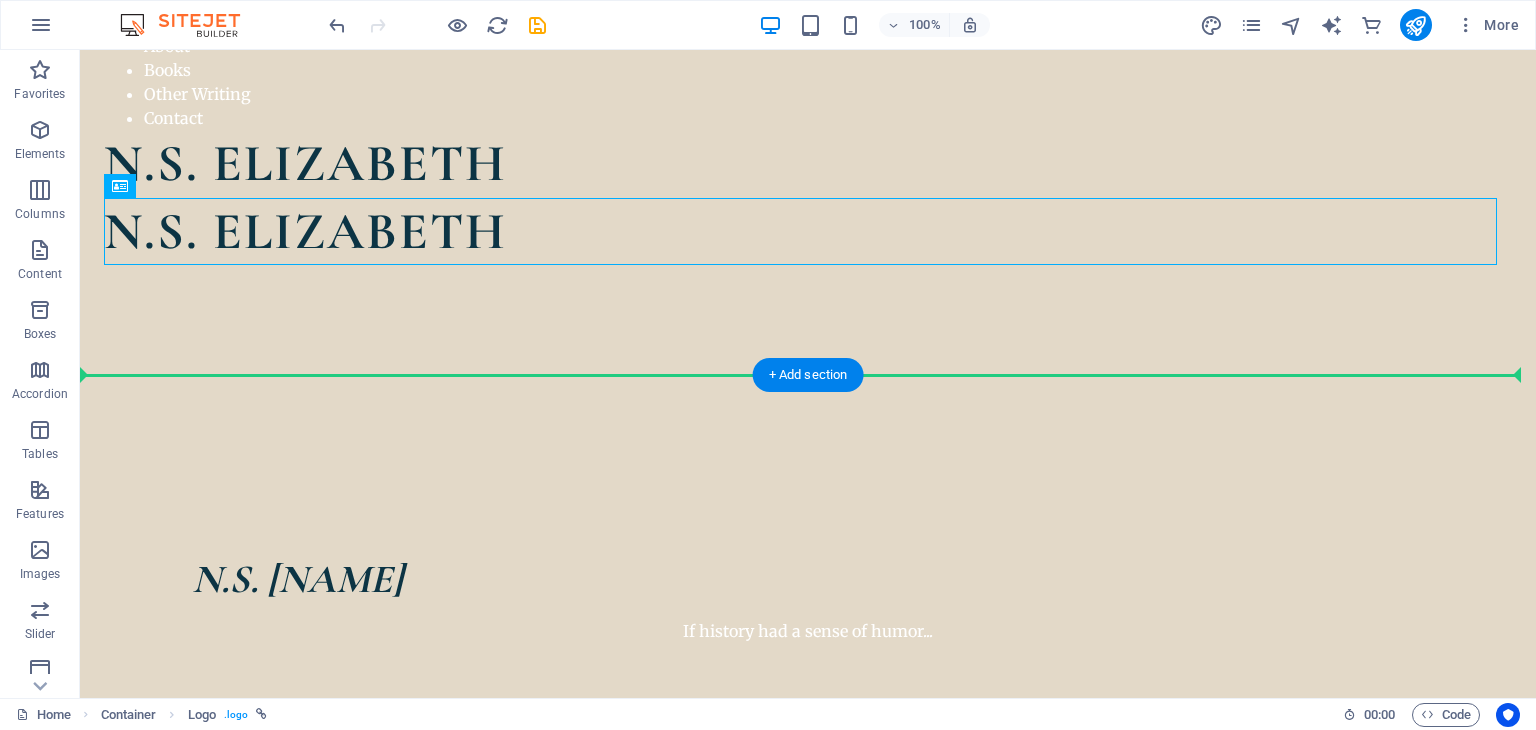 drag, startPoint x: 218, startPoint y: 241, endPoint x: 376, endPoint y: 492, distance: 296.58893 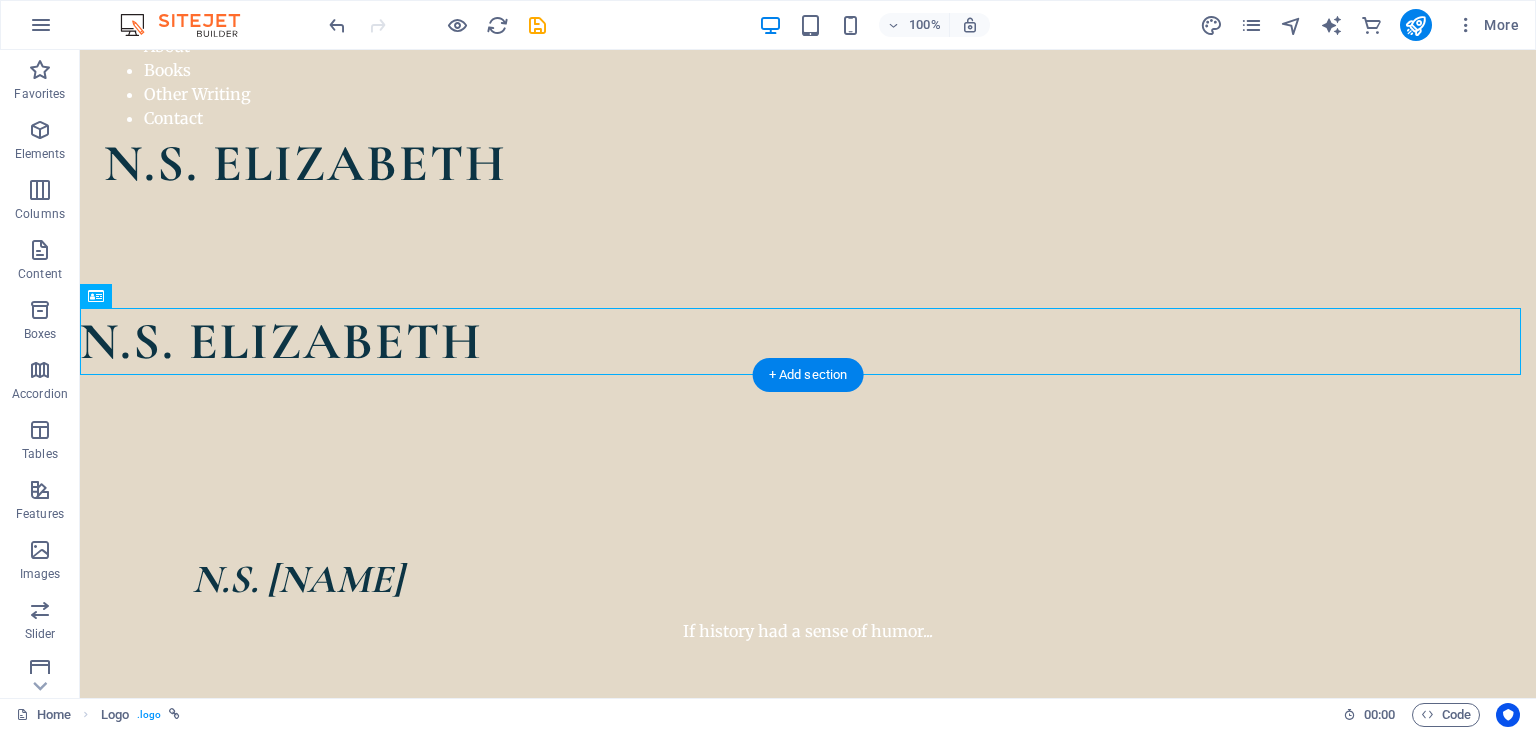 click on "N.S. [NAME]" at bounding box center [808, 579] 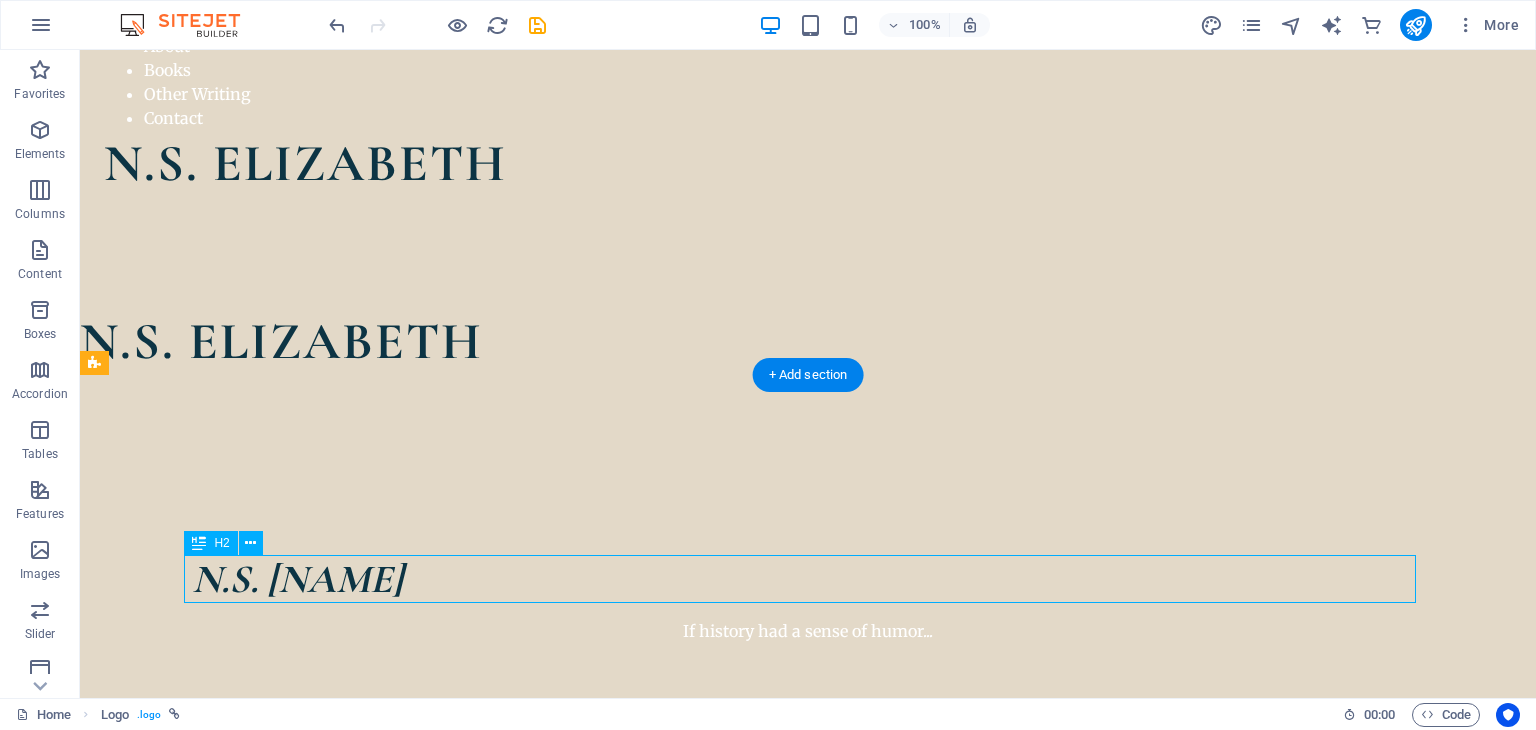 click on "N.S. [NAME]" at bounding box center [808, 579] 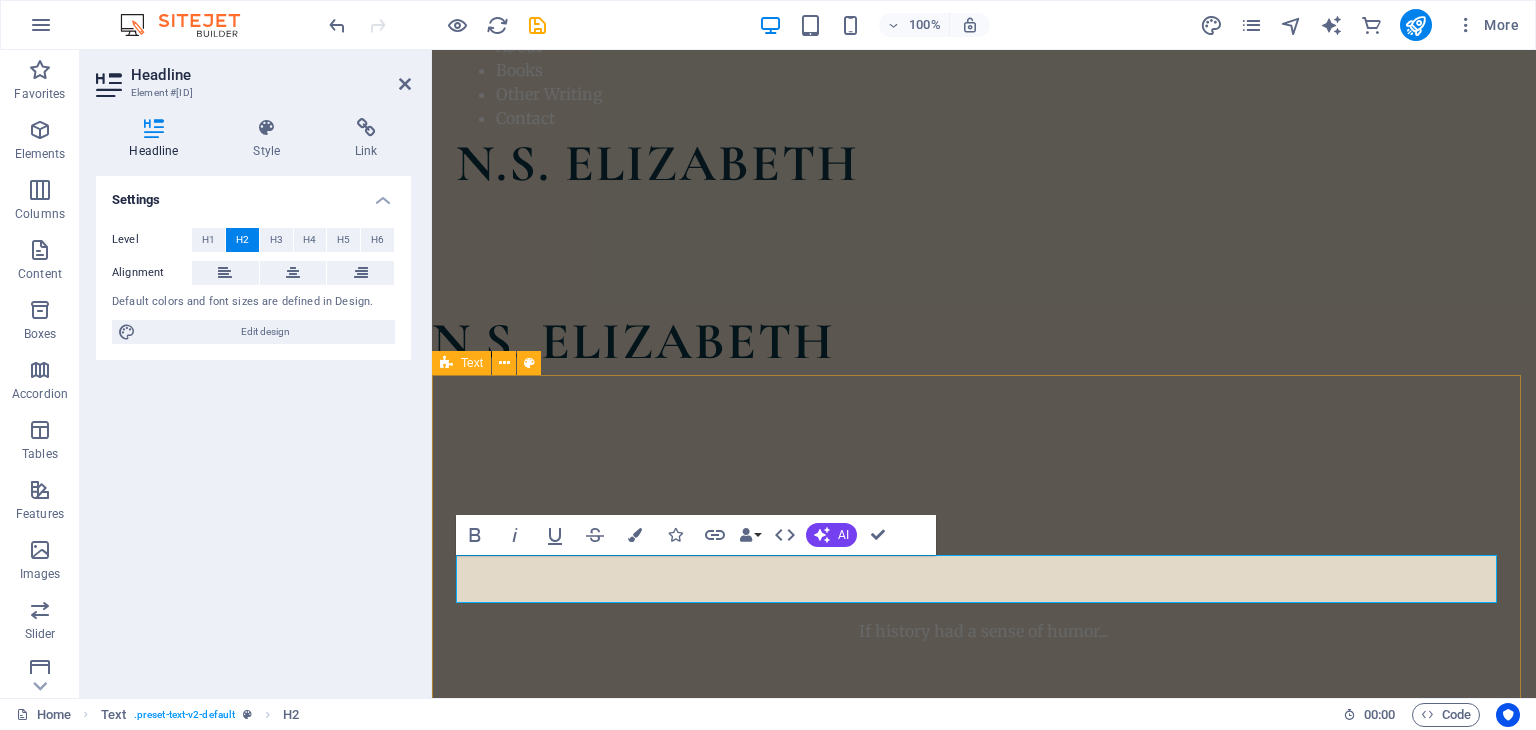 click on "​ If history had a sense of humor..." at bounding box center (984, 599) 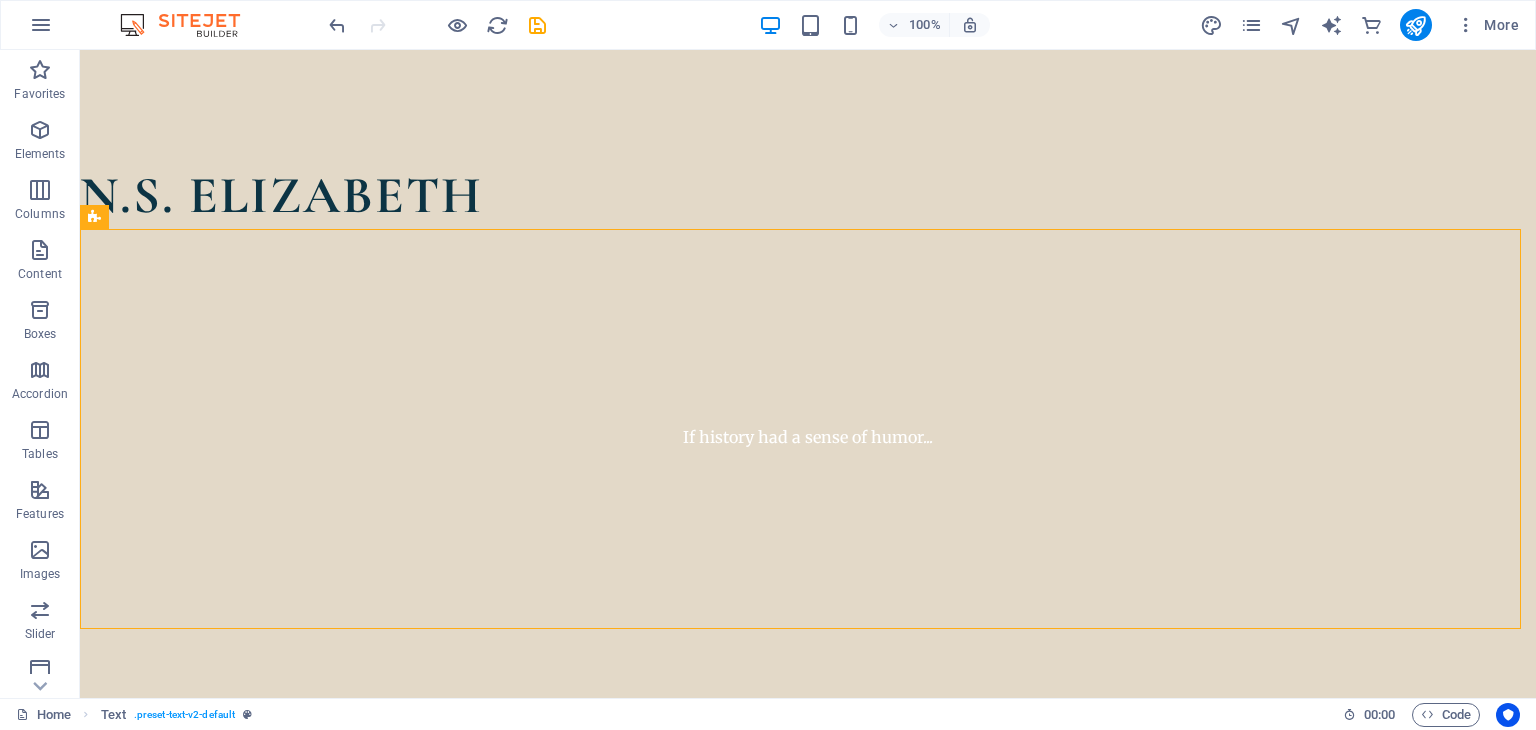 scroll, scrollTop: 5, scrollLeft: 0, axis: vertical 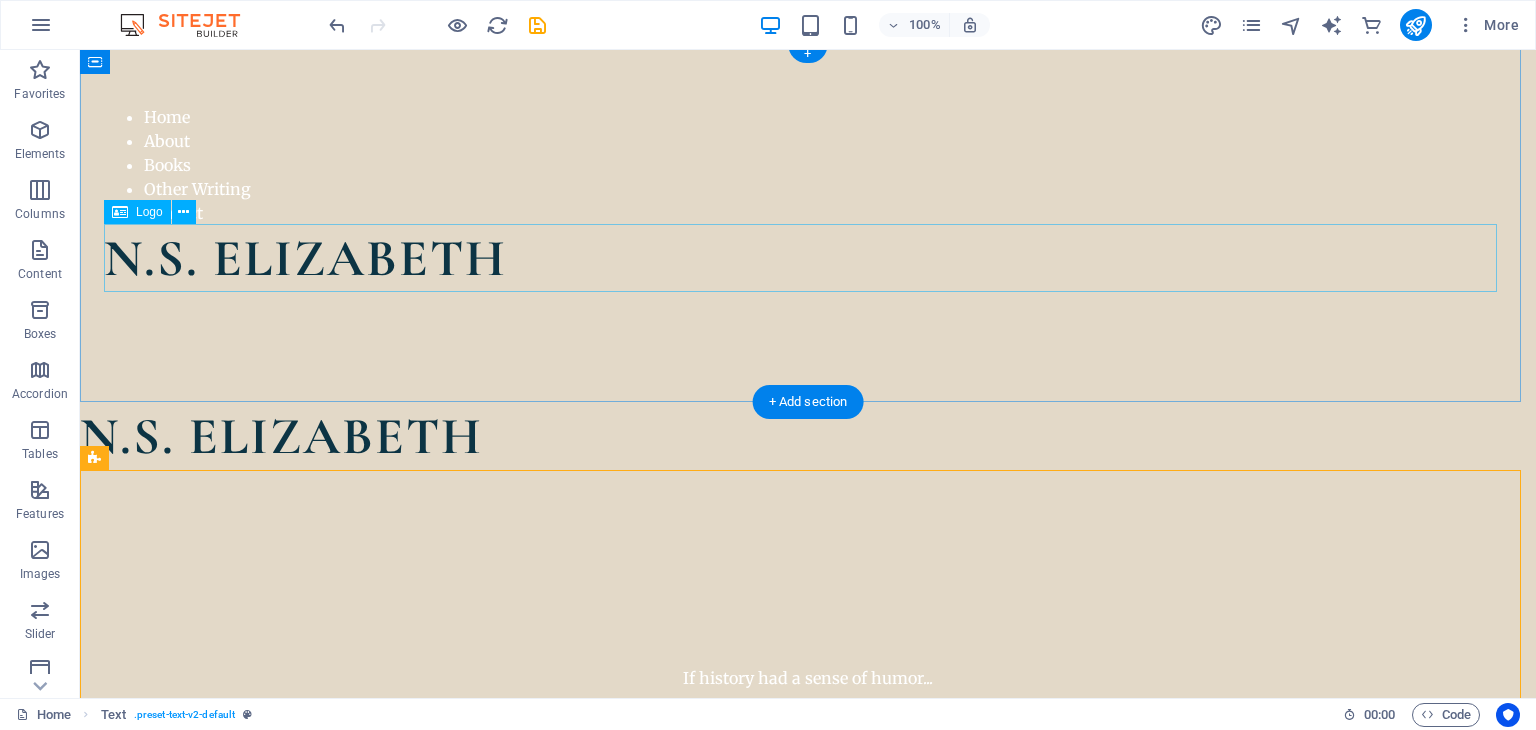 click on "N.S. ELIZABETH" at bounding box center [808, 259] 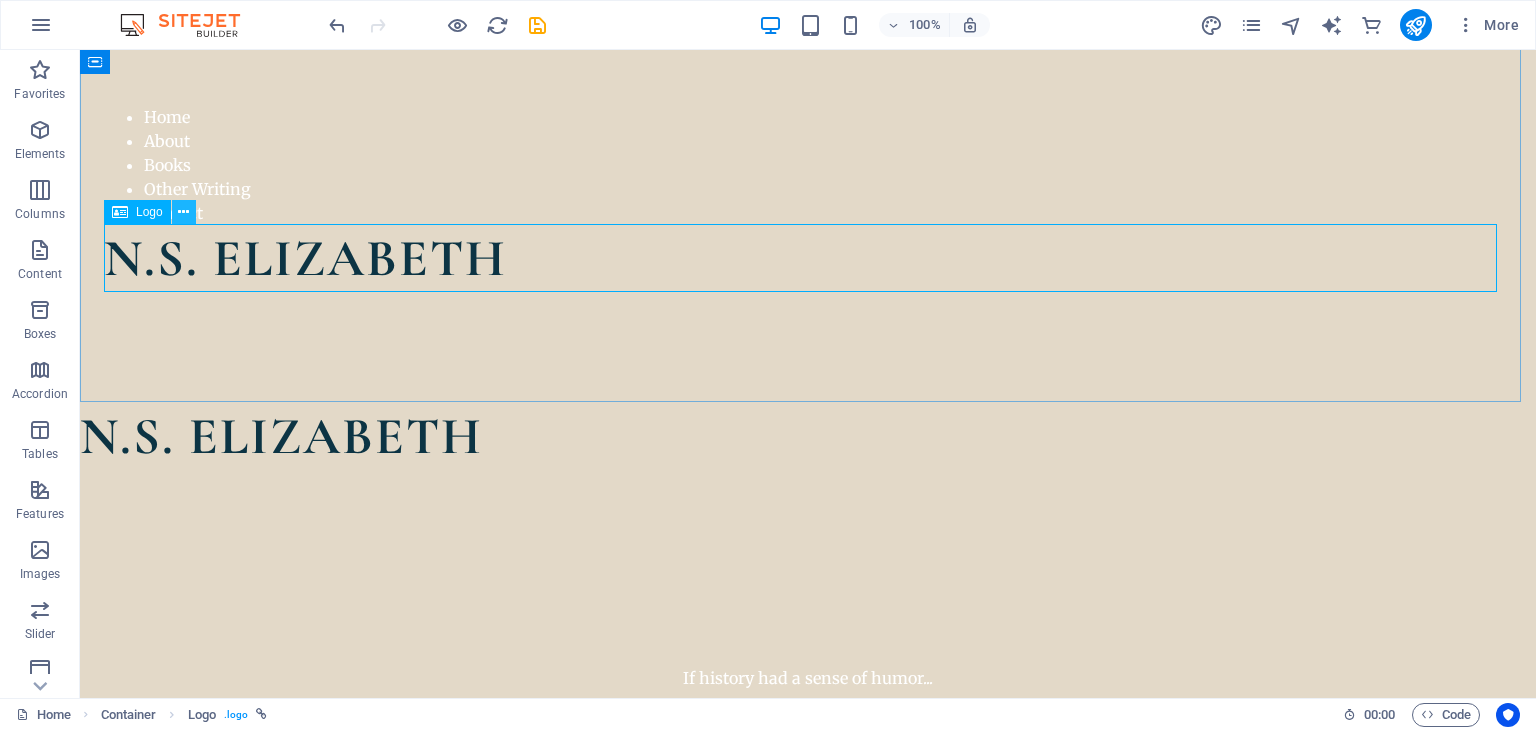click at bounding box center [183, 212] 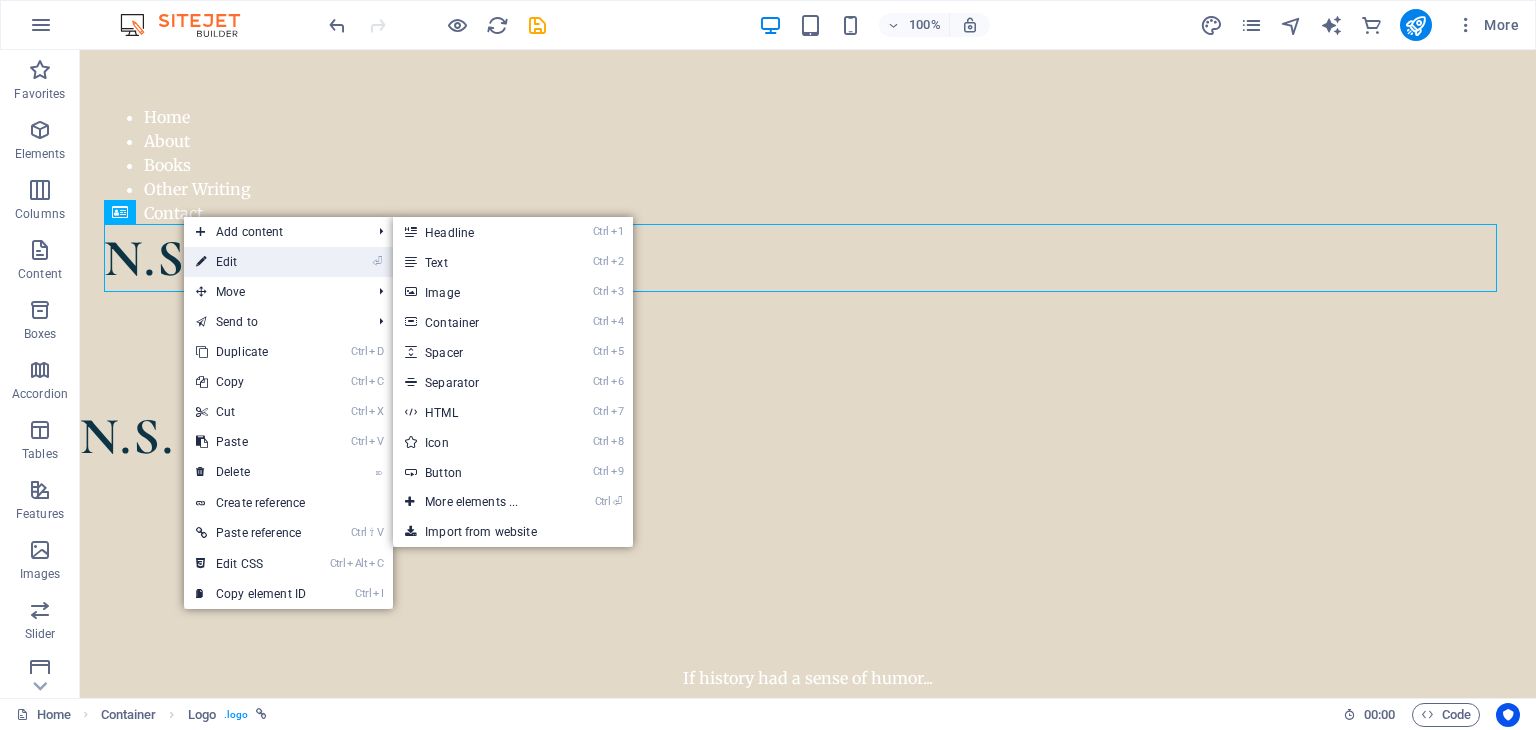 click on "⏎  Edit" at bounding box center [251, 262] 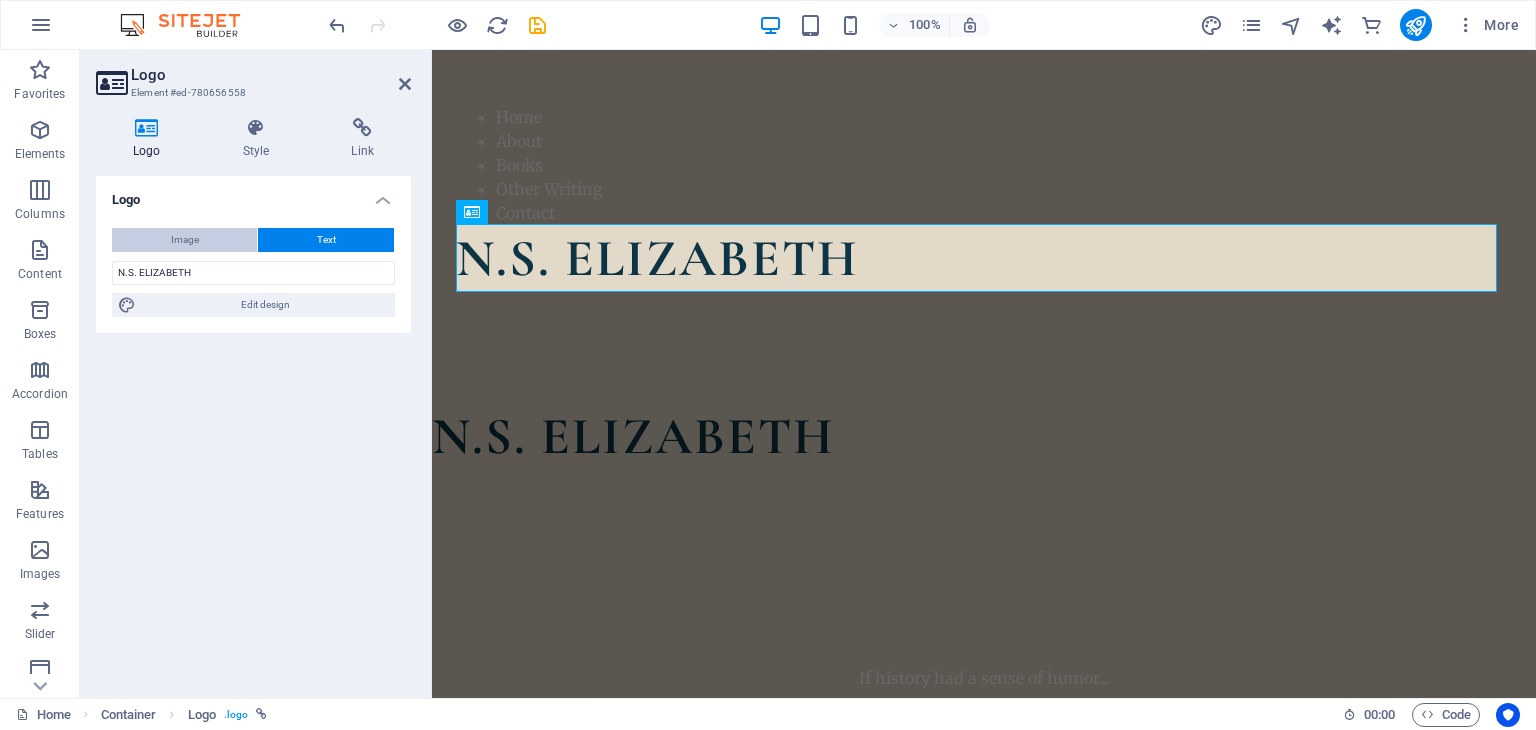 click on "Image" at bounding box center [184, 240] 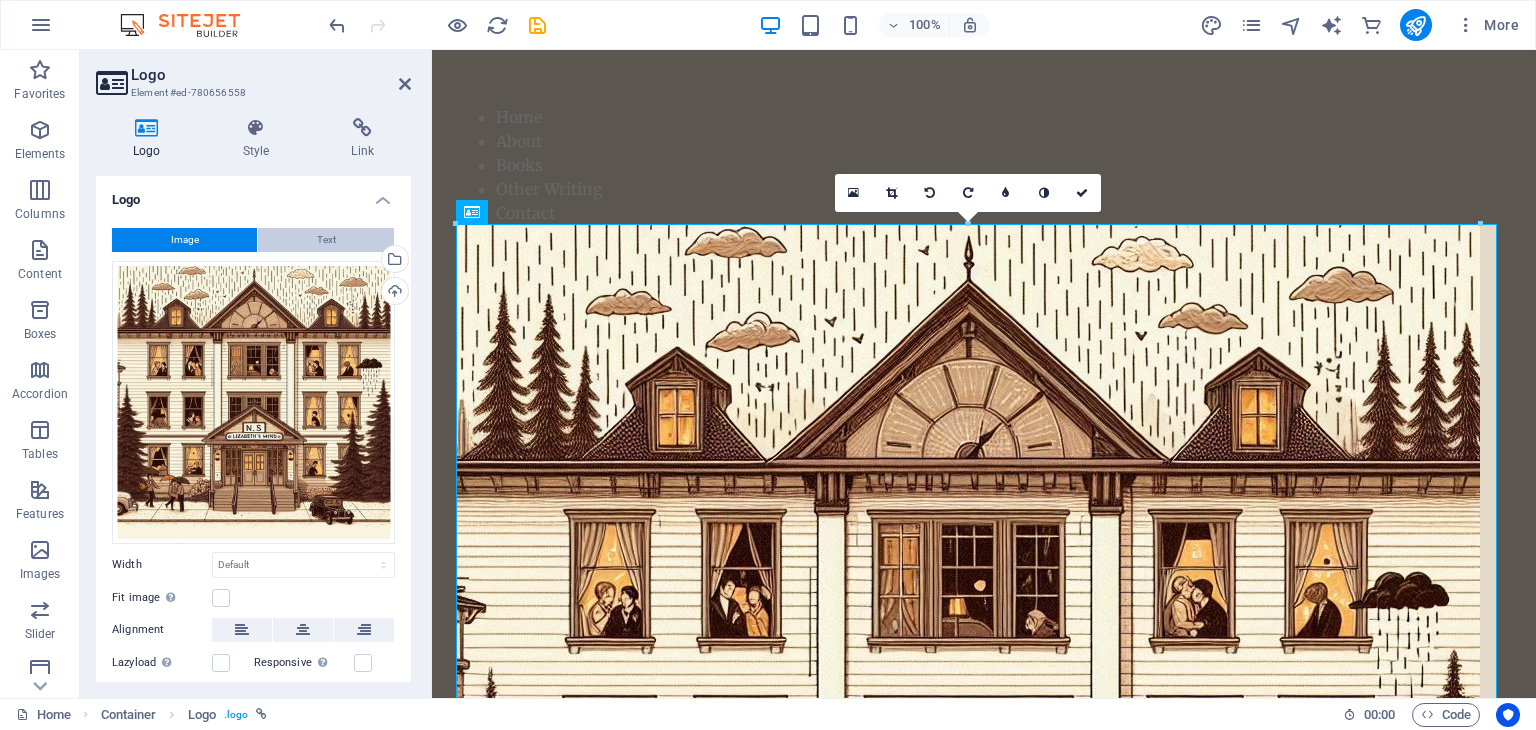 click on "Text" at bounding box center [326, 240] 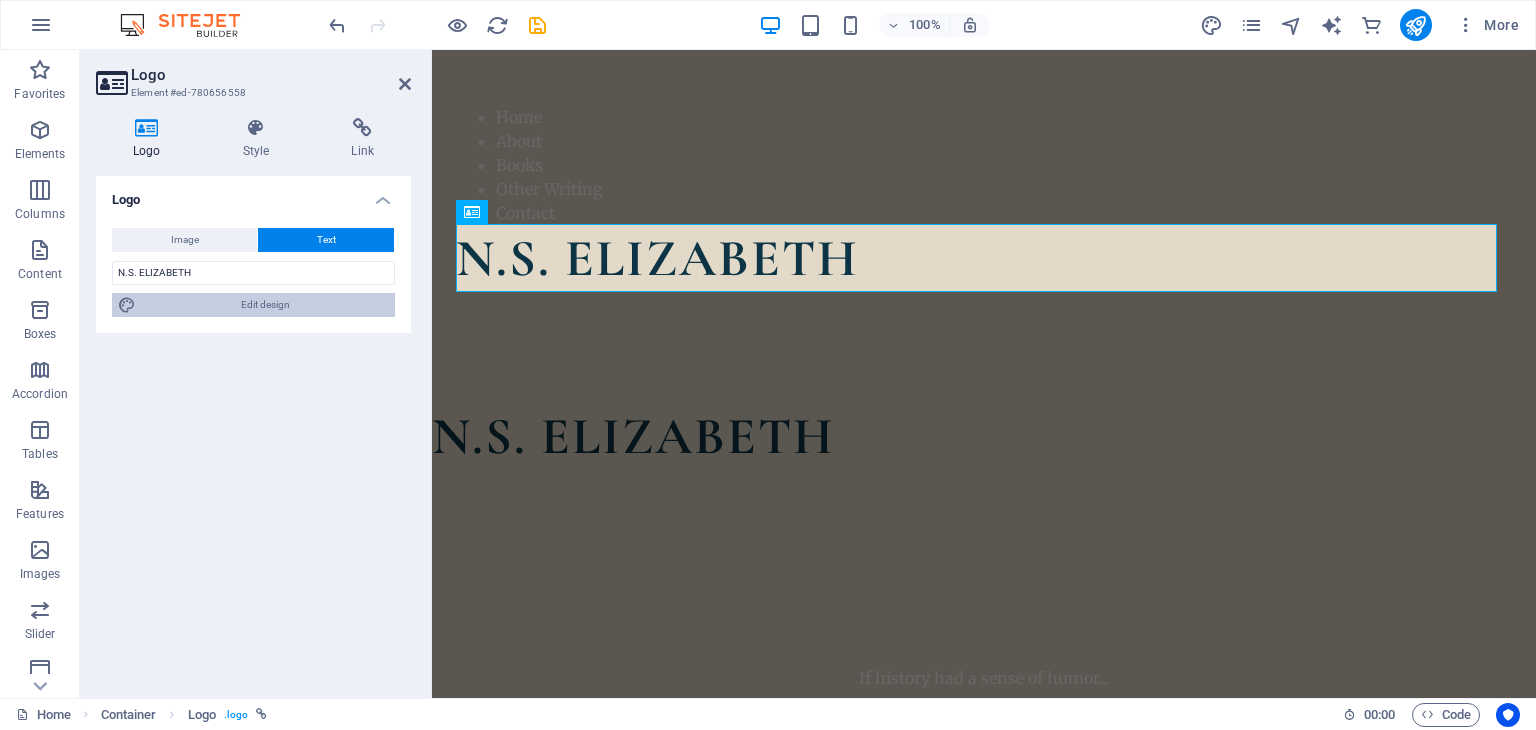click on "Edit design" at bounding box center [265, 305] 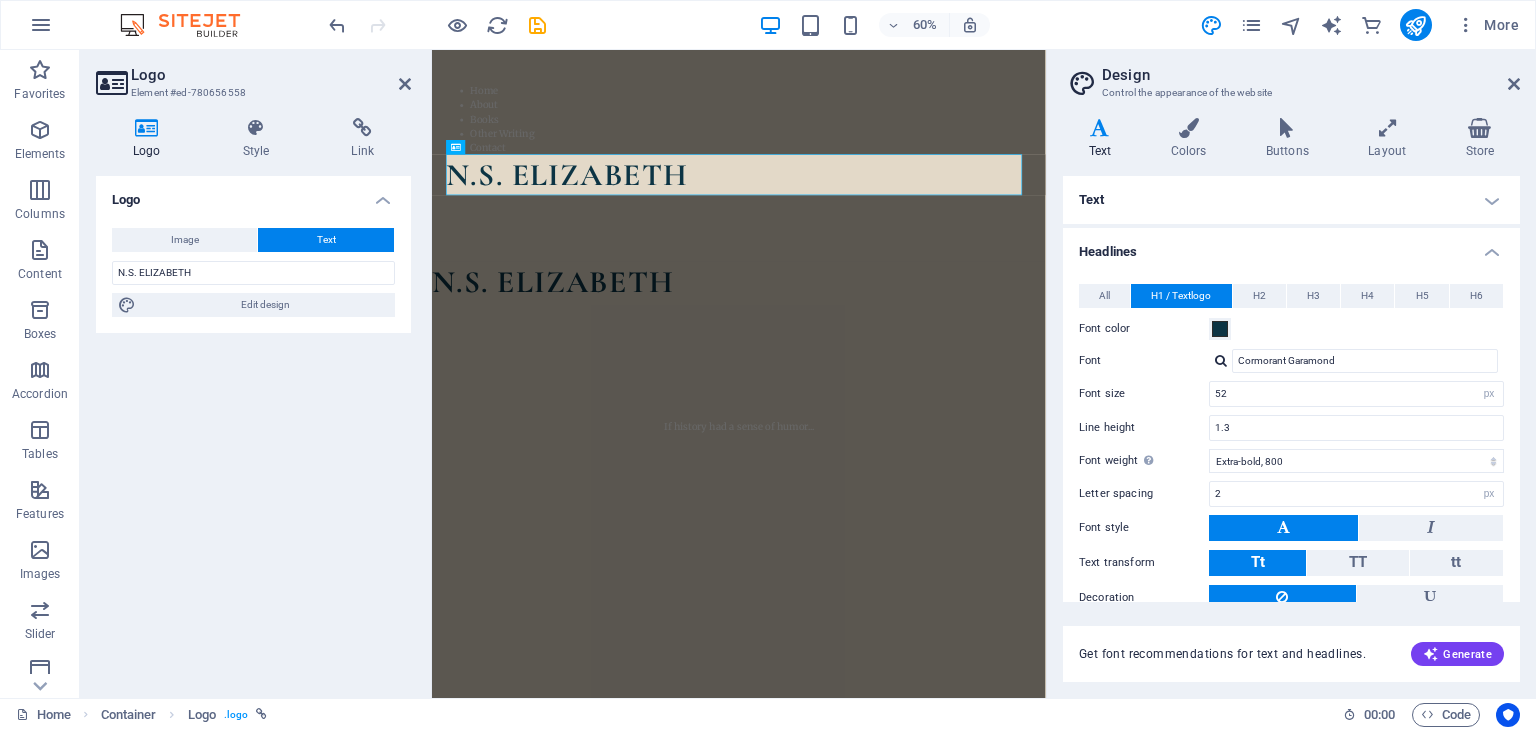 scroll, scrollTop: 95, scrollLeft: 0, axis: vertical 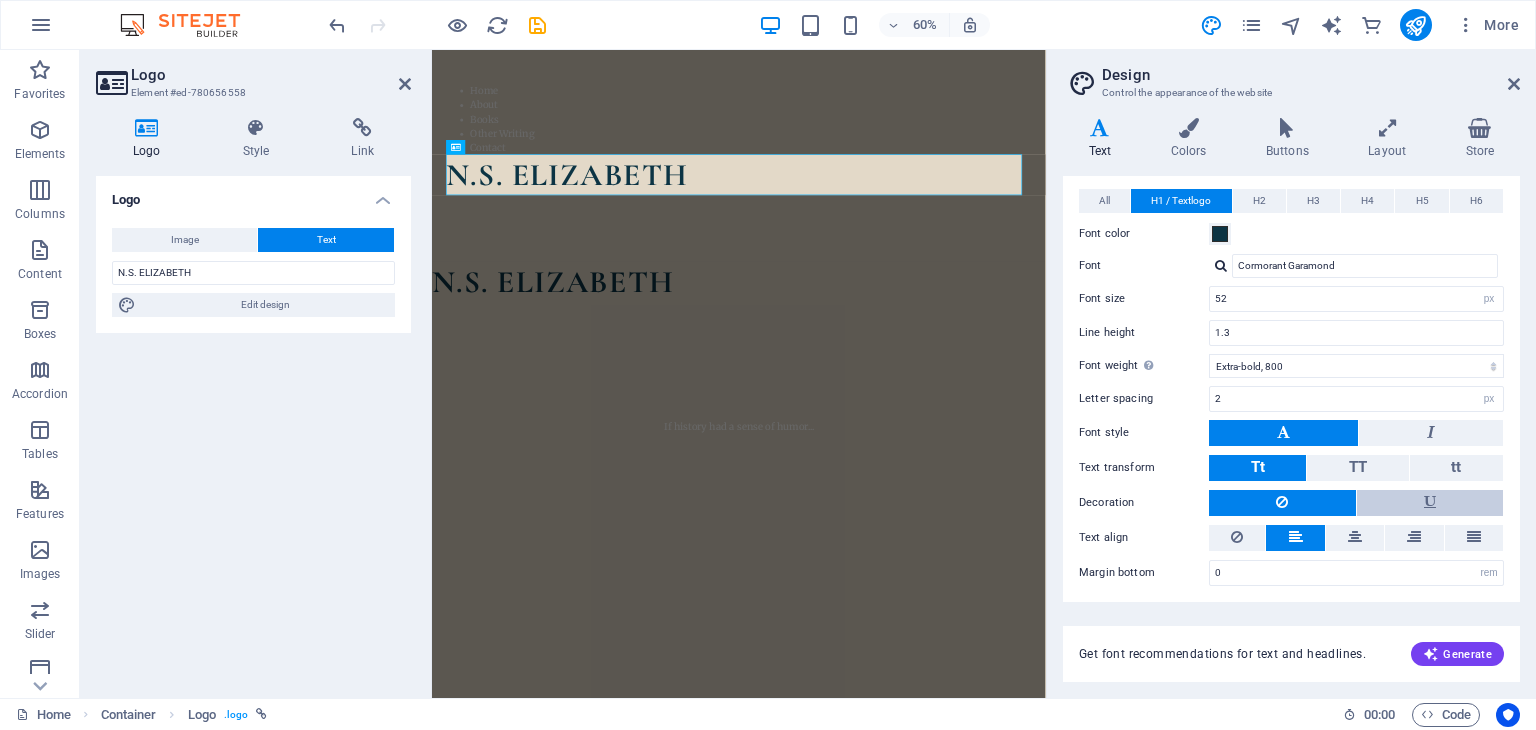 click at bounding box center (1430, 503) 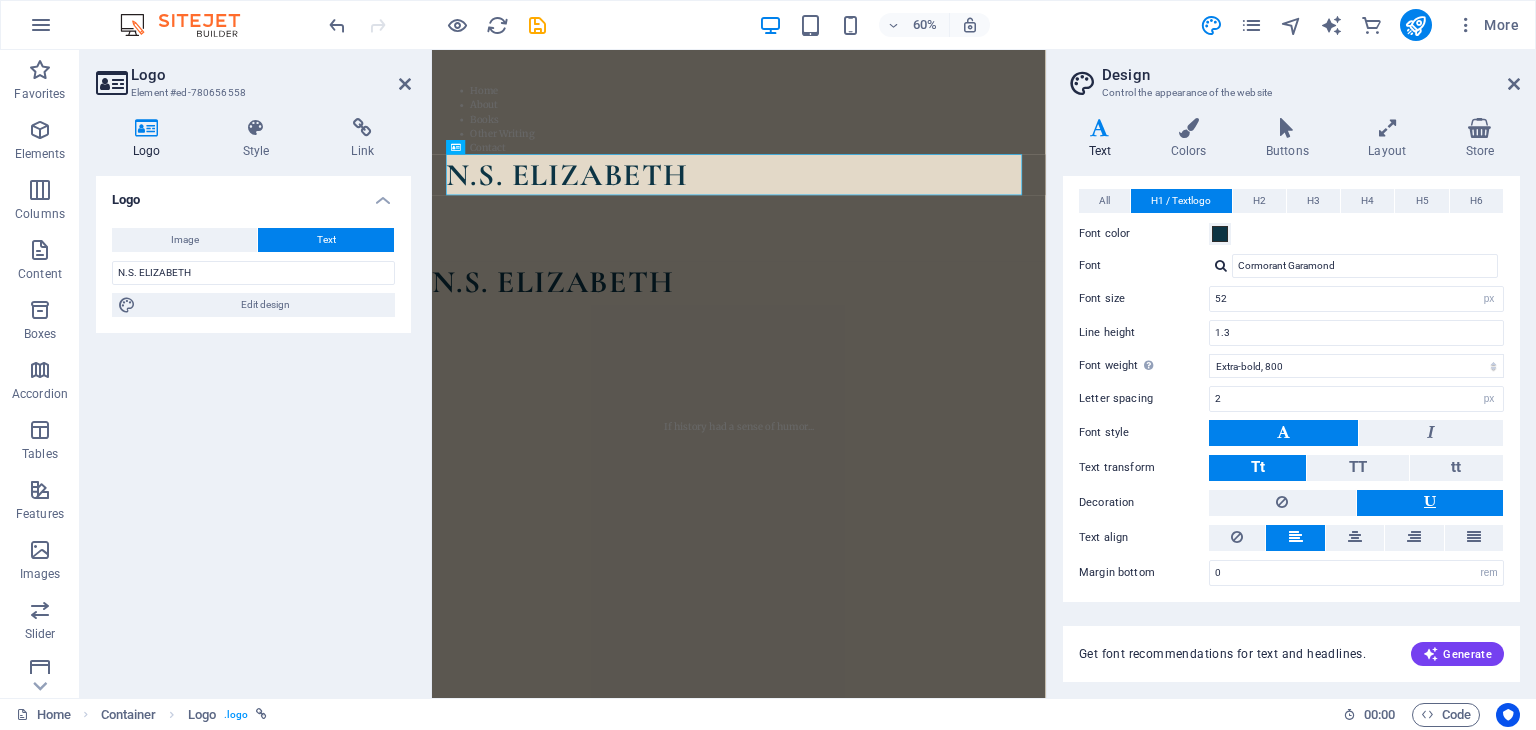 click at bounding box center (1430, 503) 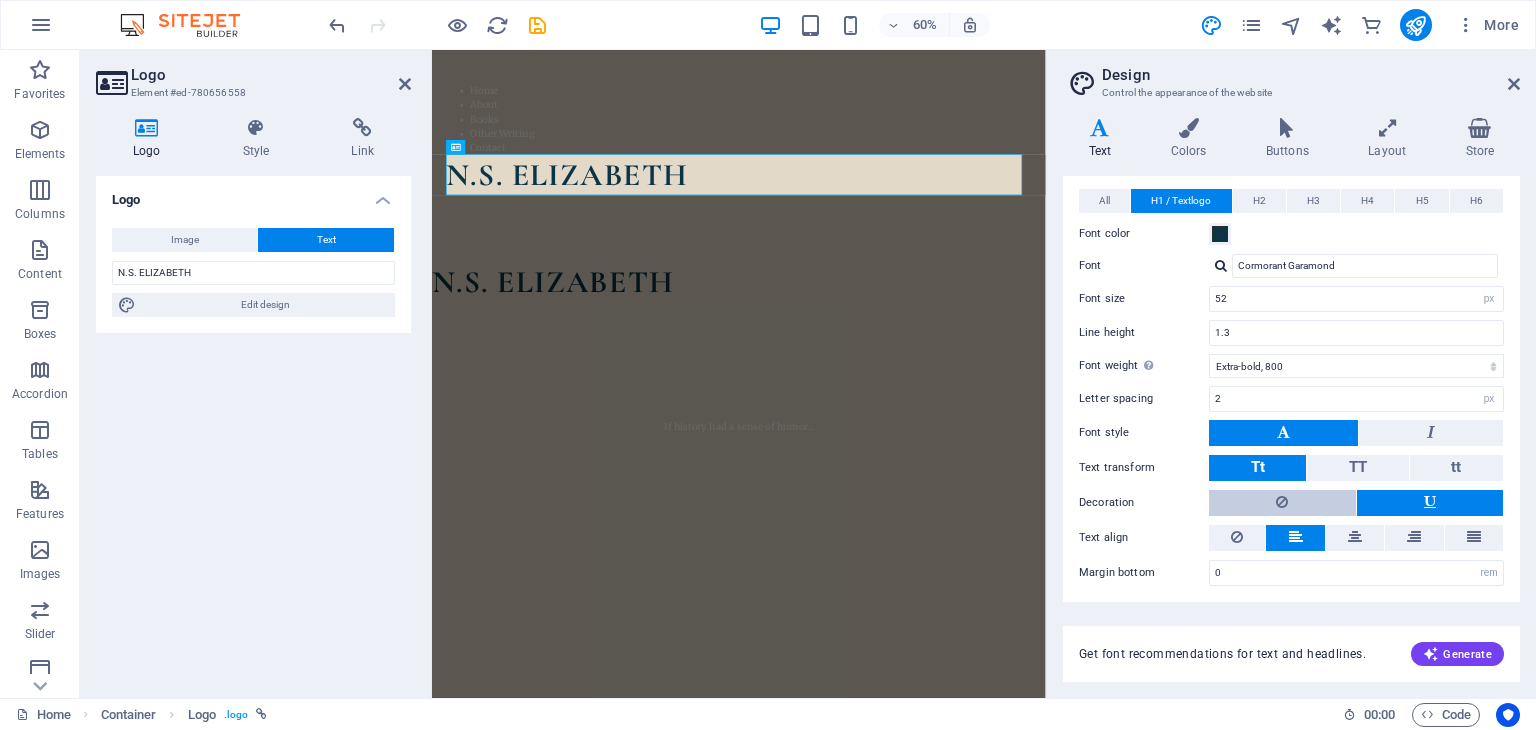 click at bounding box center [1282, 503] 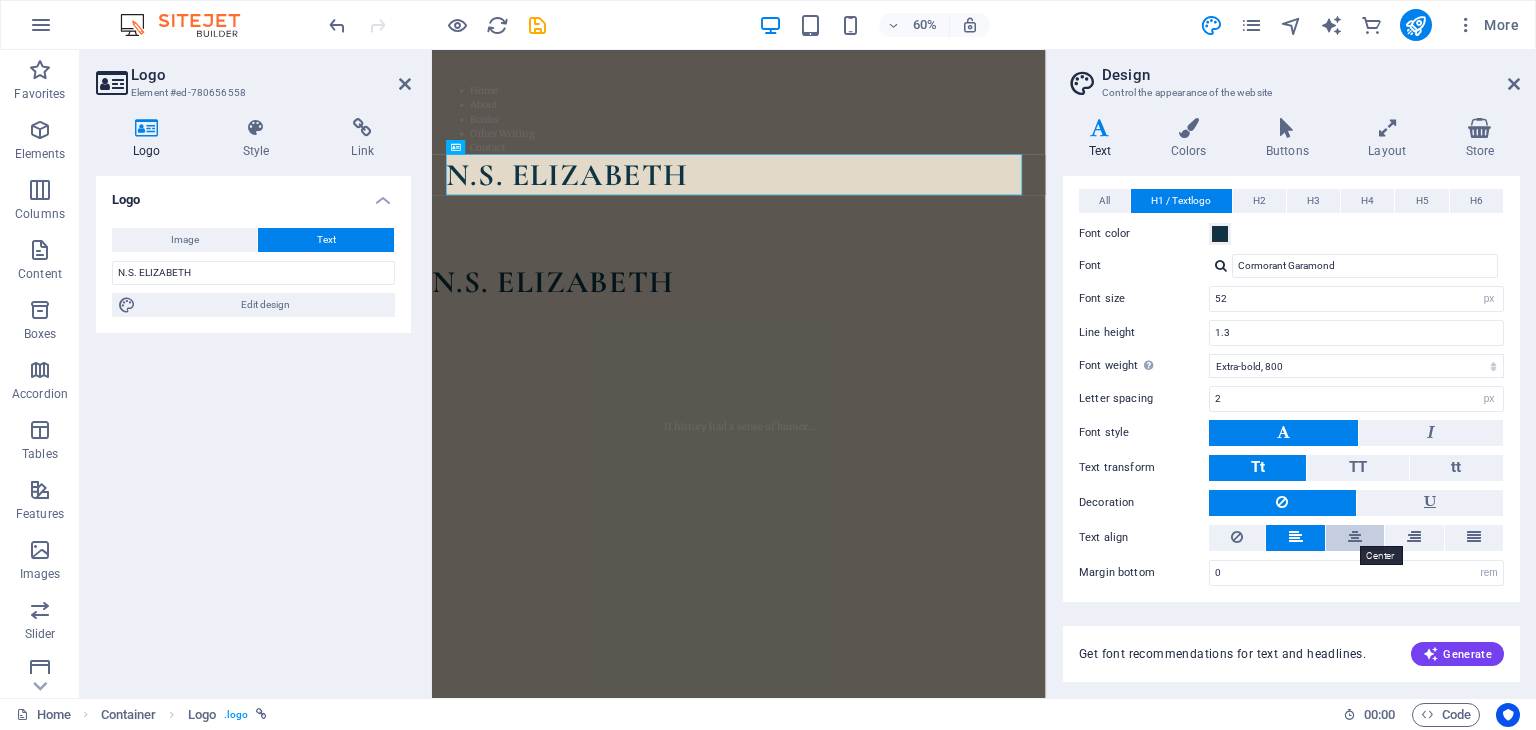 click at bounding box center (1355, 537) 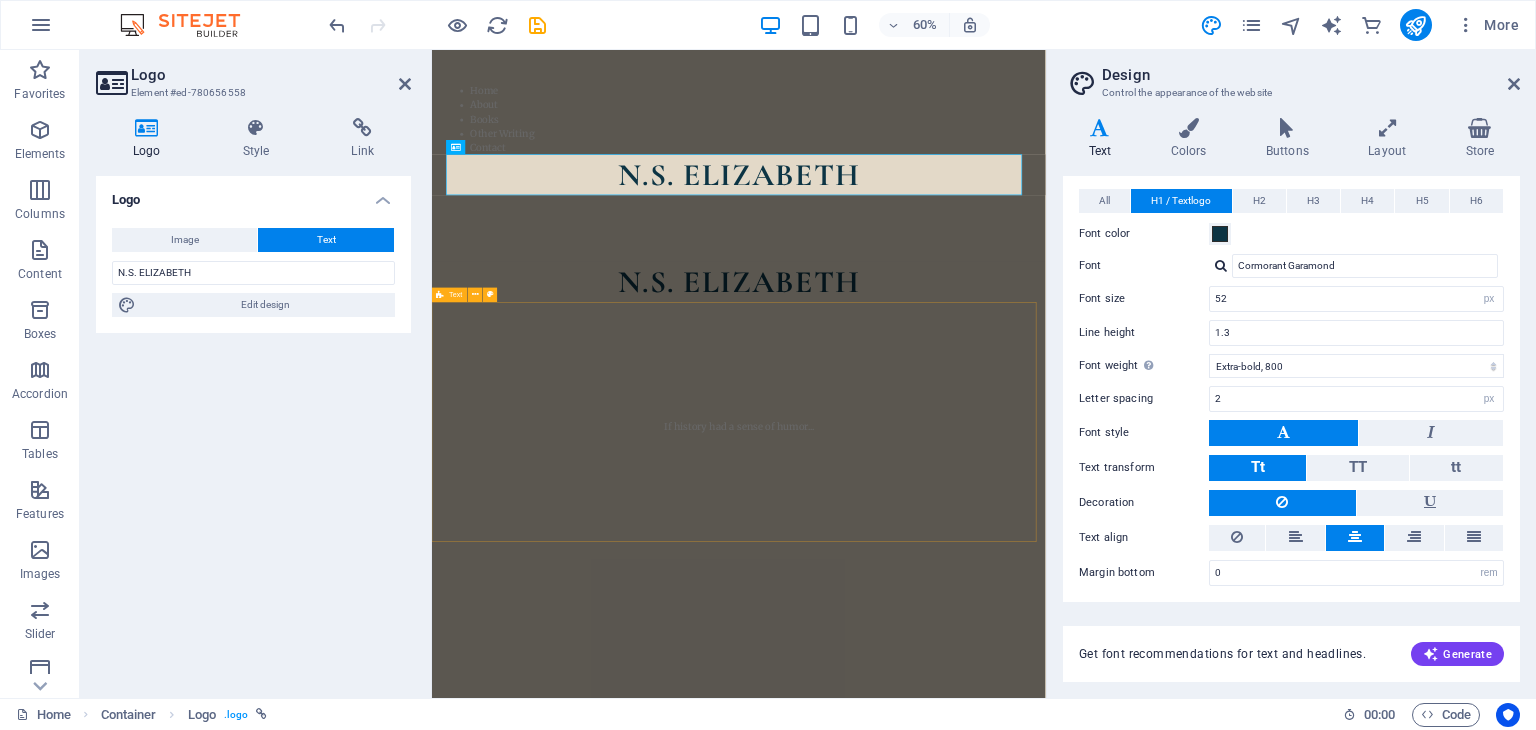 click on "If history had a sense of humor..." at bounding box center [943, 678] 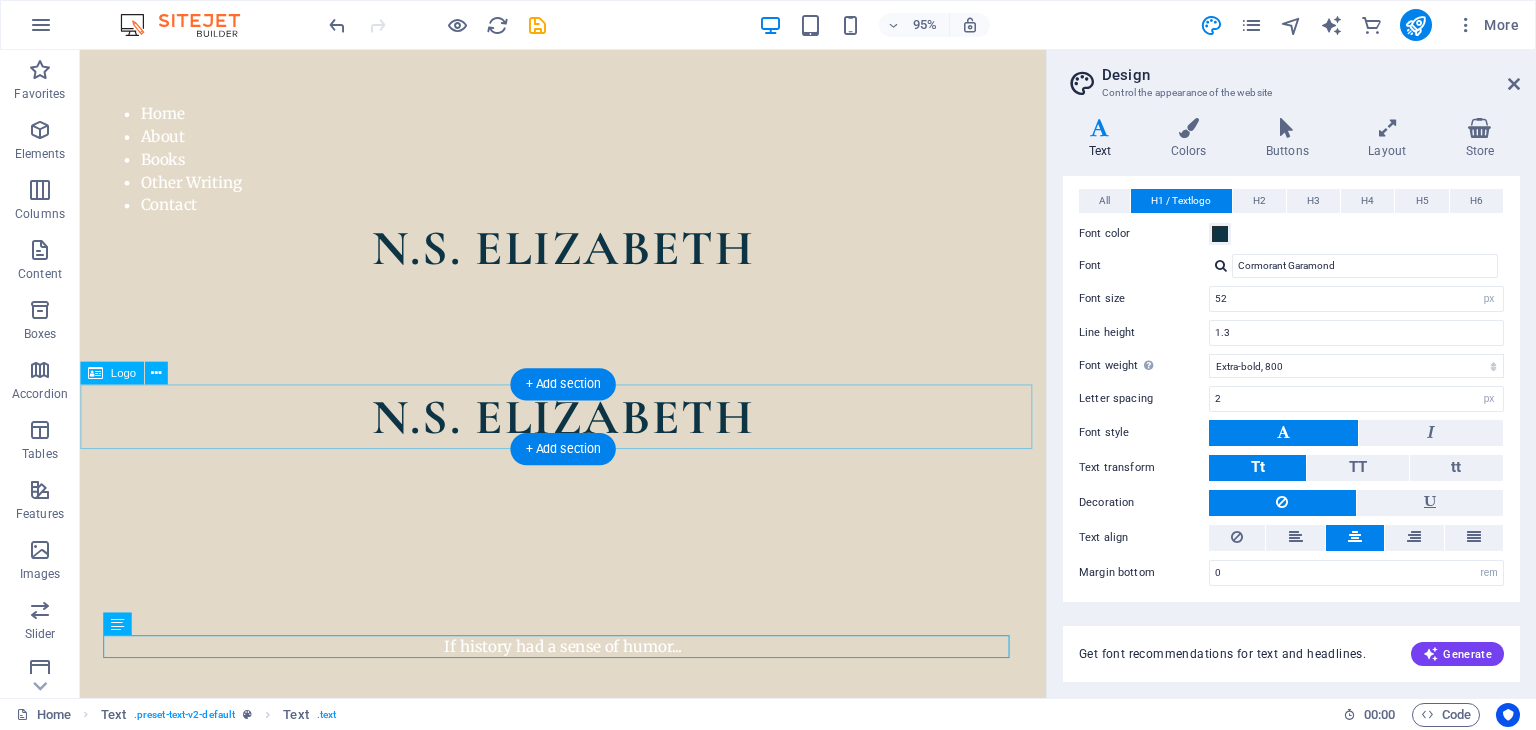 click on "N.S. ELIZABETH" at bounding box center (588, 437) 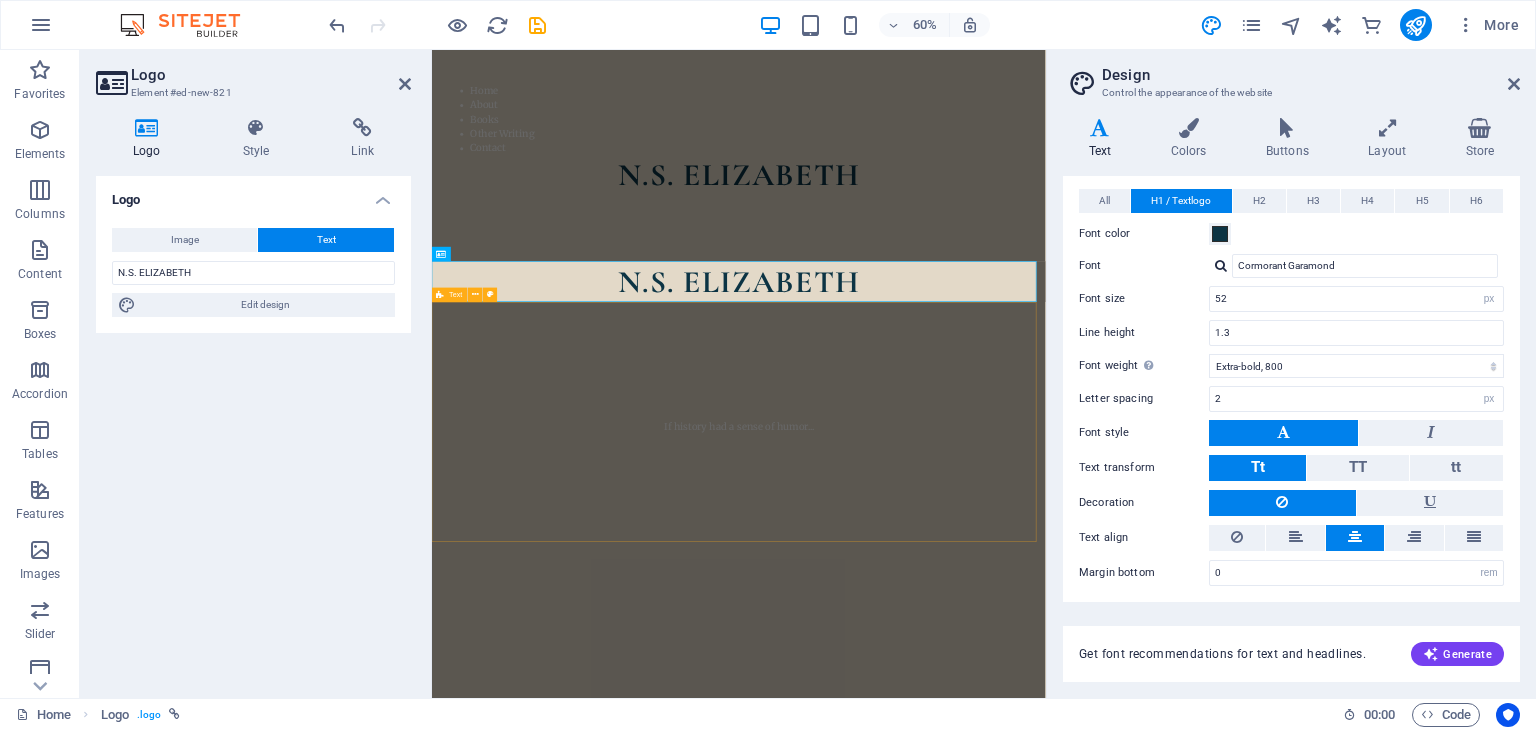 click on "N.S. ELIZABETH" at bounding box center [943, 437] 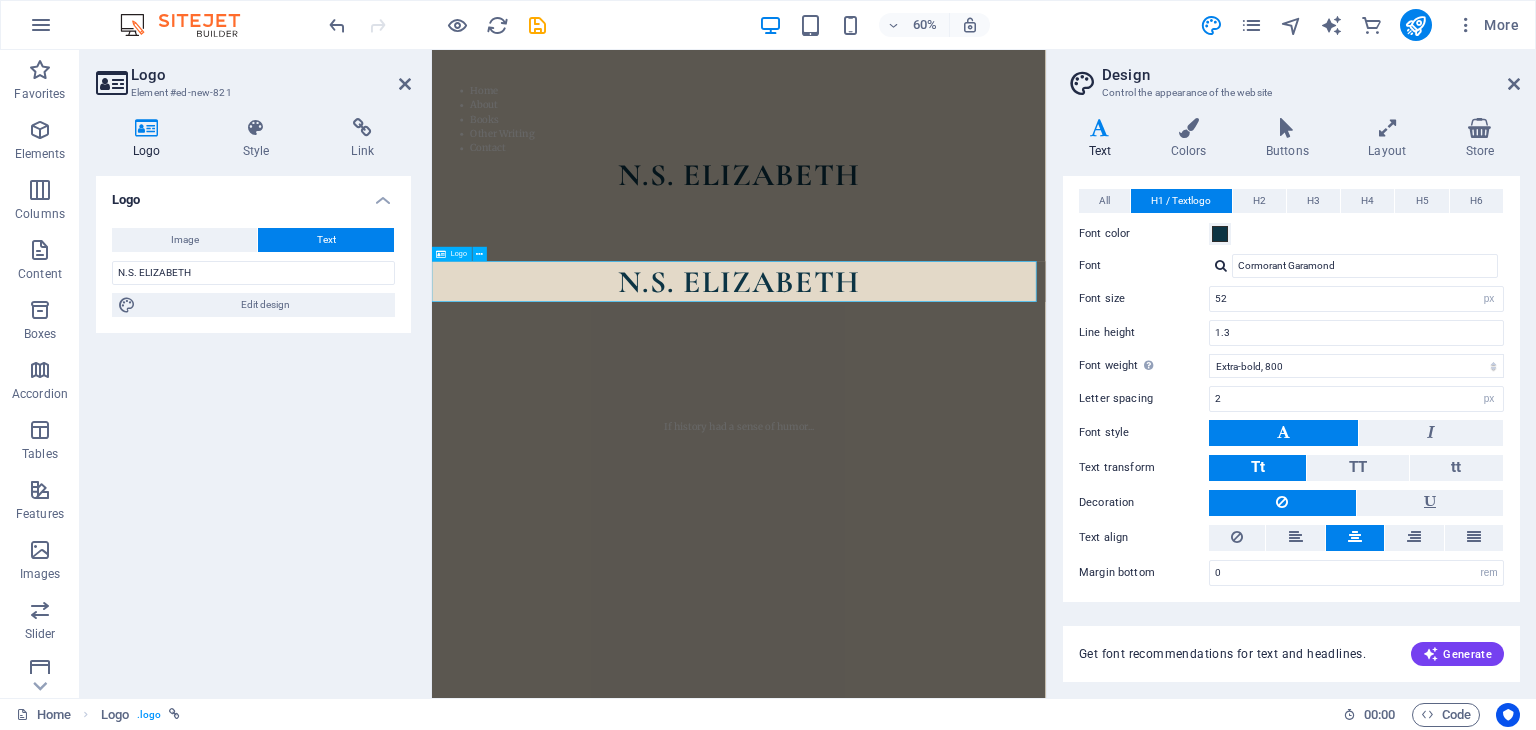 click on "N.S. ELIZABETH" at bounding box center [943, 437] 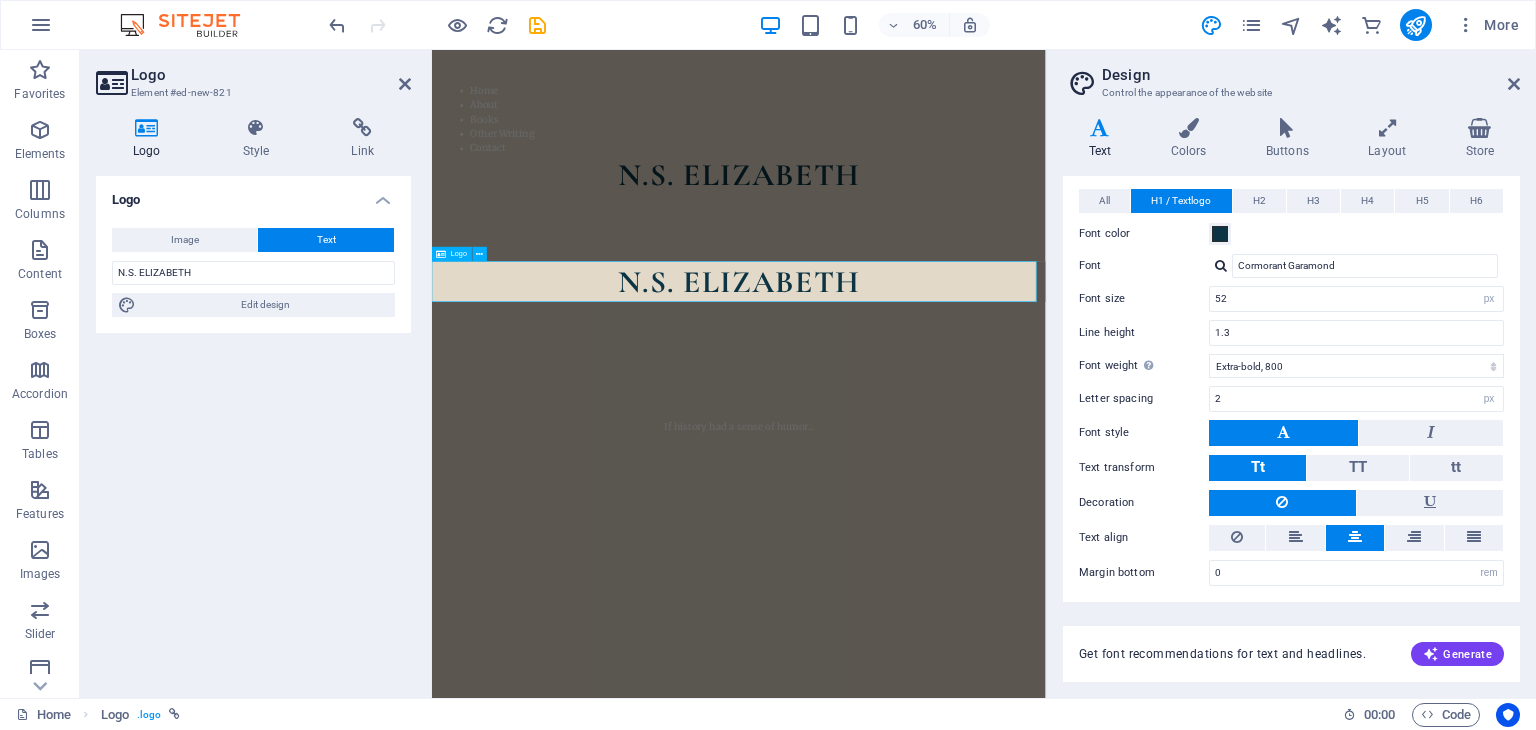click on "N.S. ELIZABETH" at bounding box center (943, 437) 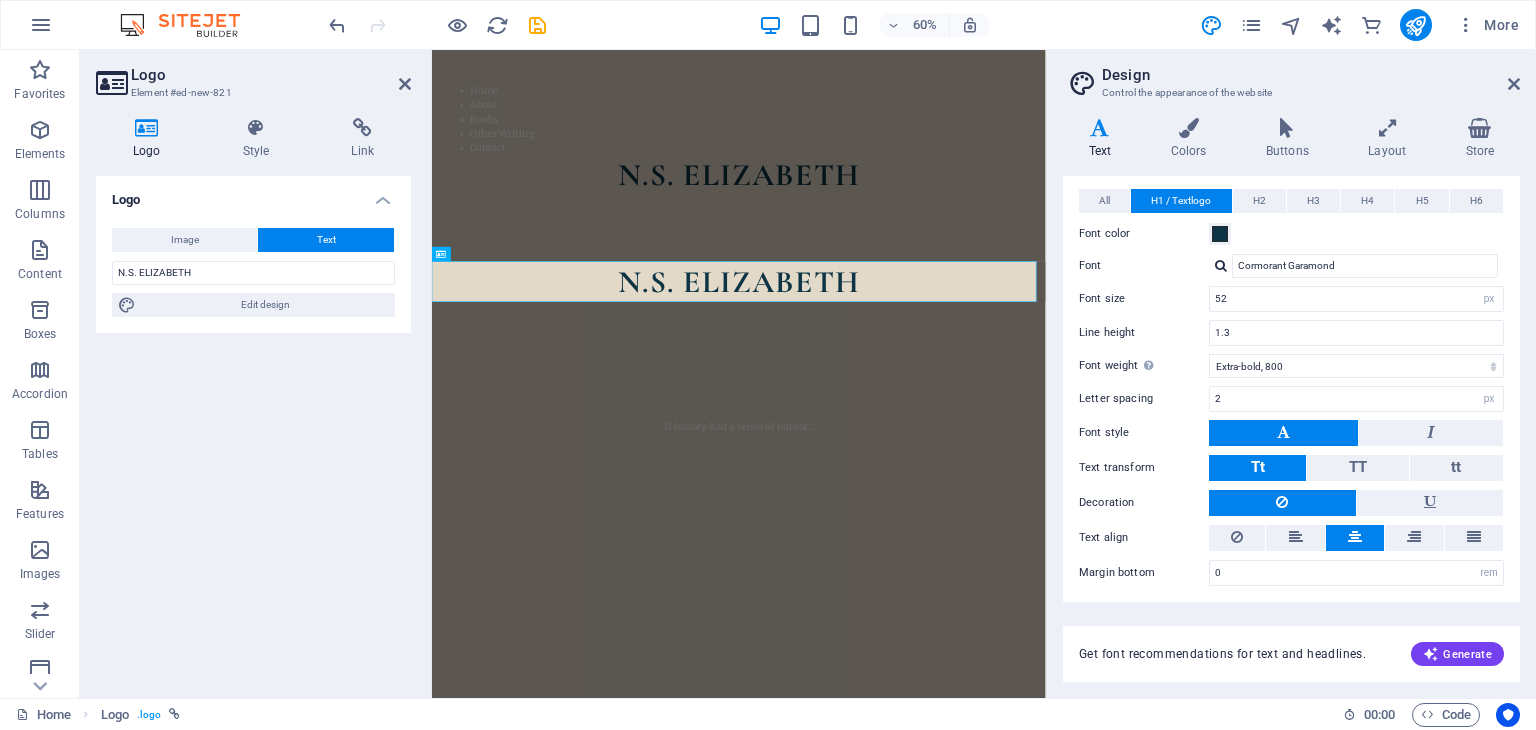 click on "Design Control the appearance of the website" at bounding box center [1293, 76] 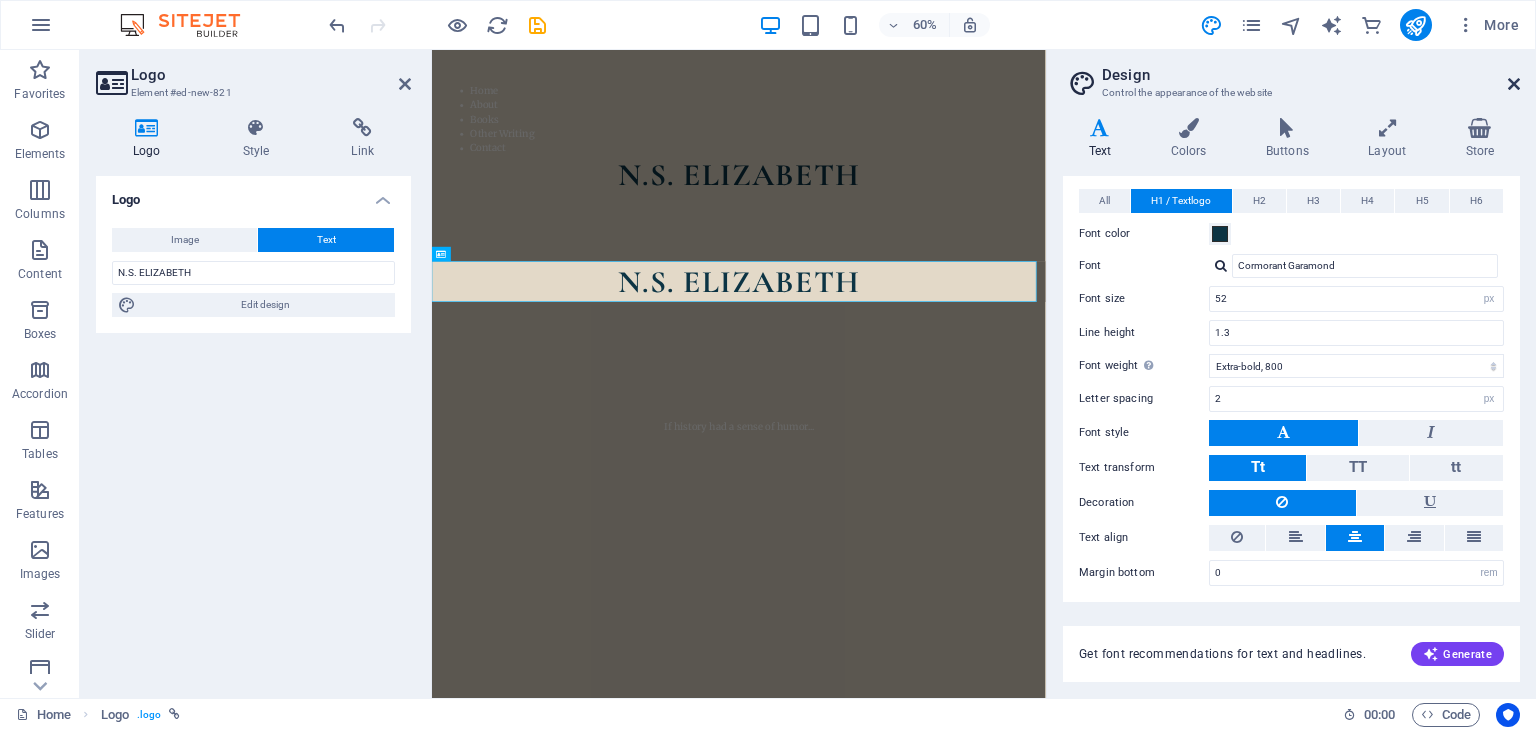 click at bounding box center (1514, 84) 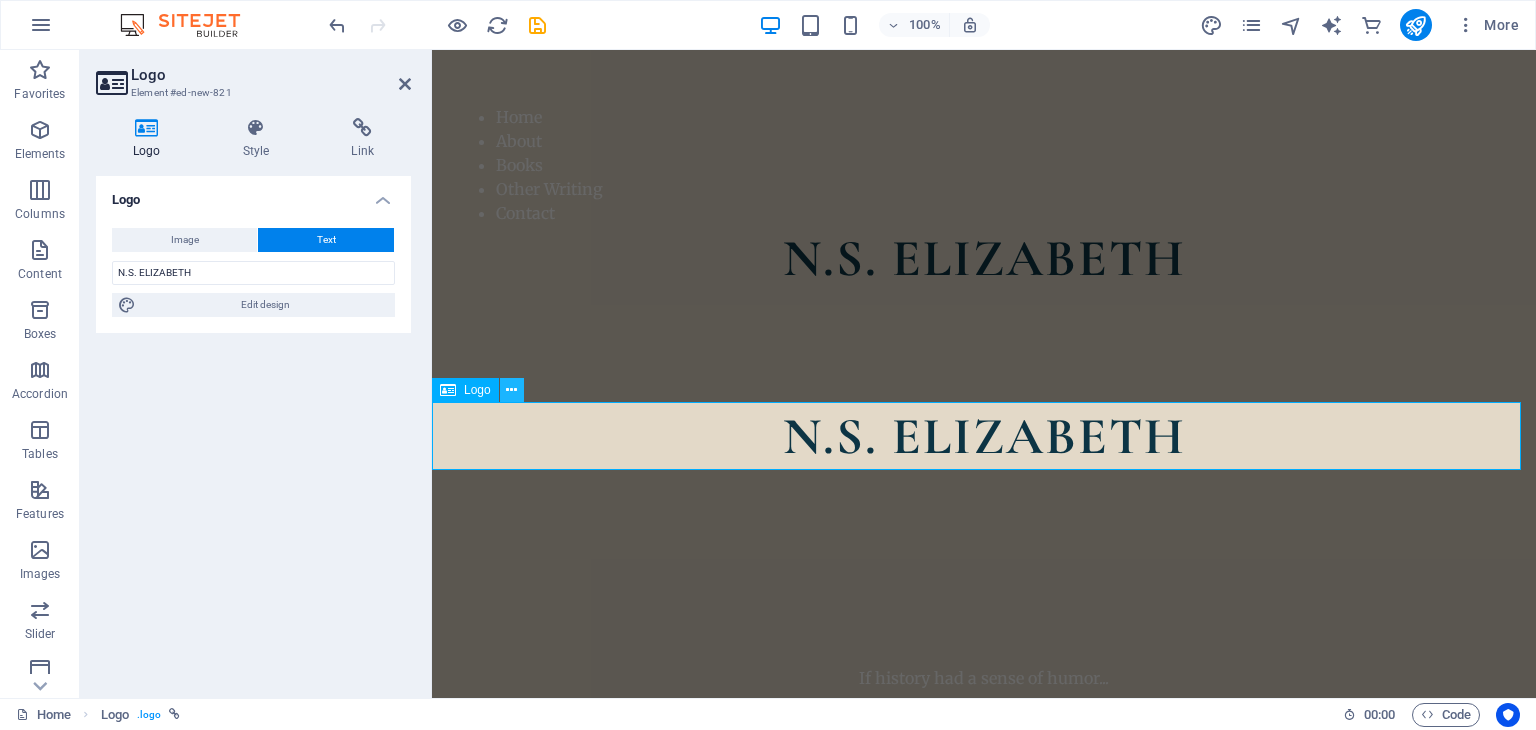 click at bounding box center [511, 390] 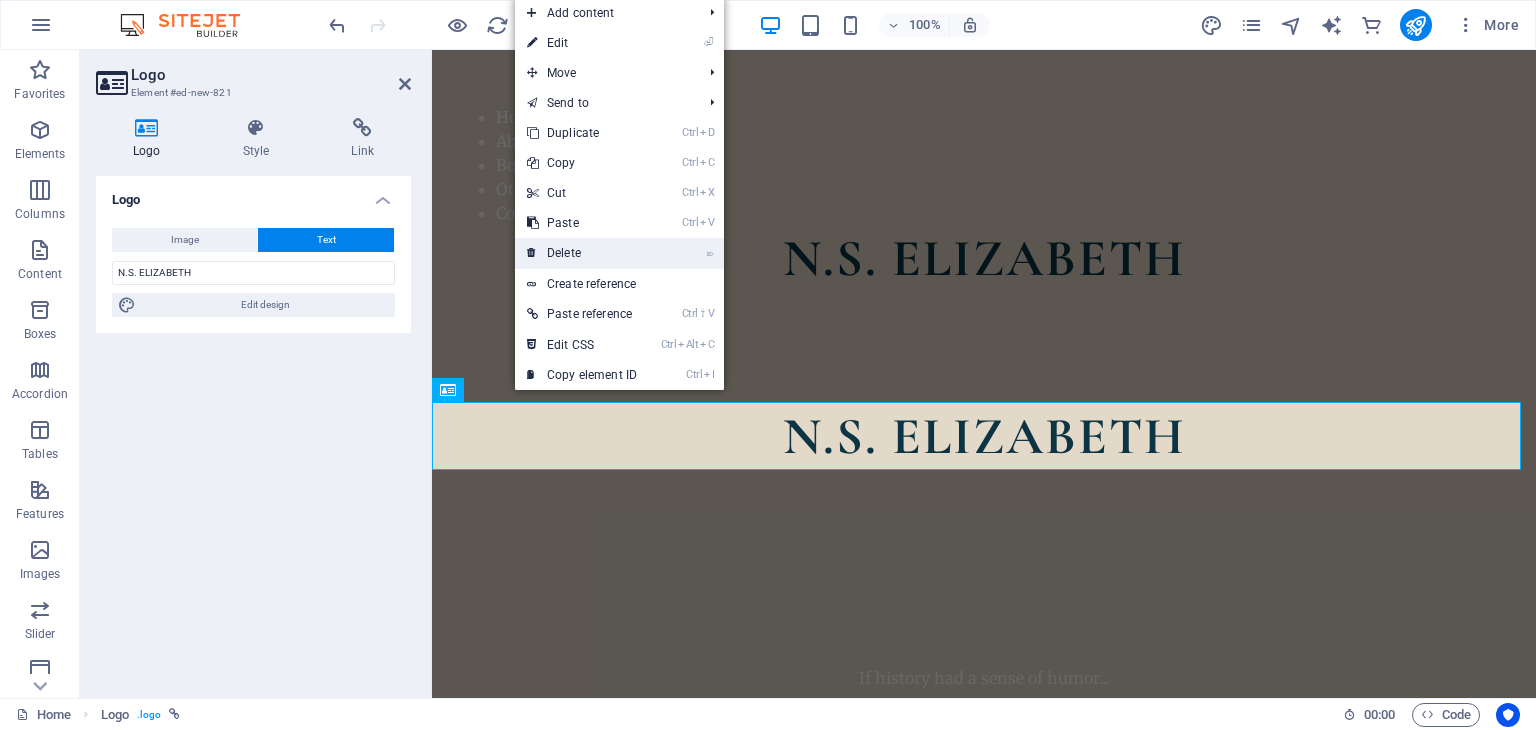 click on "⌦  Delete" at bounding box center [582, 253] 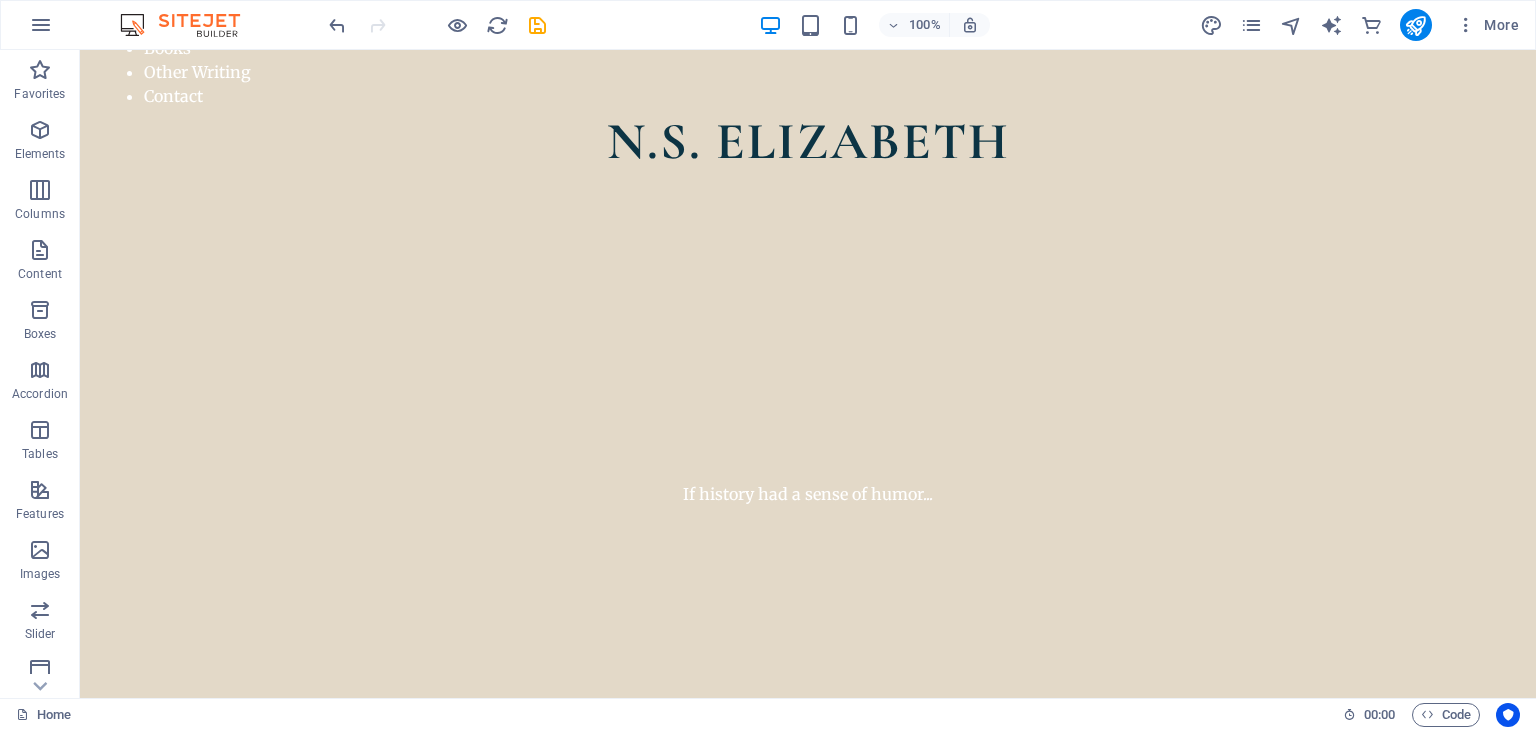 scroll, scrollTop: 0, scrollLeft: 0, axis: both 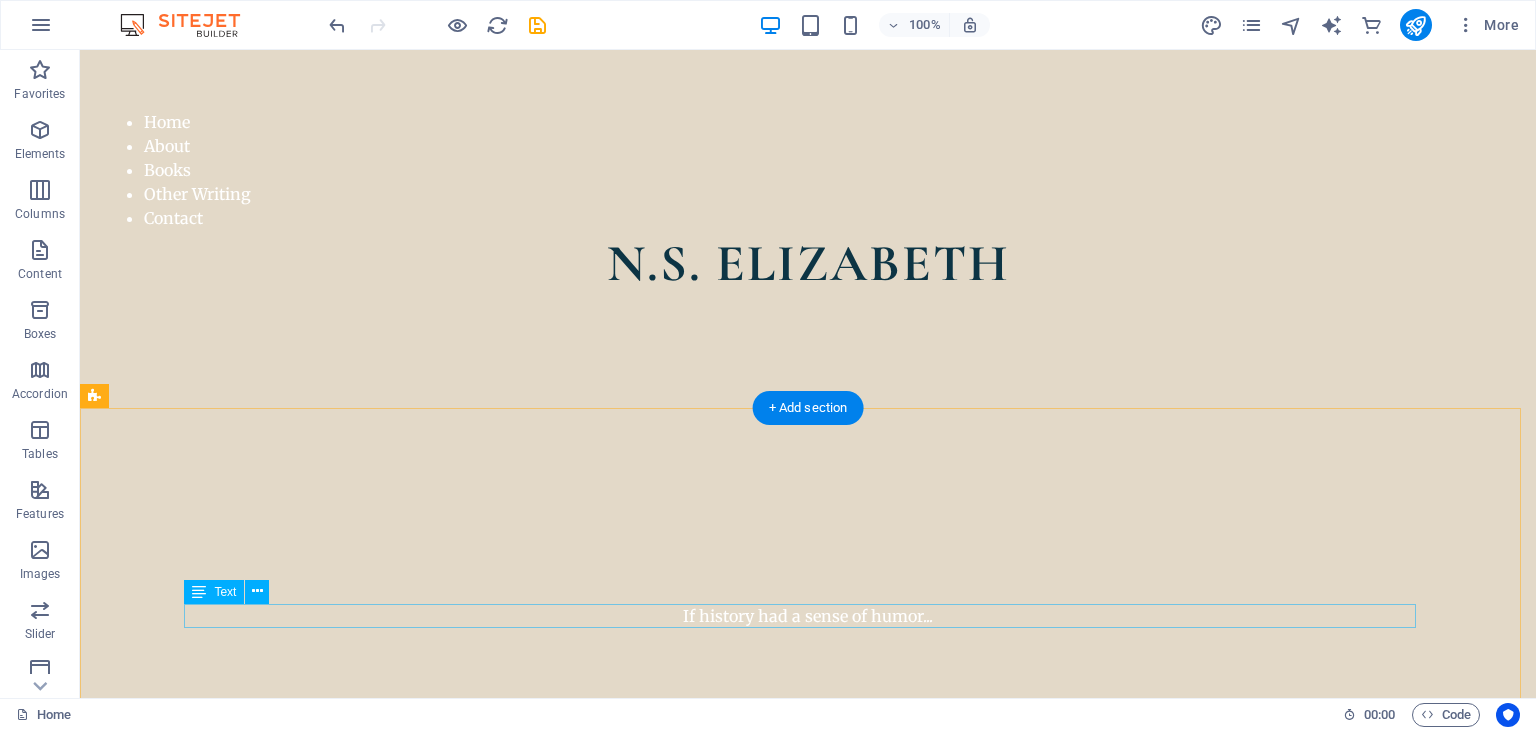 click on "If history had a sense of humor..." at bounding box center [808, 616] 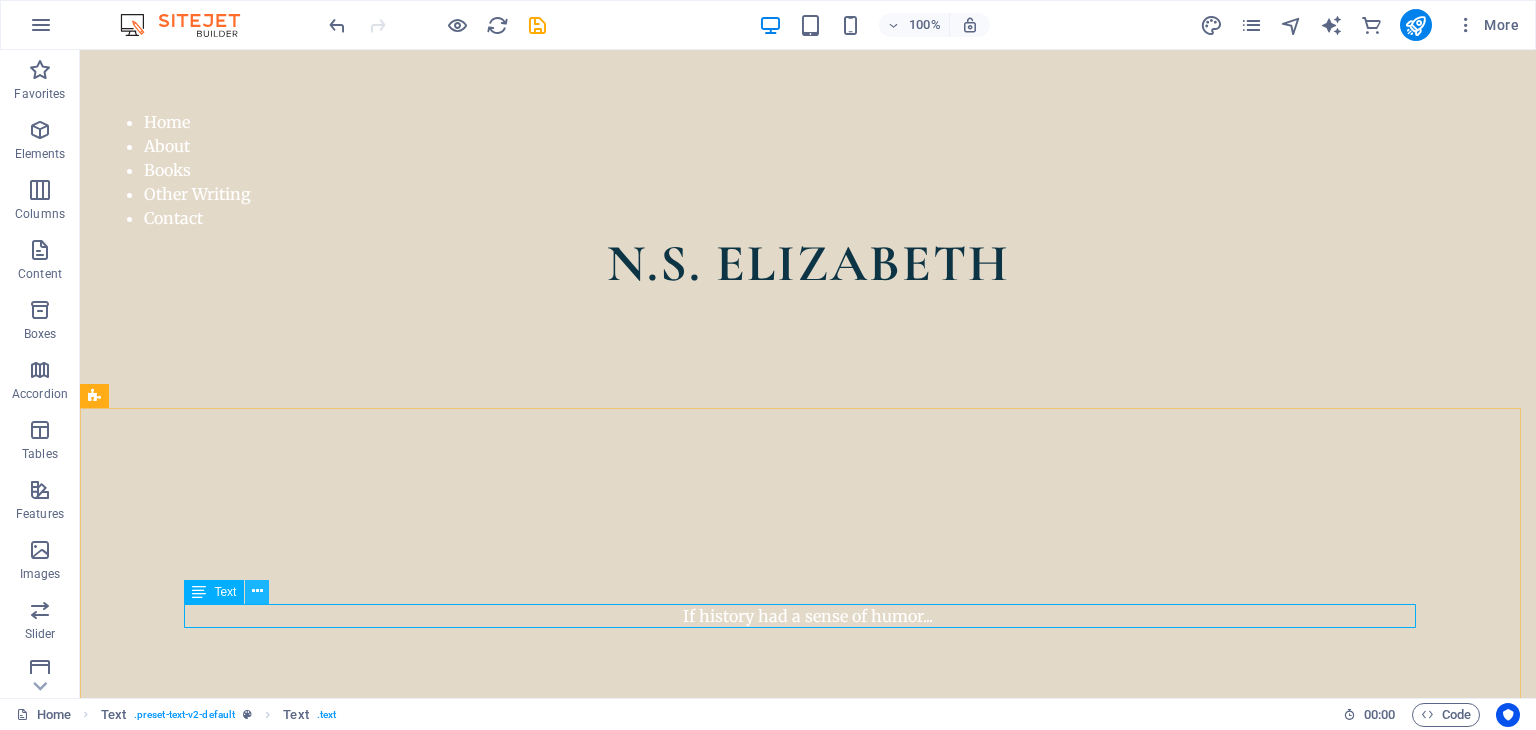 click at bounding box center [257, 592] 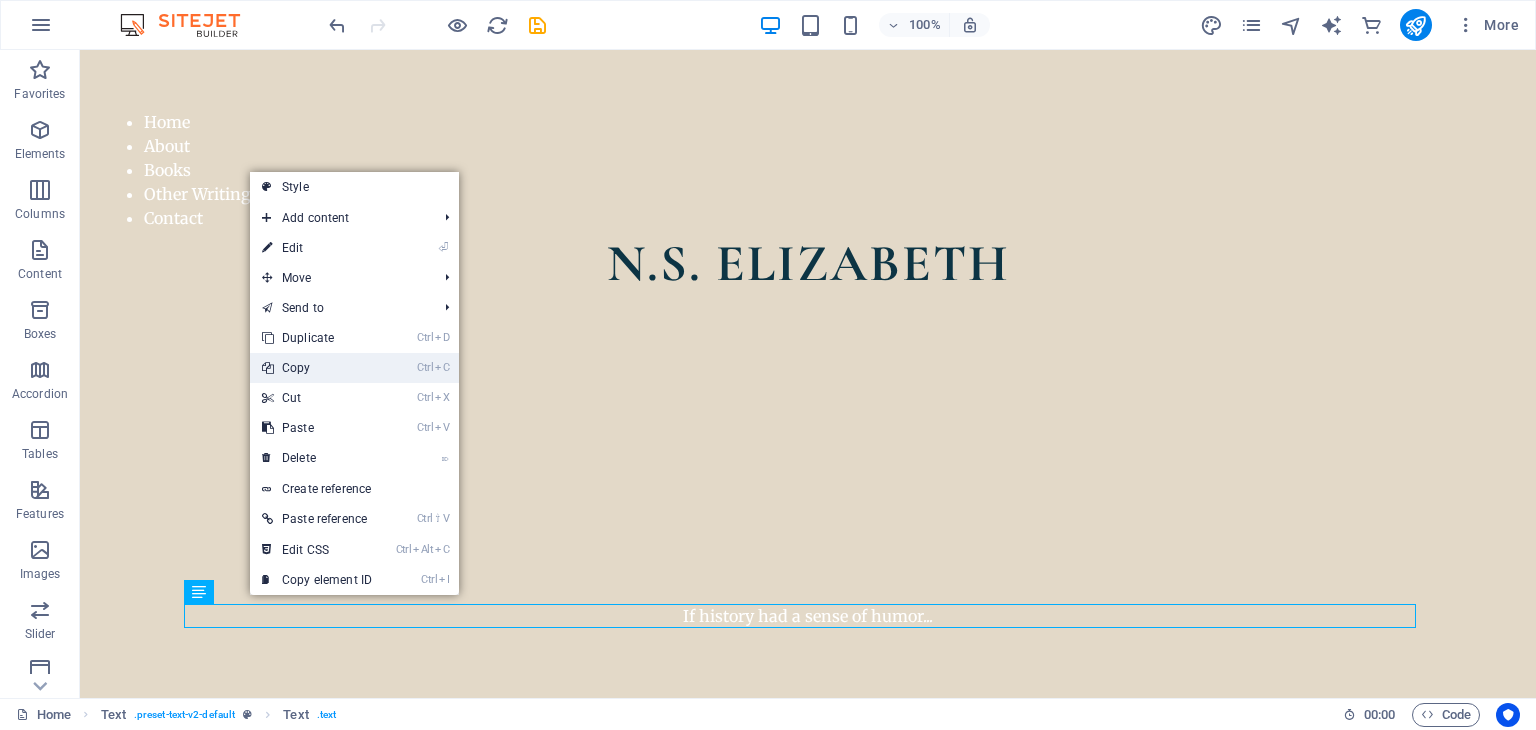 drag, startPoint x: 344, startPoint y: 373, endPoint x: 265, endPoint y: 328, distance: 90.91754 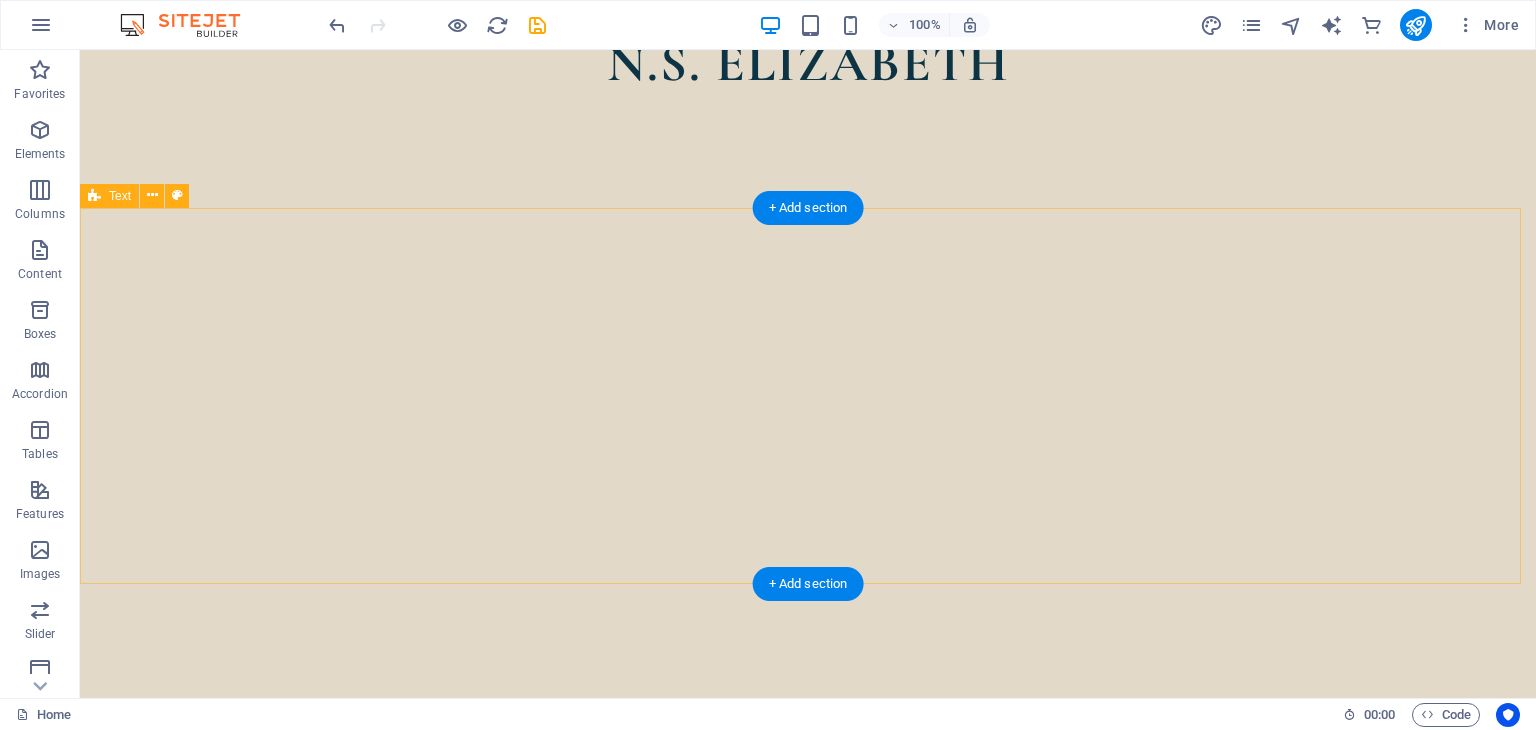 scroll, scrollTop: 100, scrollLeft: 0, axis: vertical 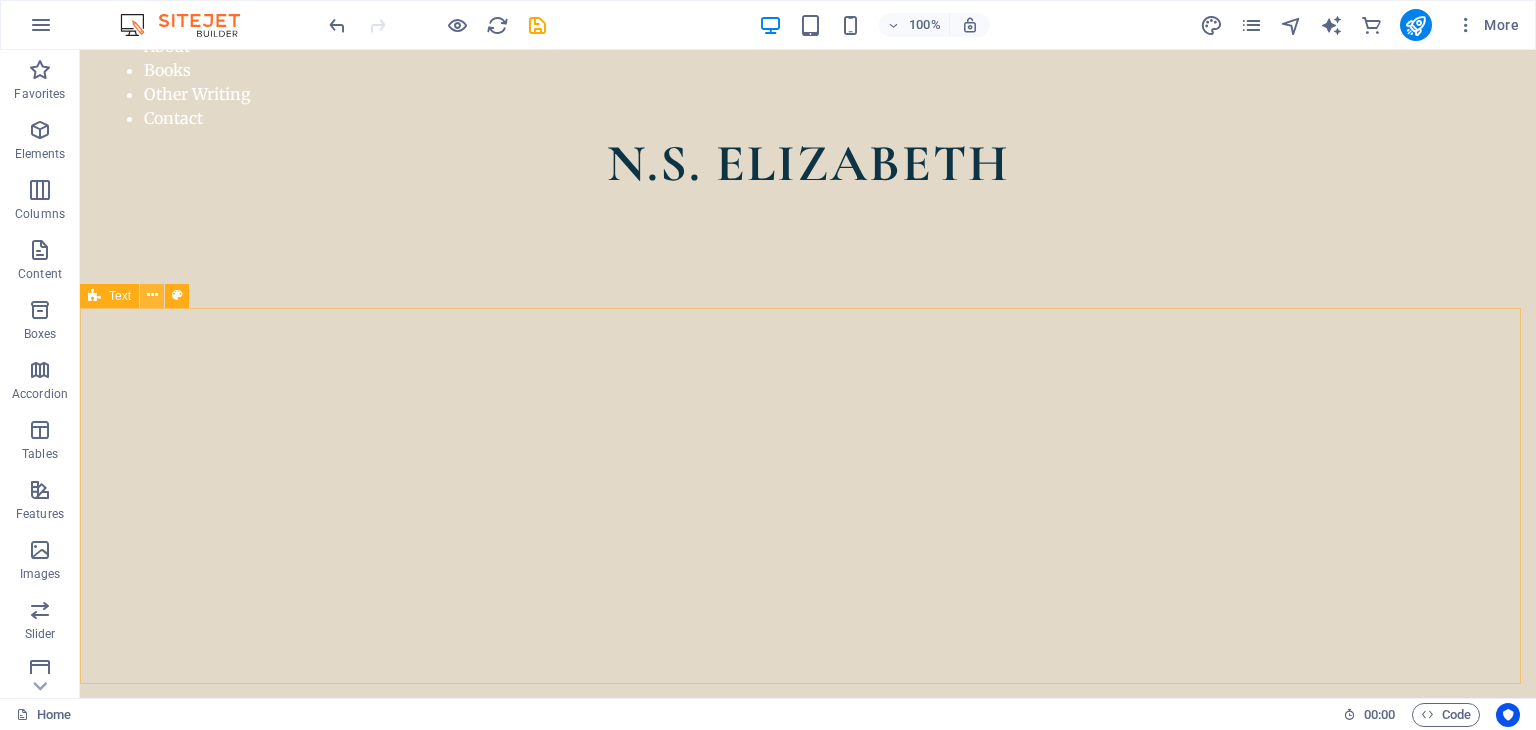 click at bounding box center [152, 295] 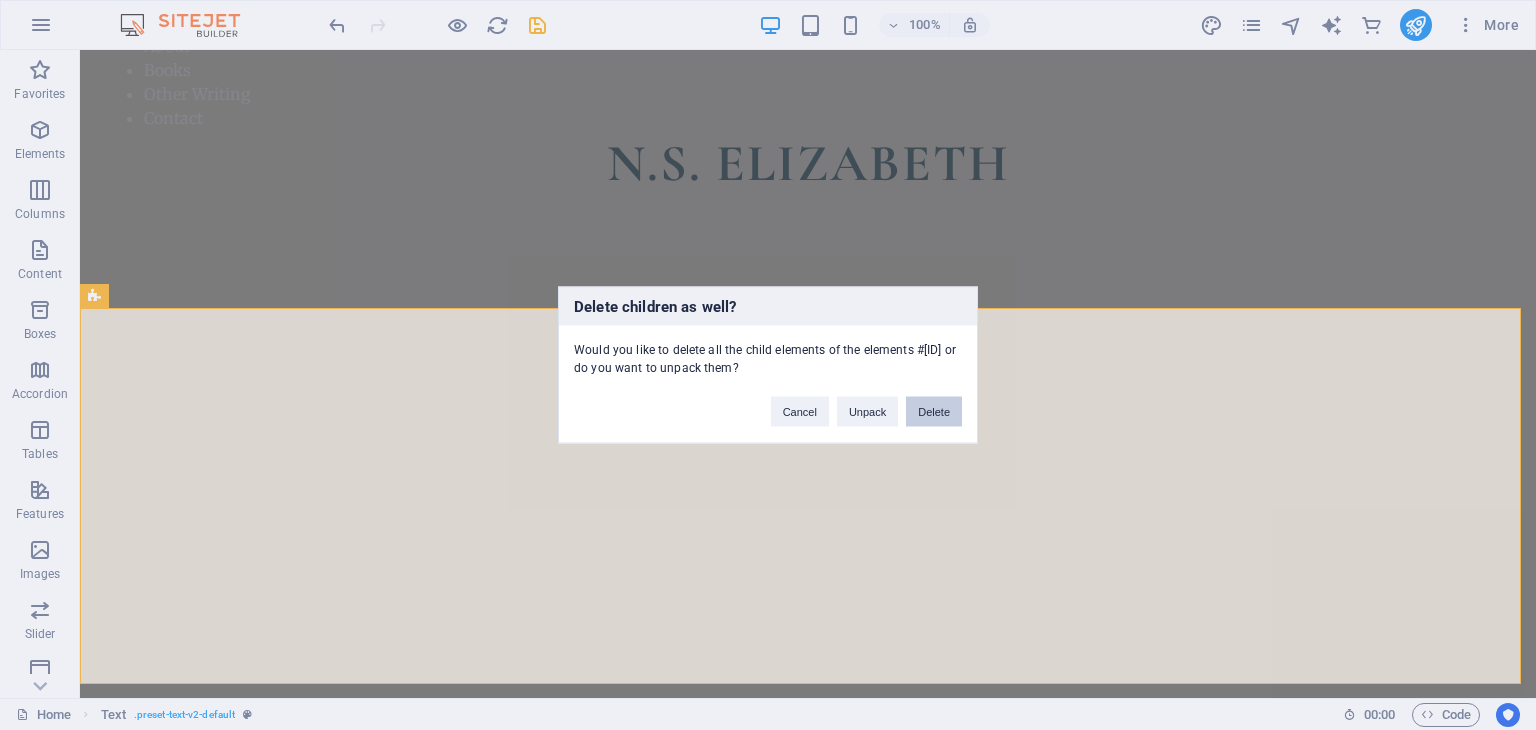 click on "Delete" at bounding box center [934, 412] 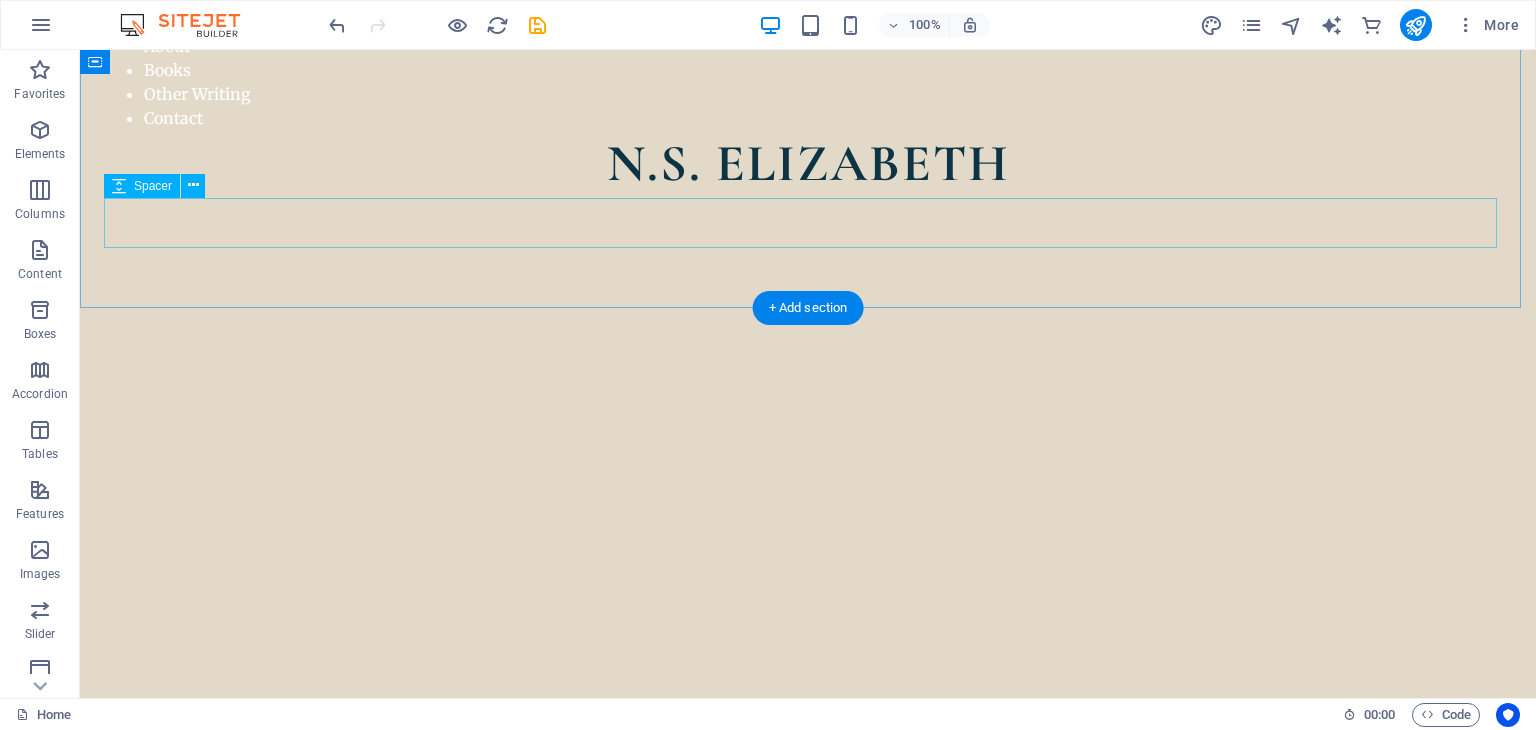 click at bounding box center [808, 223] 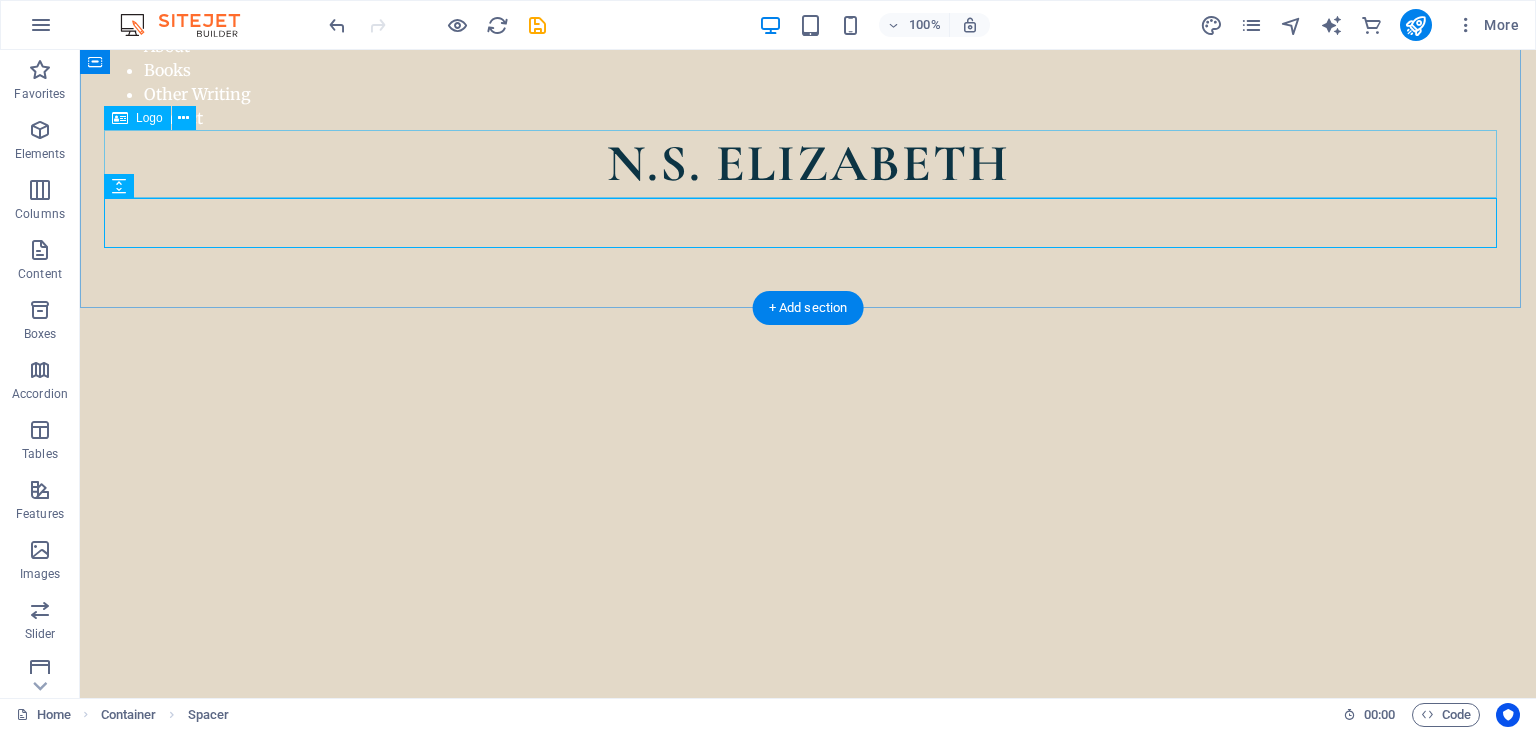 click on "N.S. ELIZABETH" at bounding box center [808, 164] 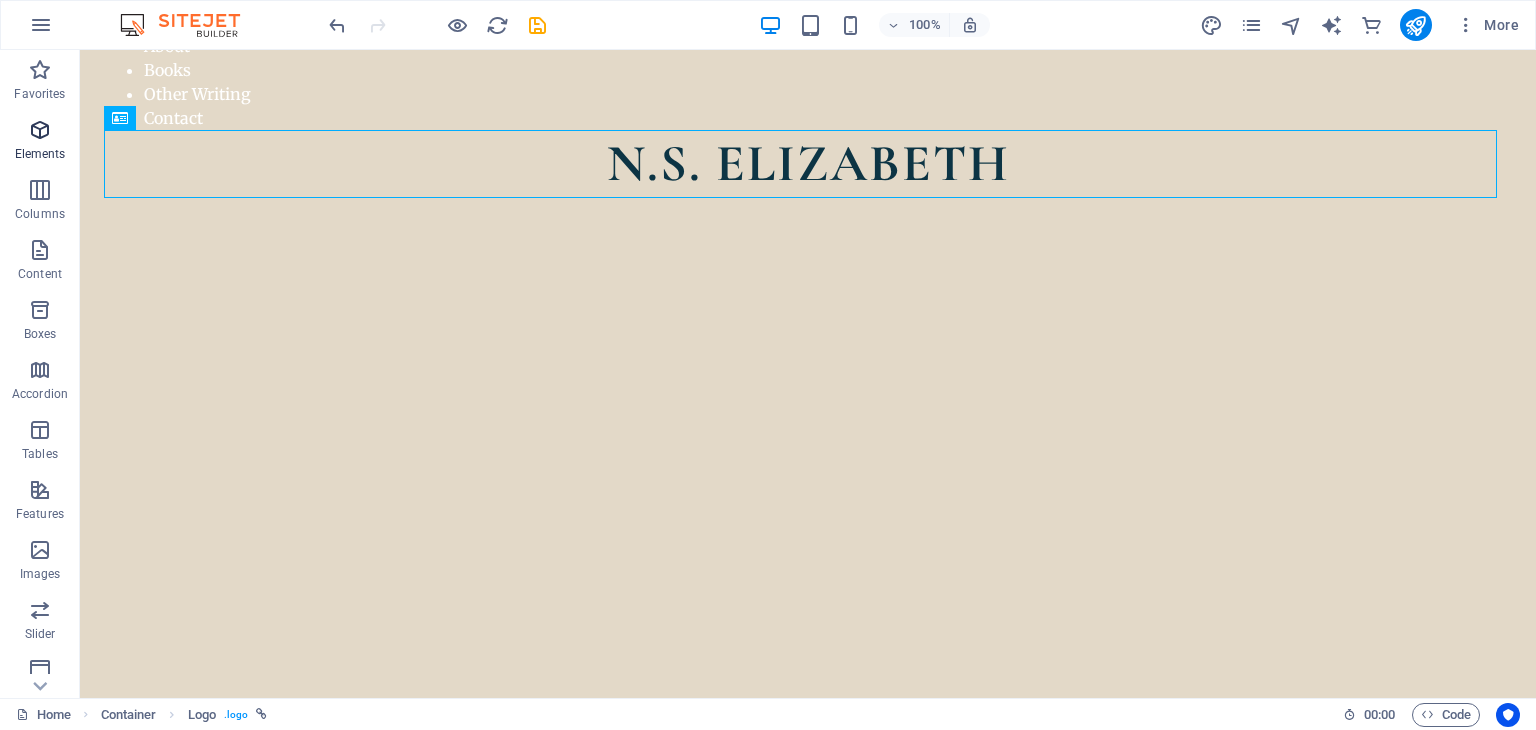 click at bounding box center [40, 130] 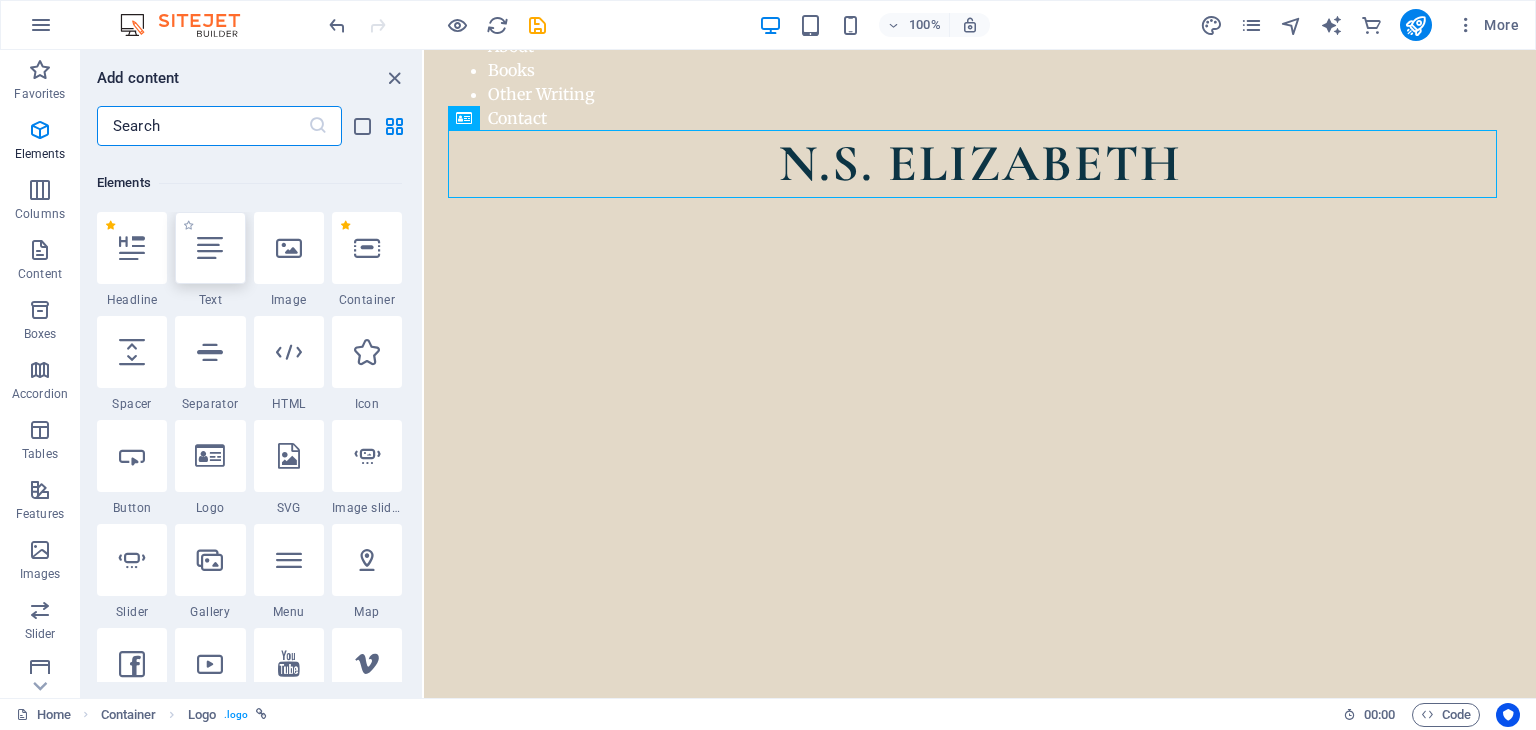 scroll, scrollTop: 212, scrollLeft: 0, axis: vertical 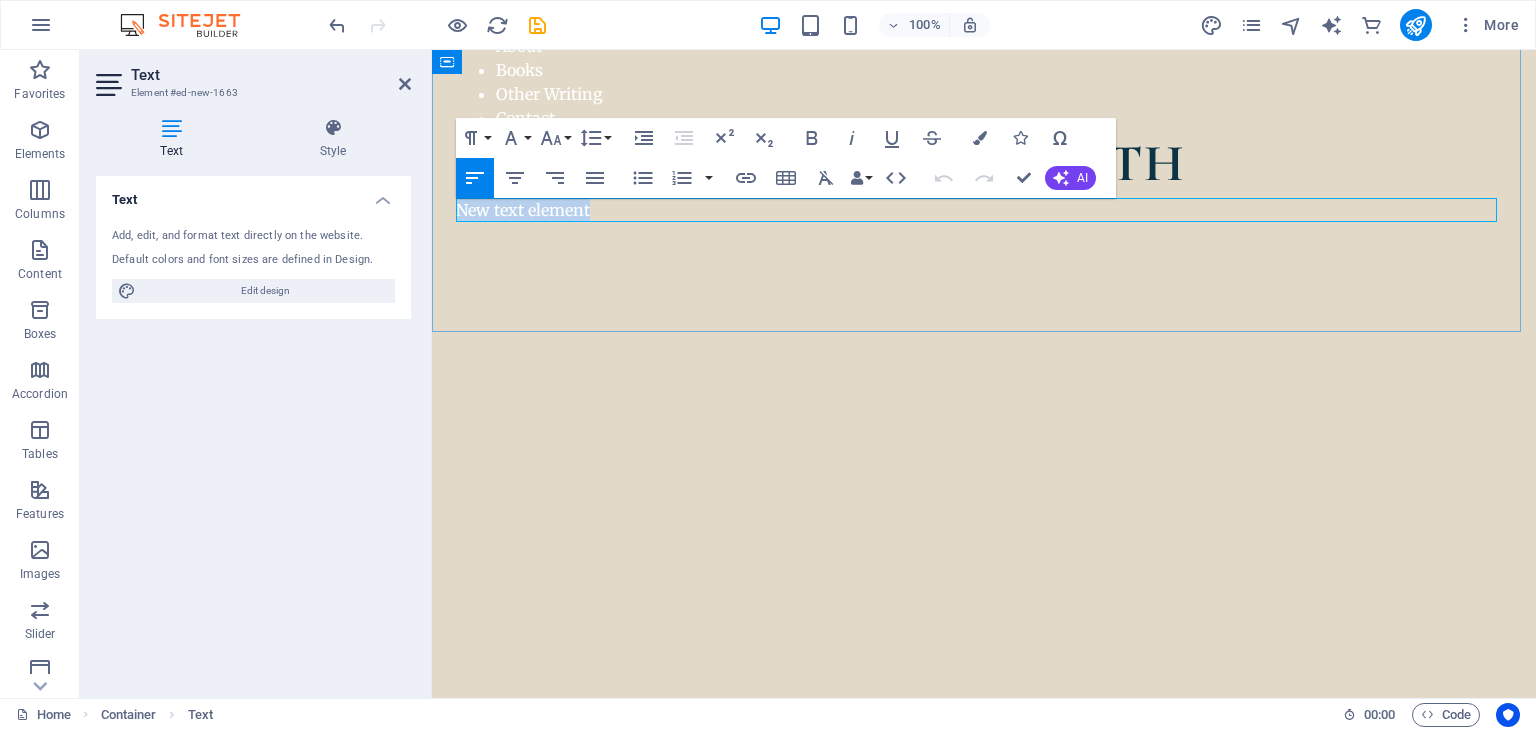 click on "New text element" at bounding box center [984, 210] 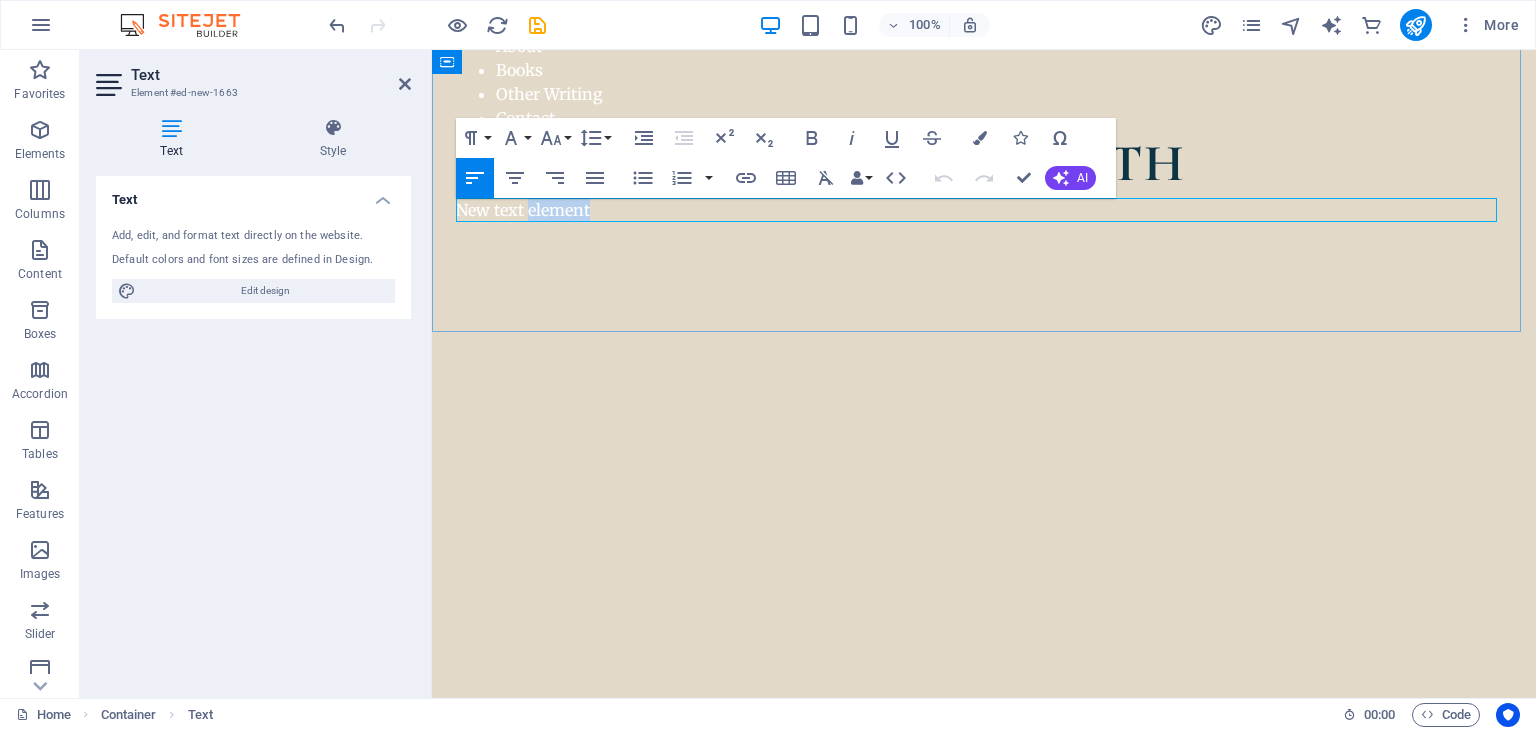 click on "New text element" at bounding box center (984, 210) 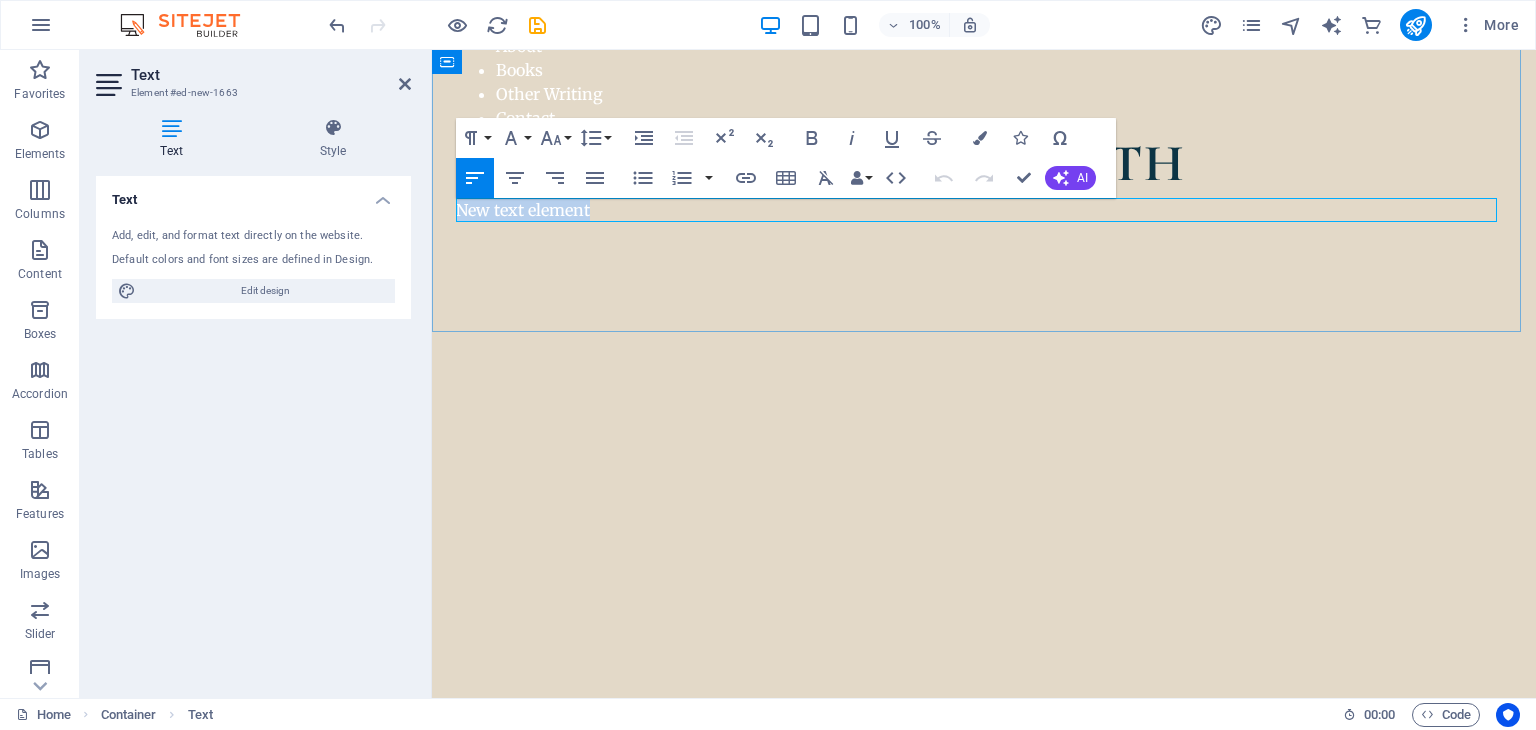 click on "New text element" at bounding box center (984, 210) 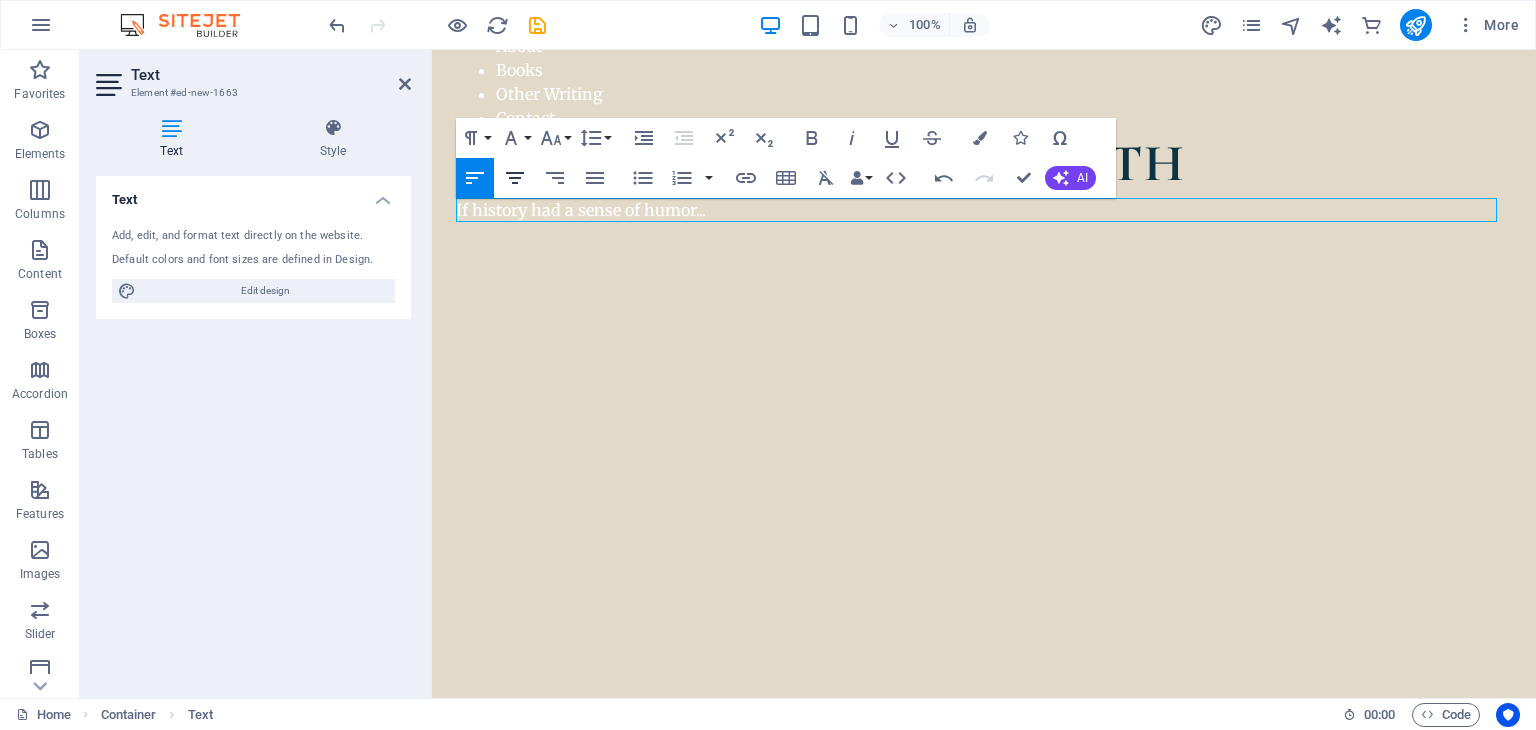 click 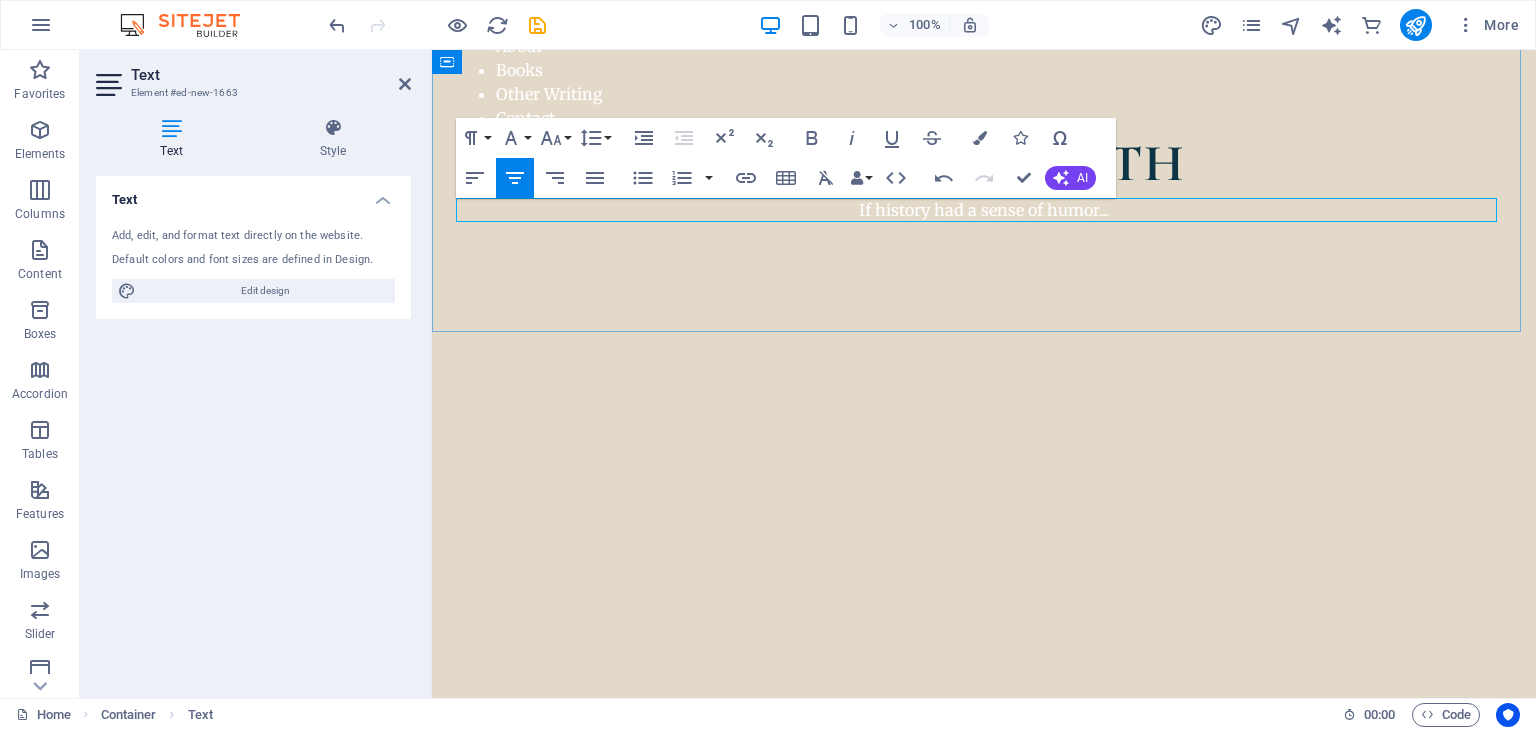 click on "If history had a sense of humor..." at bounding box center [984, 210] 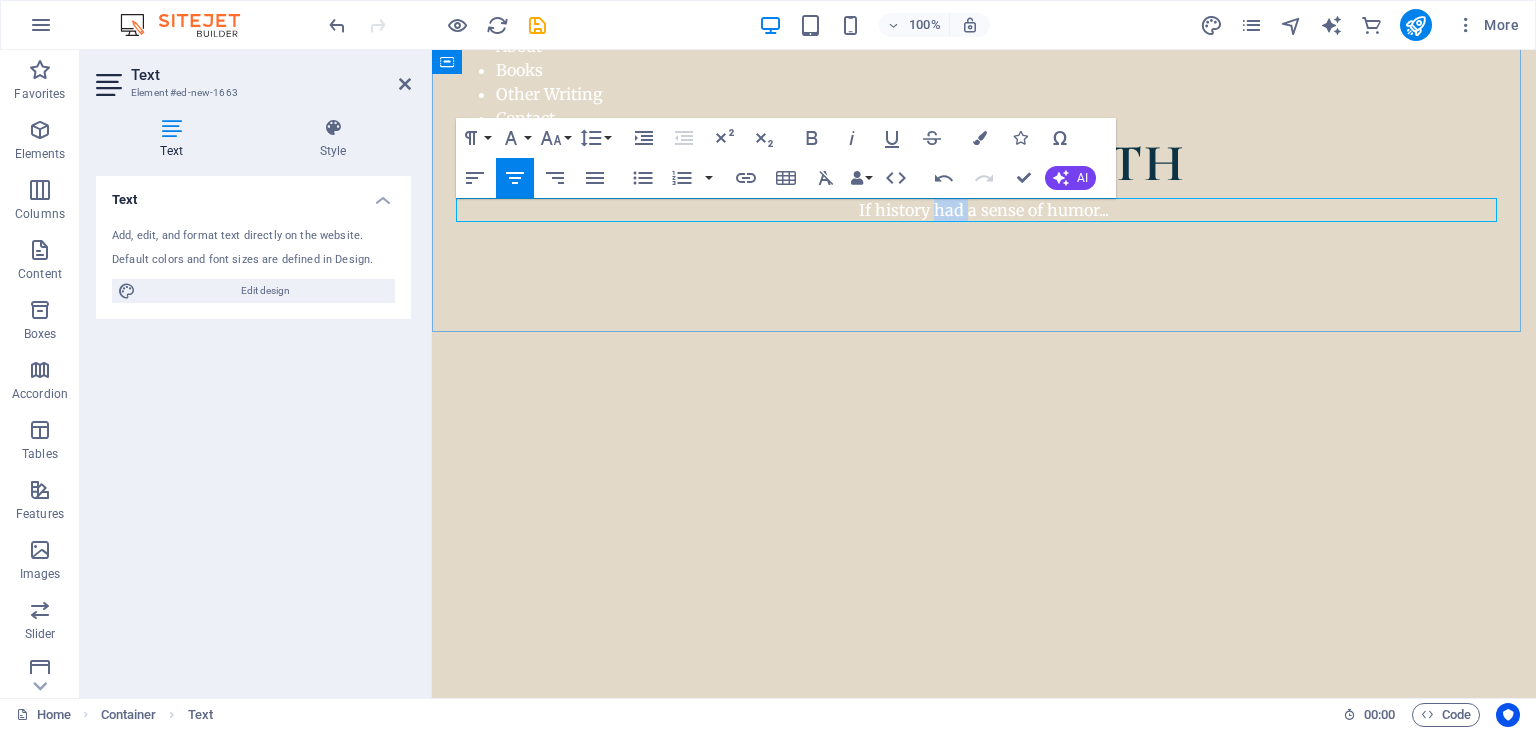 click on "If history had a sense of humor..." at bounding box center [984, 210] 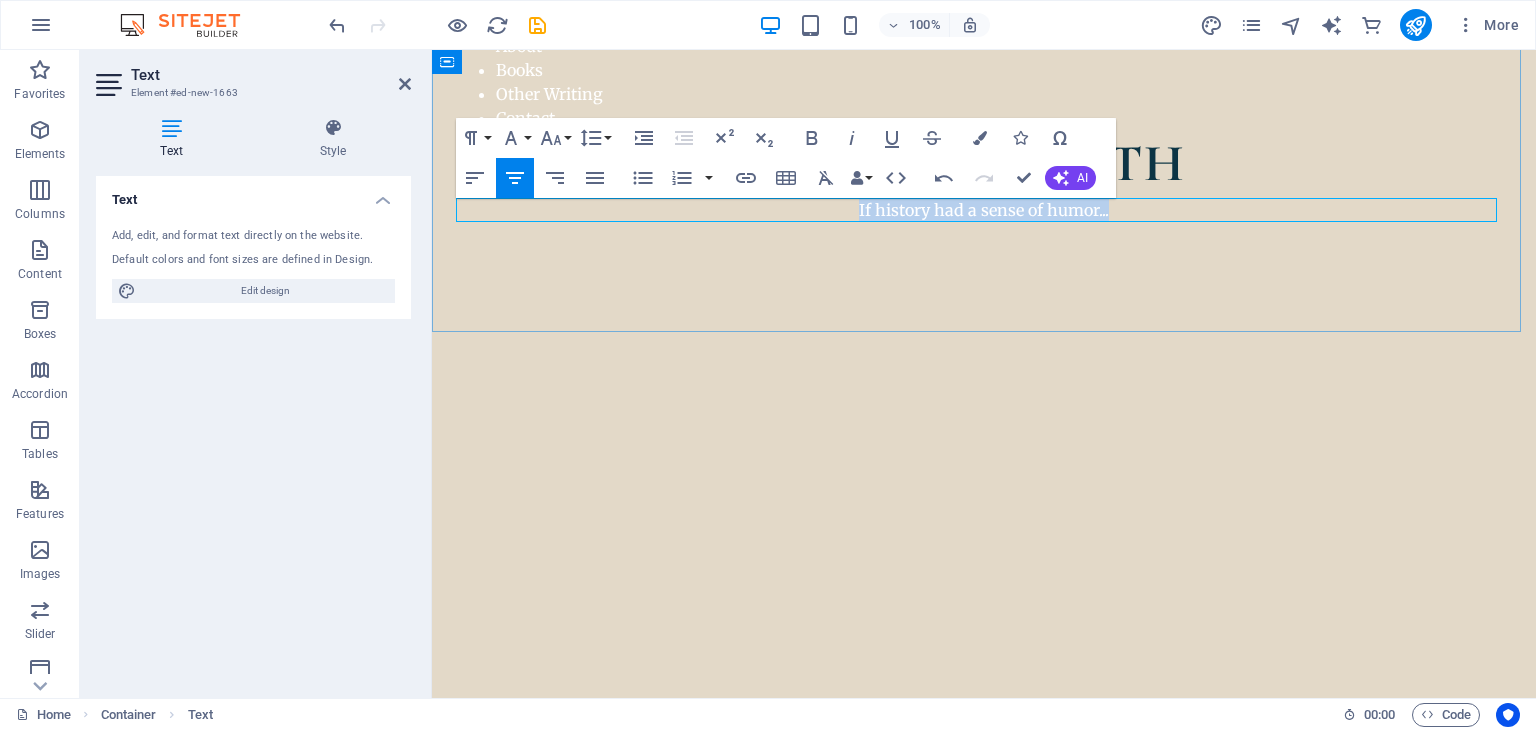 click on "If history had a sense of humor..." at bounding box center [984, 210] 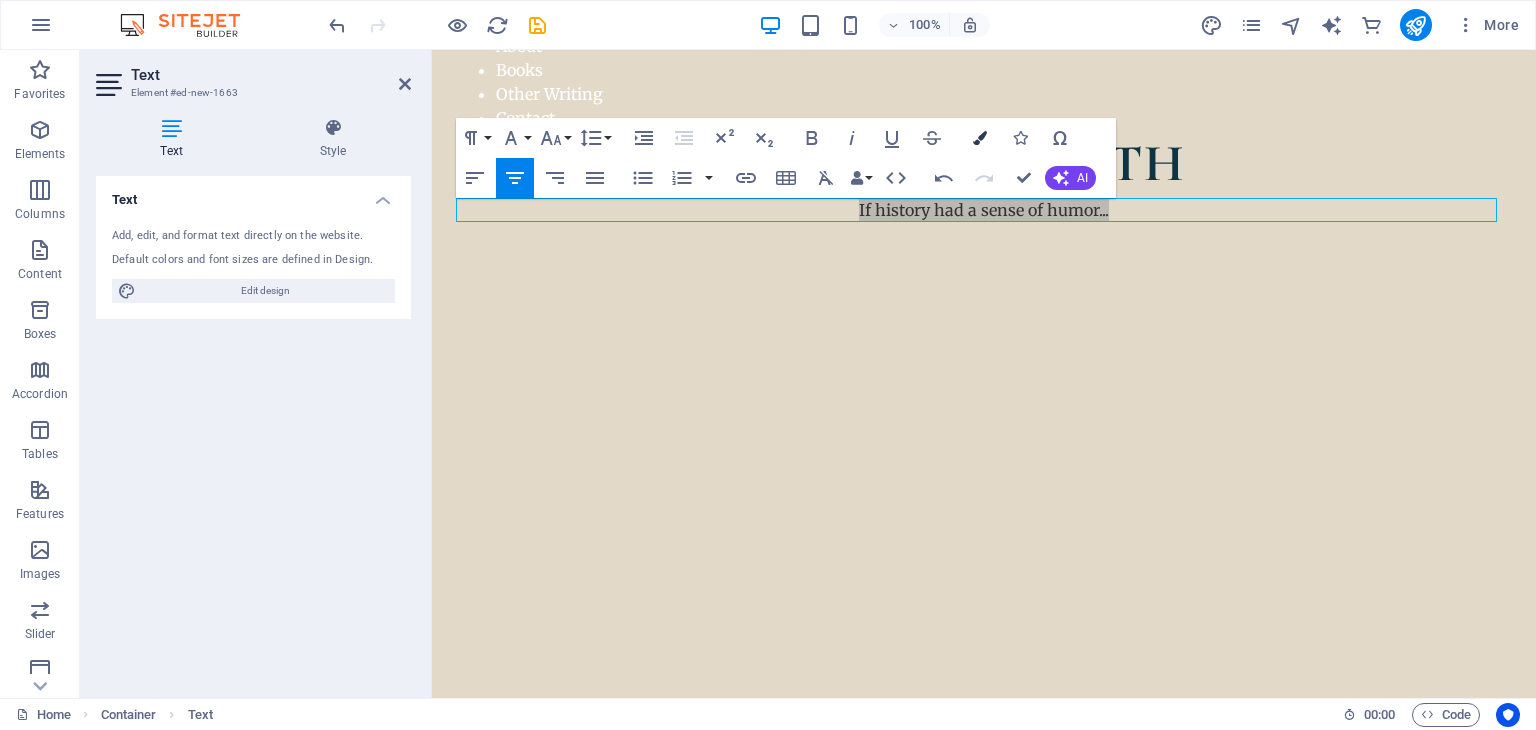 click at bounding box center (980, 138) 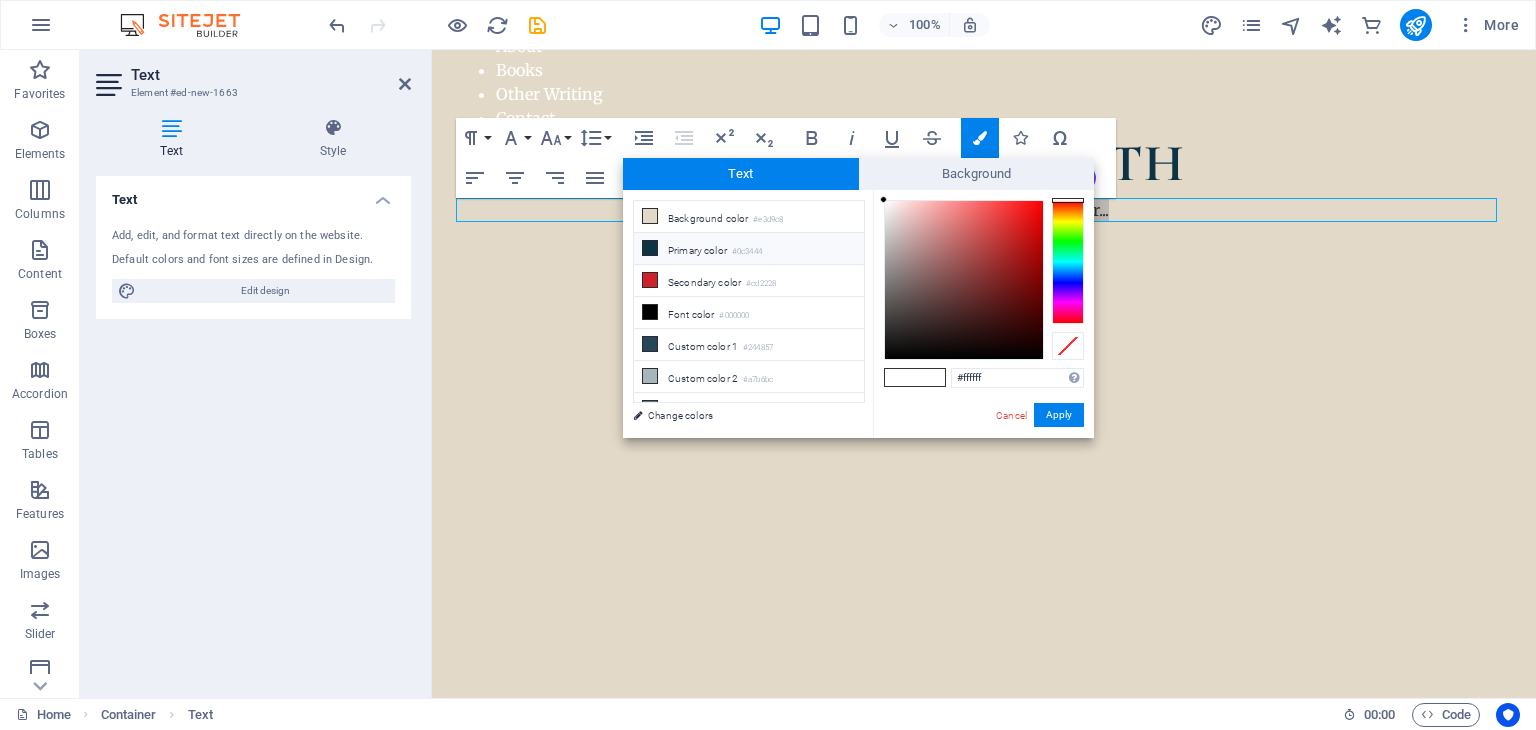 click on "Primary color
#0c3444" at bounding box center [749, 249] 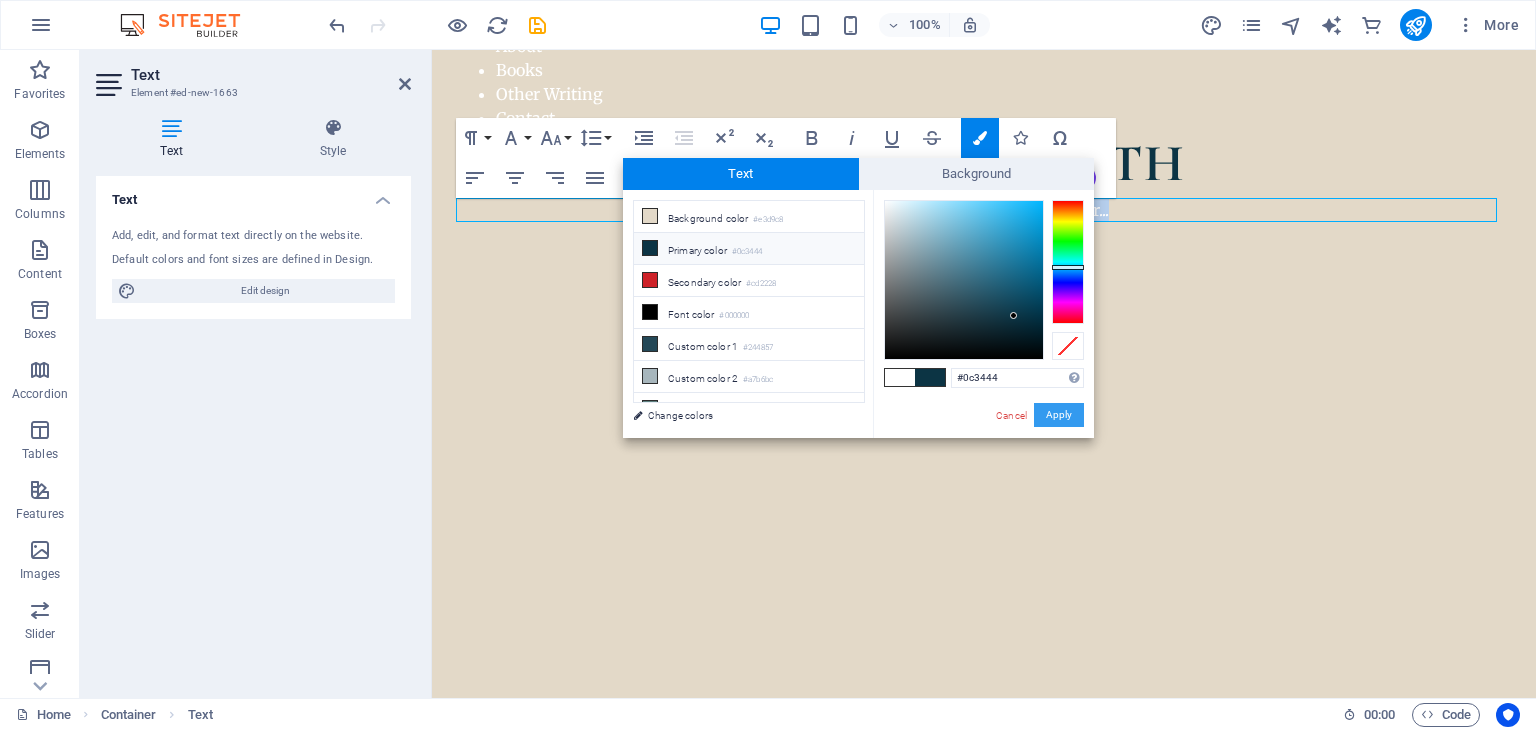 click on "Apply" at bounding box center (1059, 415) 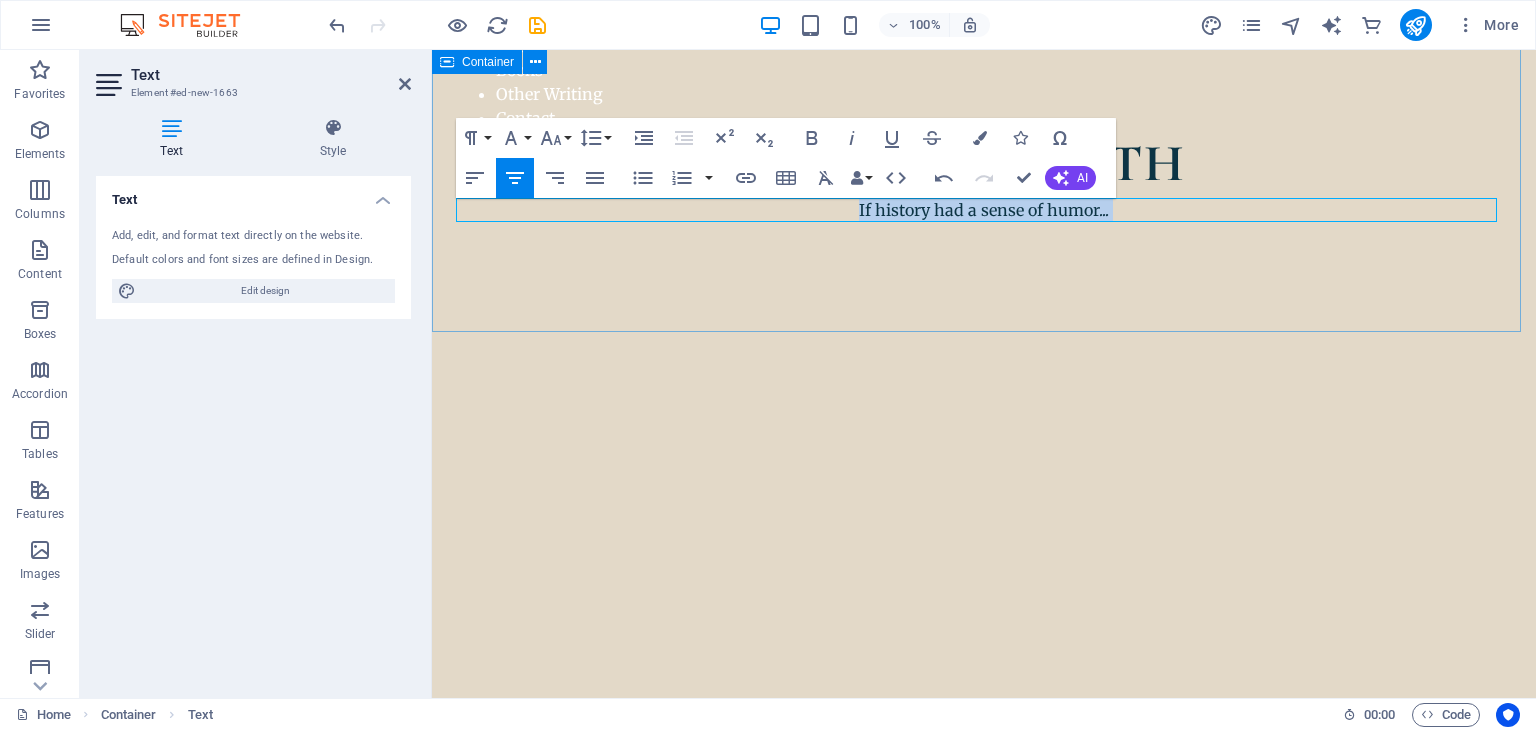 drag, startPoint x: 1010, startPoint y: 260, endPoint x: 1359, endPoint y: 257, distance: 349.0129 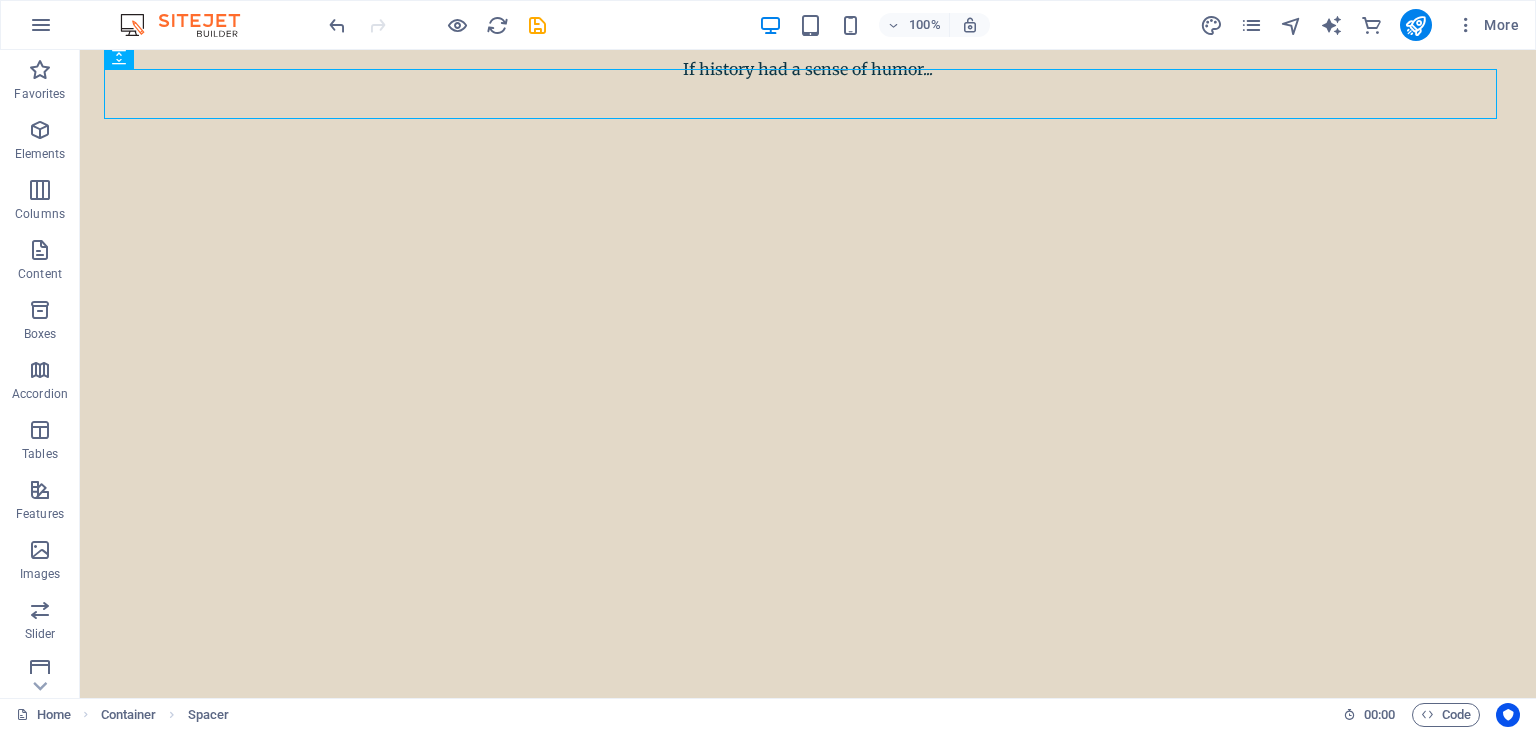 scroll, scrollTop: 0, scrollLeft: 0, axis: both 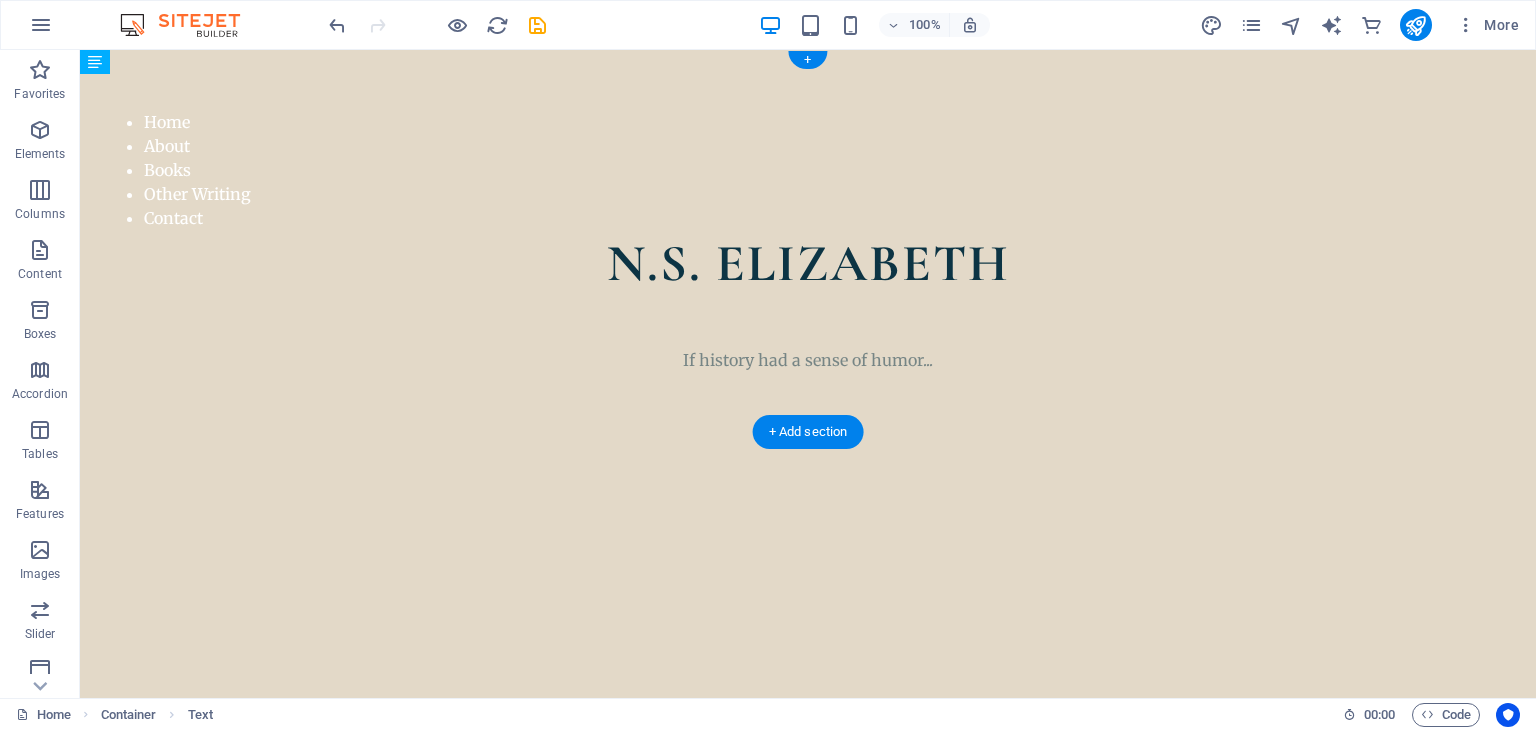 drag, startPoint x: 224, startPoint y: 340, endPoint x: 144, endPoint y: 329, distance: 80.75271 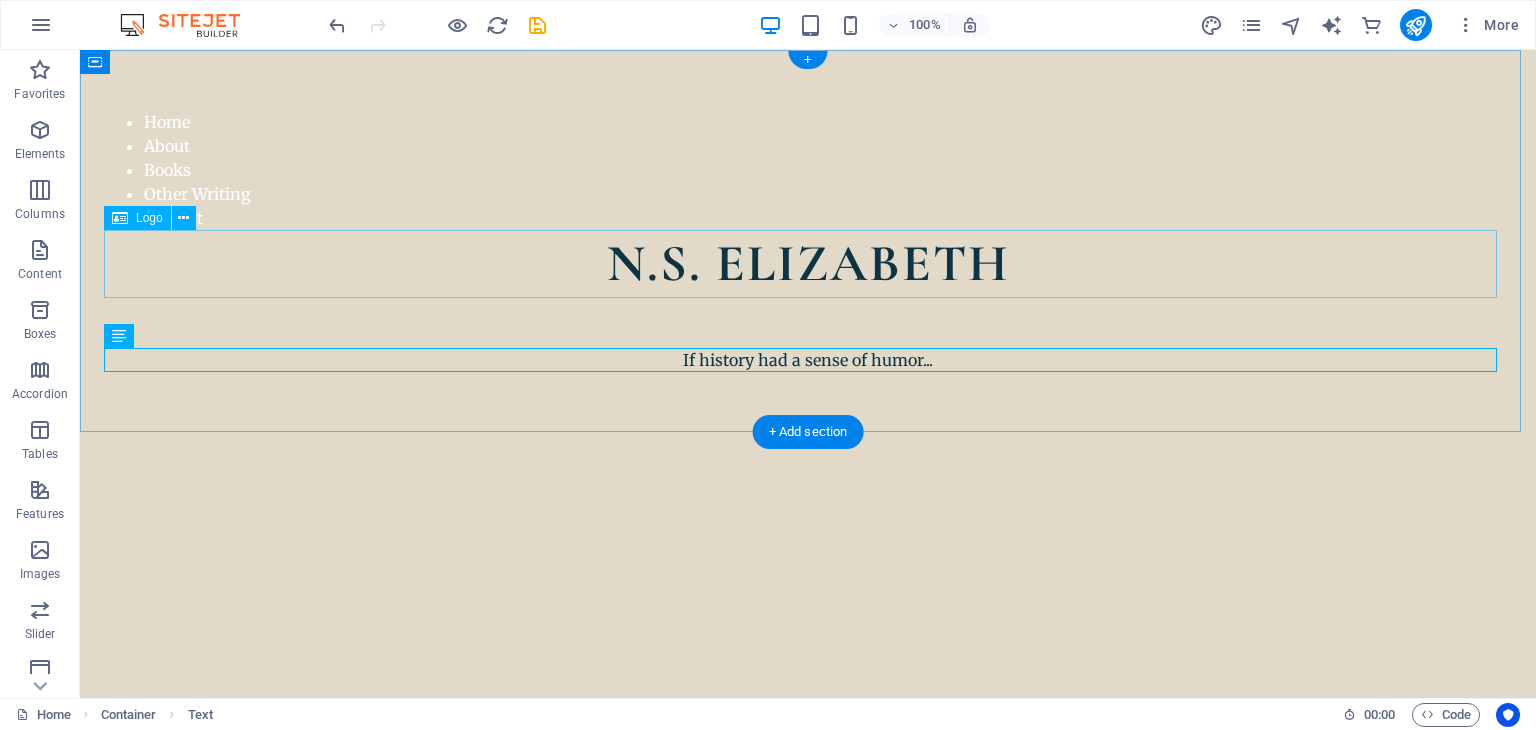 click on "N.S. ELIZABETH" at bounding box center [808, 264] 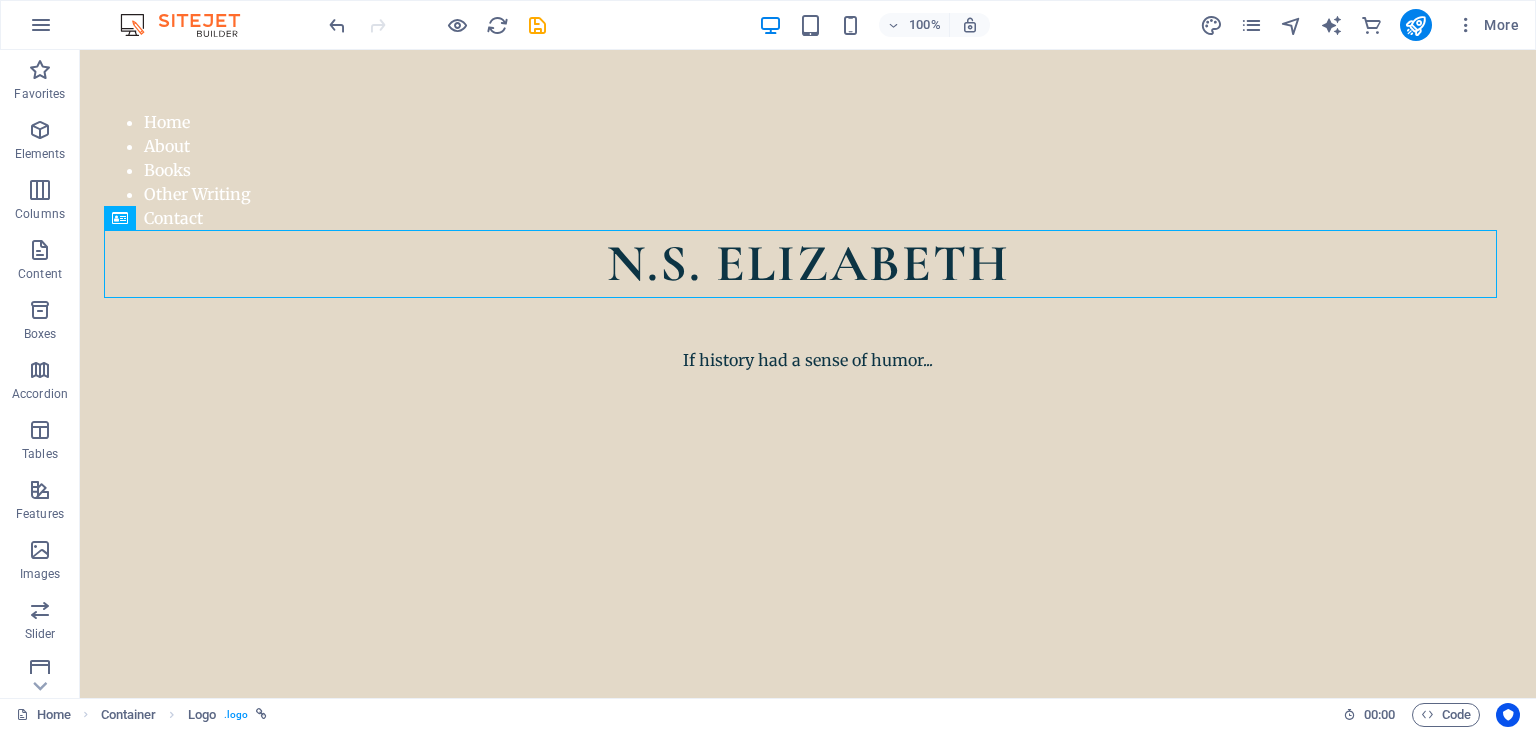scroll, scrollTop: 46, scrollLeft: 0, axis: vertical 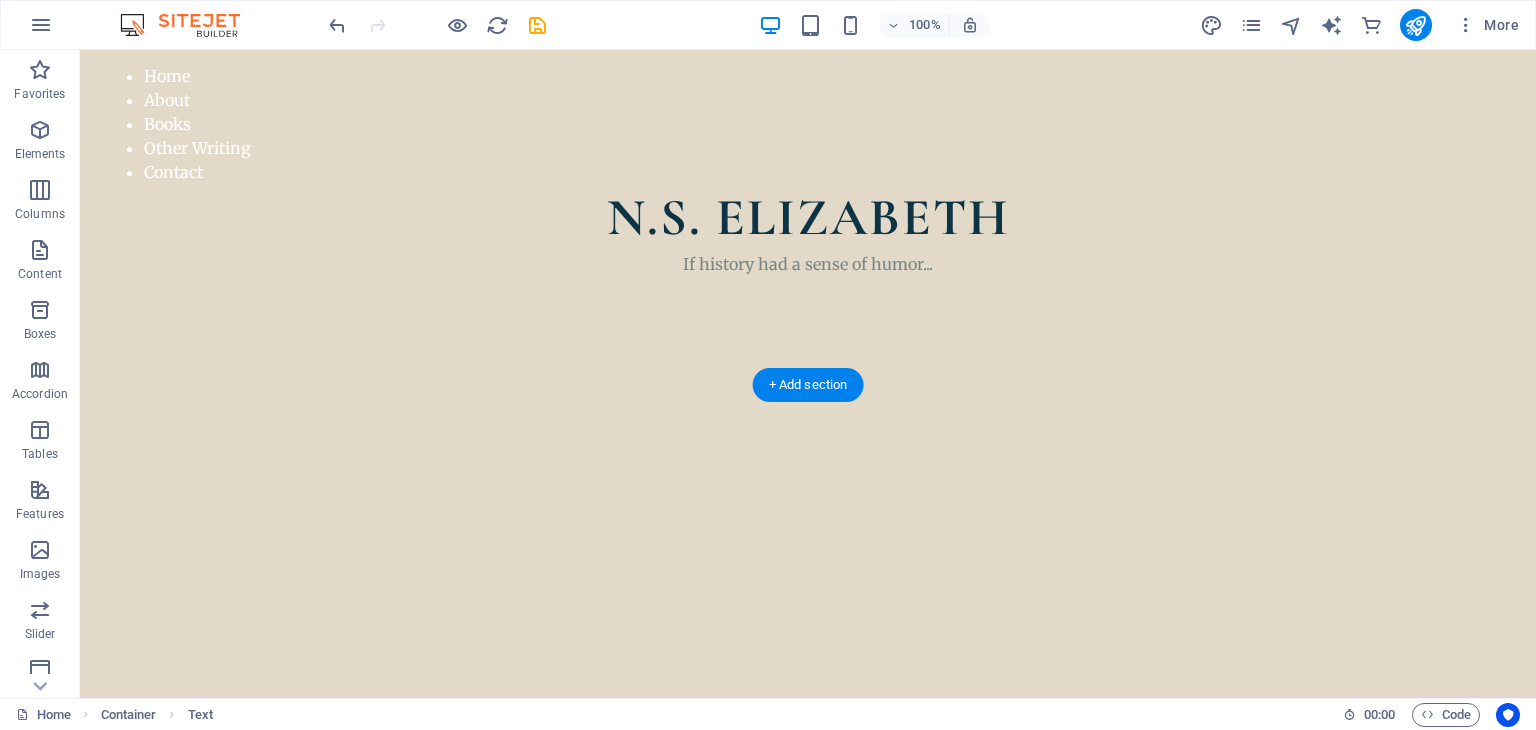 drag, startPoint x: 213, startPoint y: 345, endPoint x: 134, endPoint y: 261, distance: 115.31262 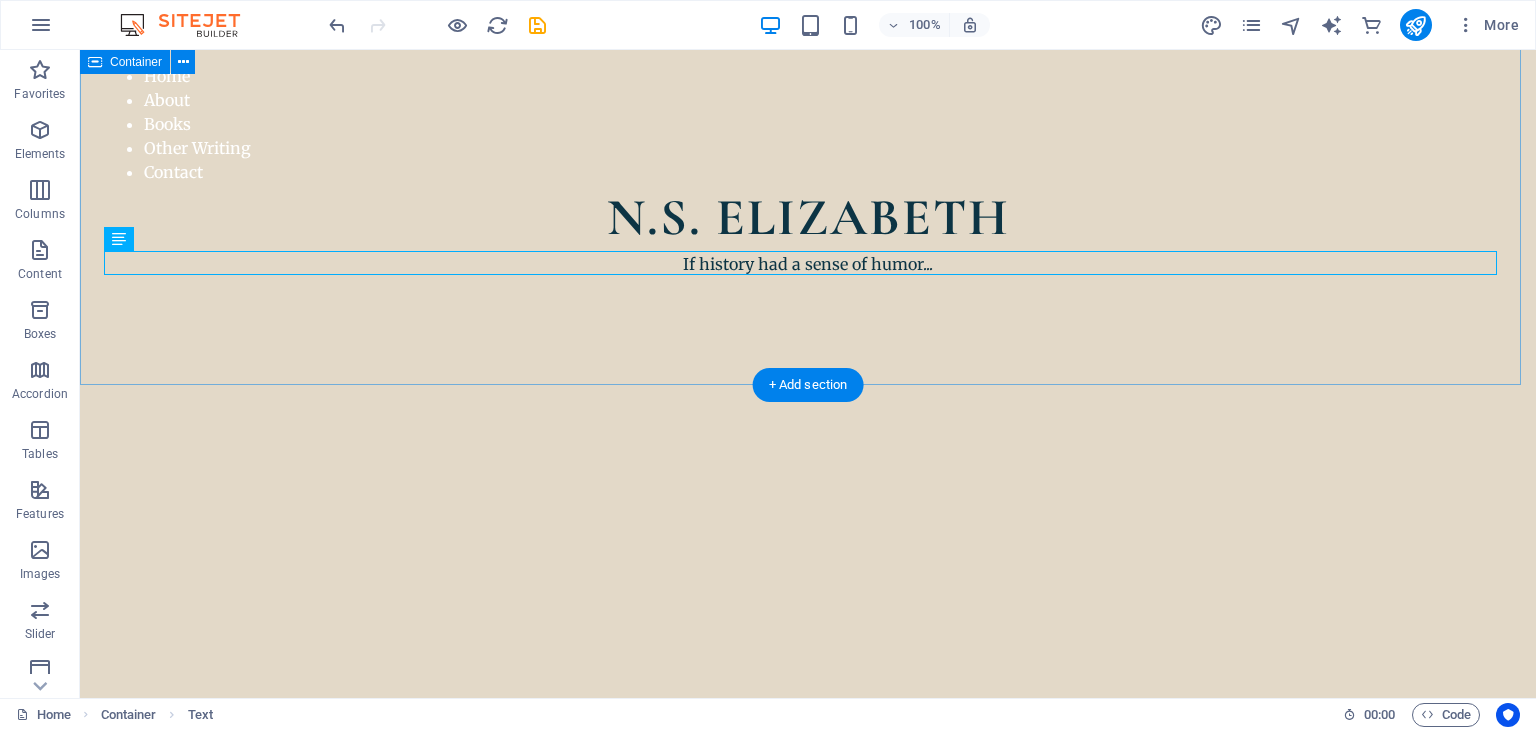 click on "Home About Books Other Writing Contact N.S. [NAME] If history had a sense of humor..." at bounding box center (808, 195) 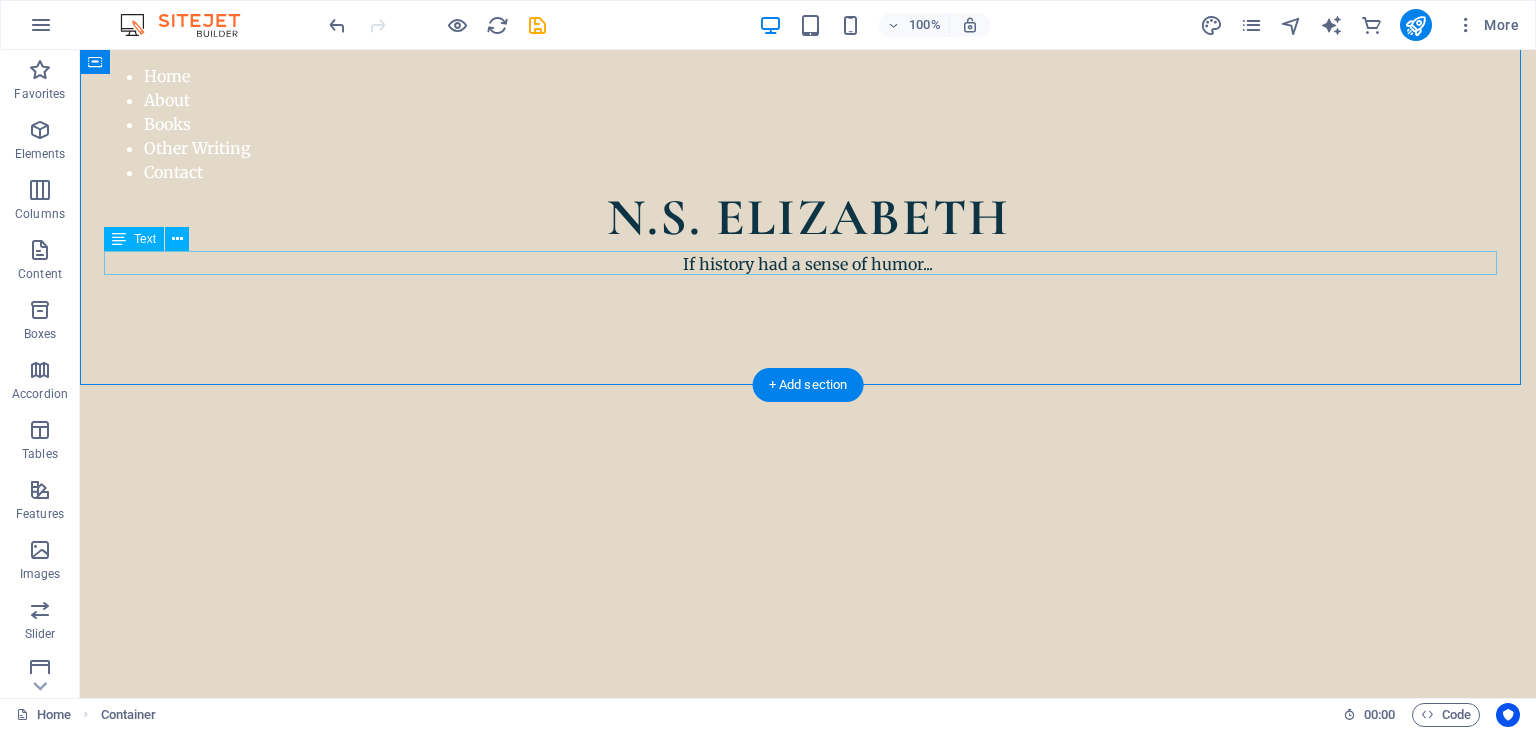 click on "If history had a sense of humor..." at bounding box center [808, 264] 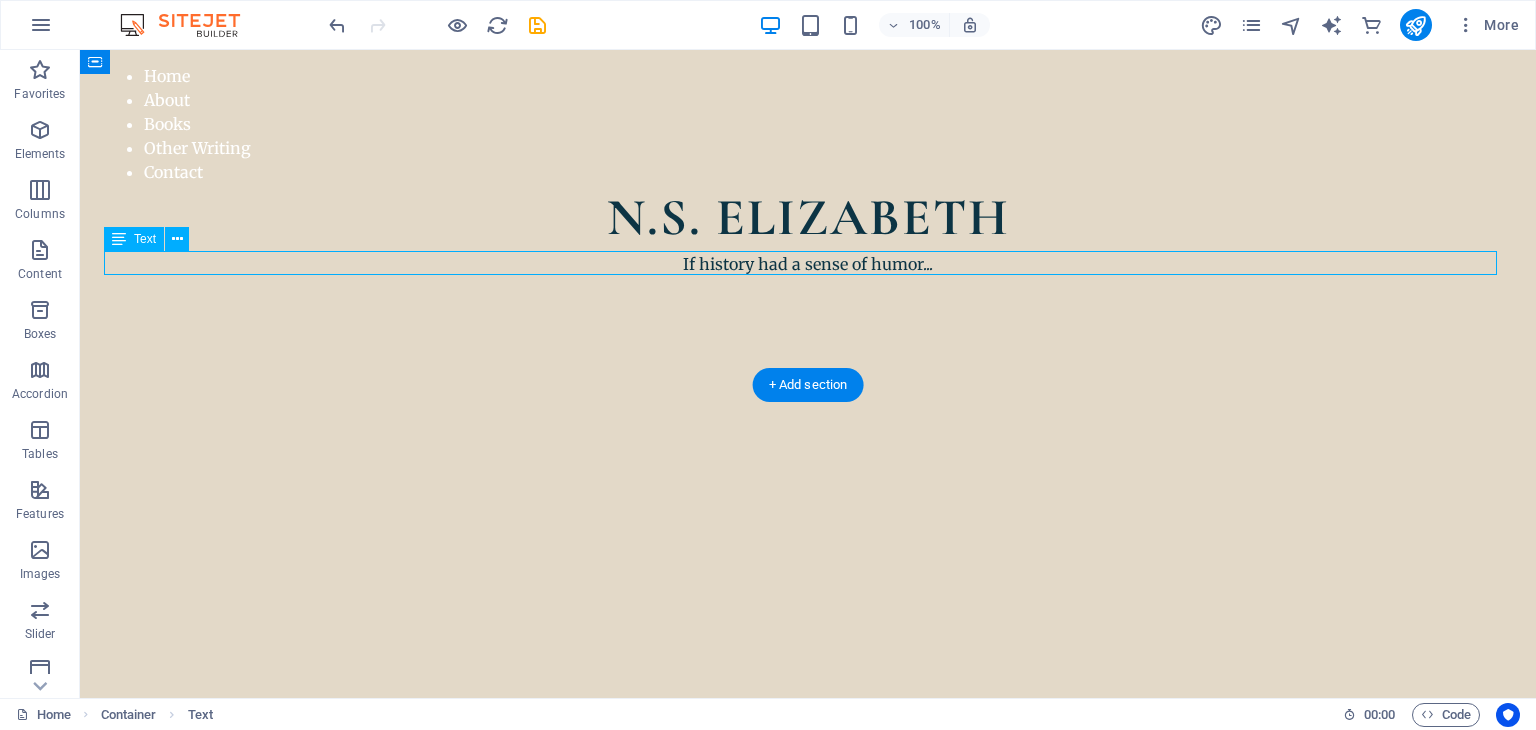click on "If history had a sense of humor..." at bounding box center (808, 264) 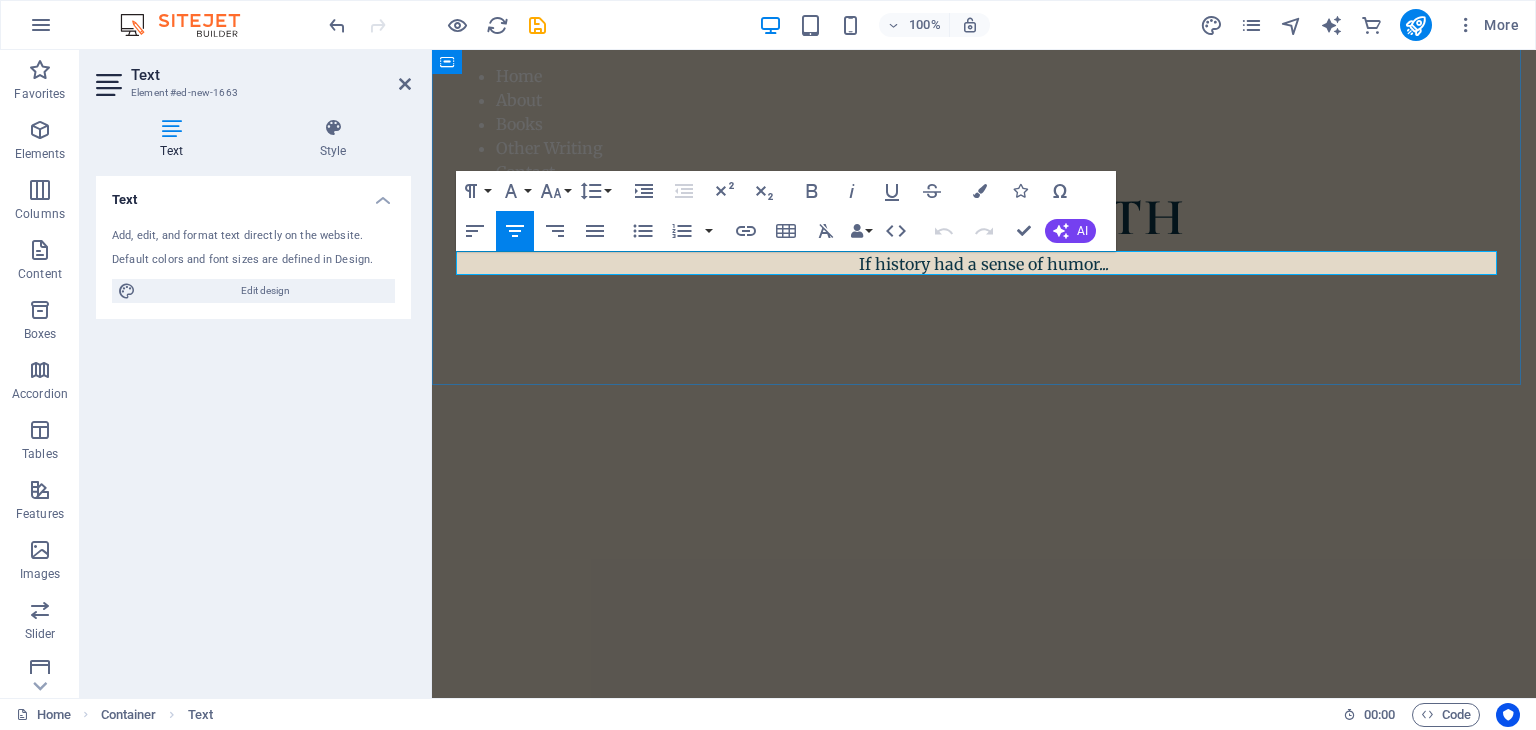 click on "If history had a sense of humor..." at bounding box center (984, 264) 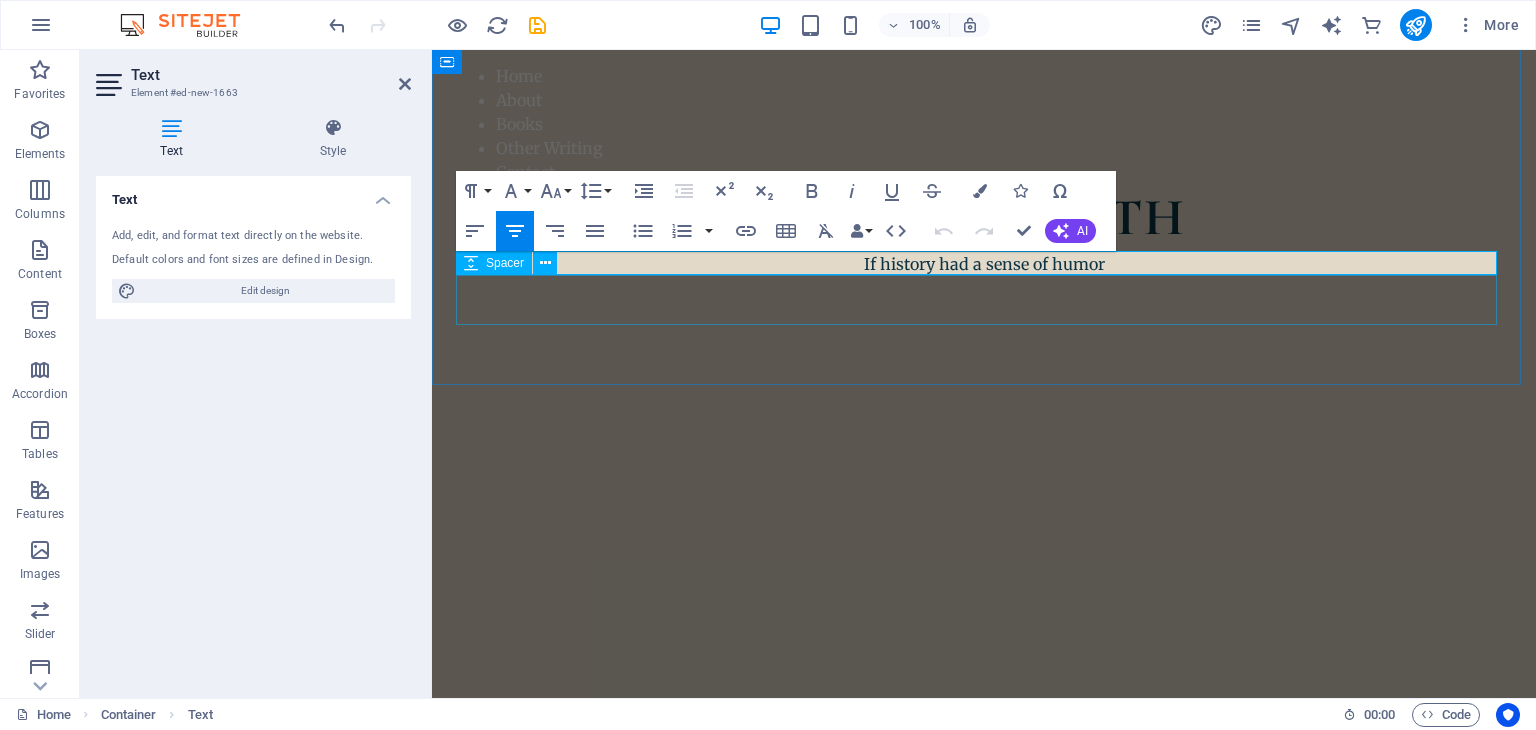 type 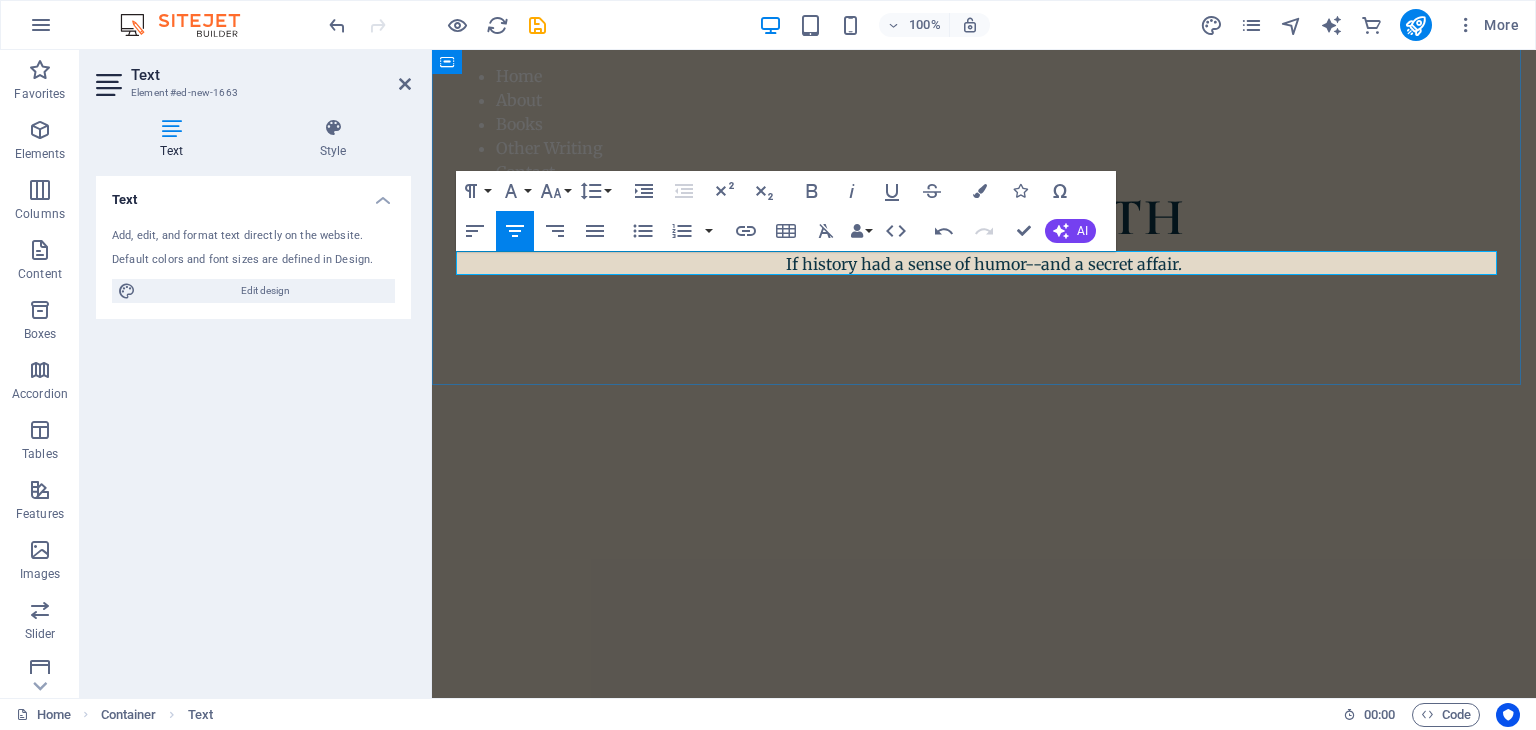 click on "If history had a sense of humor--and a secret affair." at bounding box center (984, 264) 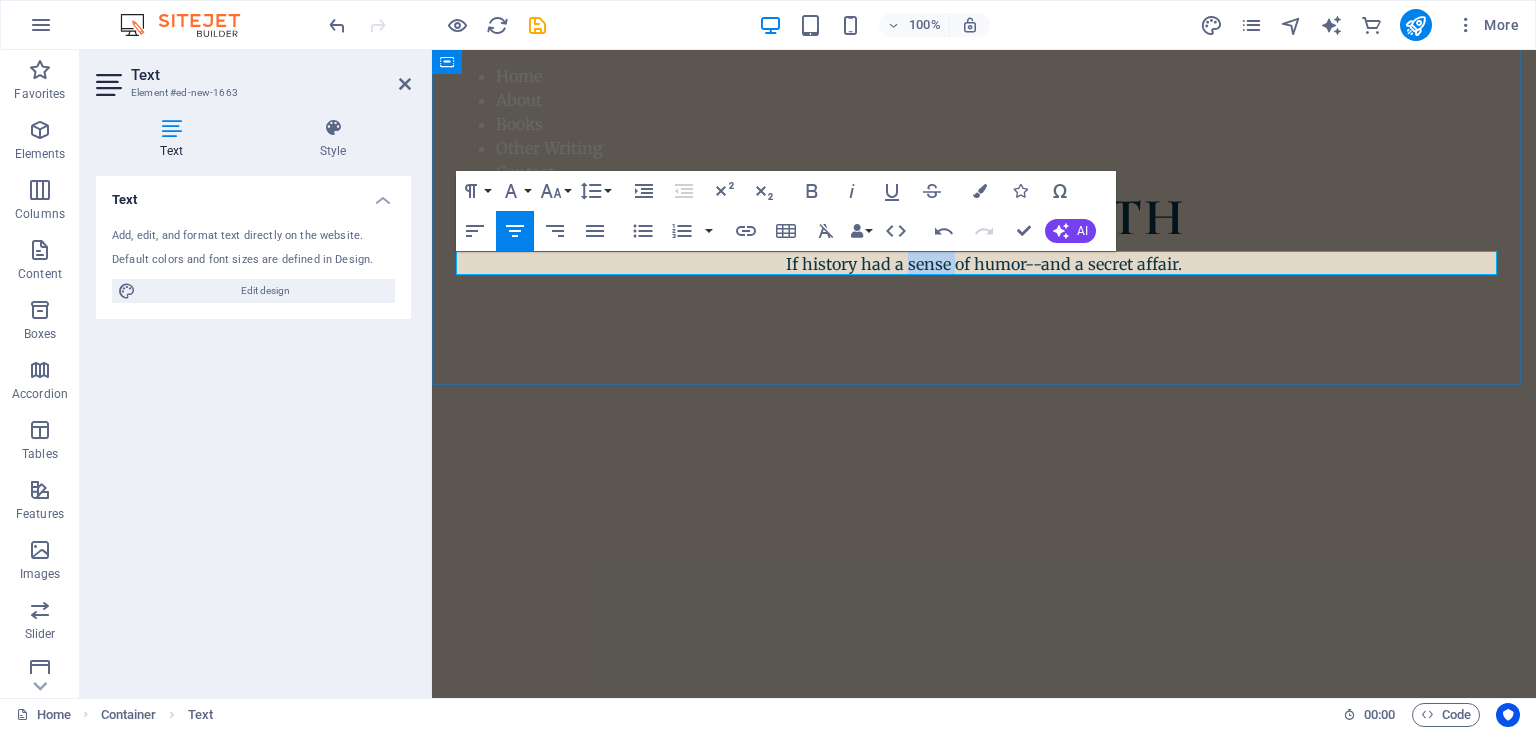 click on "If history had a sense of humor--and a secret affair." at bounding box center (984, 264) 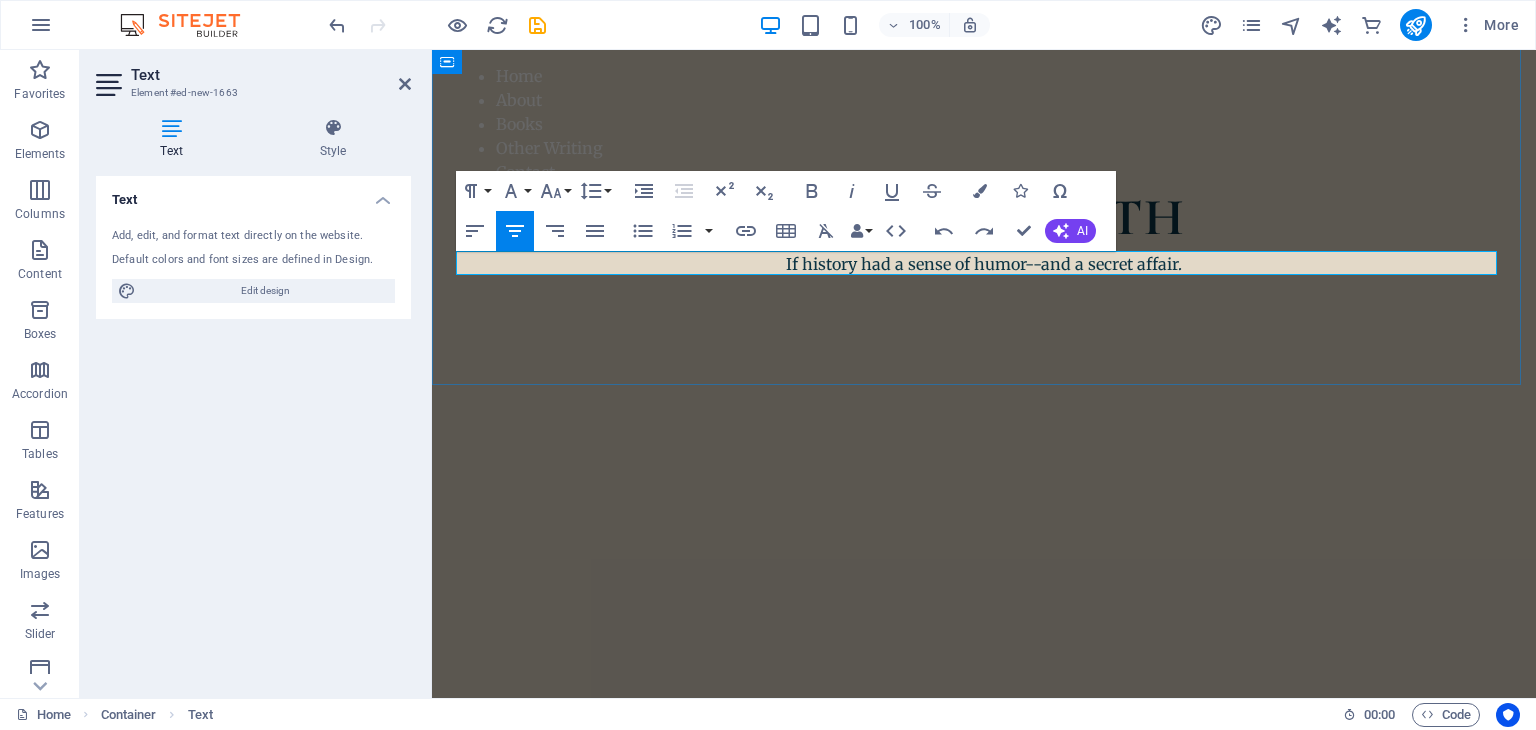 click on "If history had a sense of humor--and a secret affair." at bounding box center [984, 264] 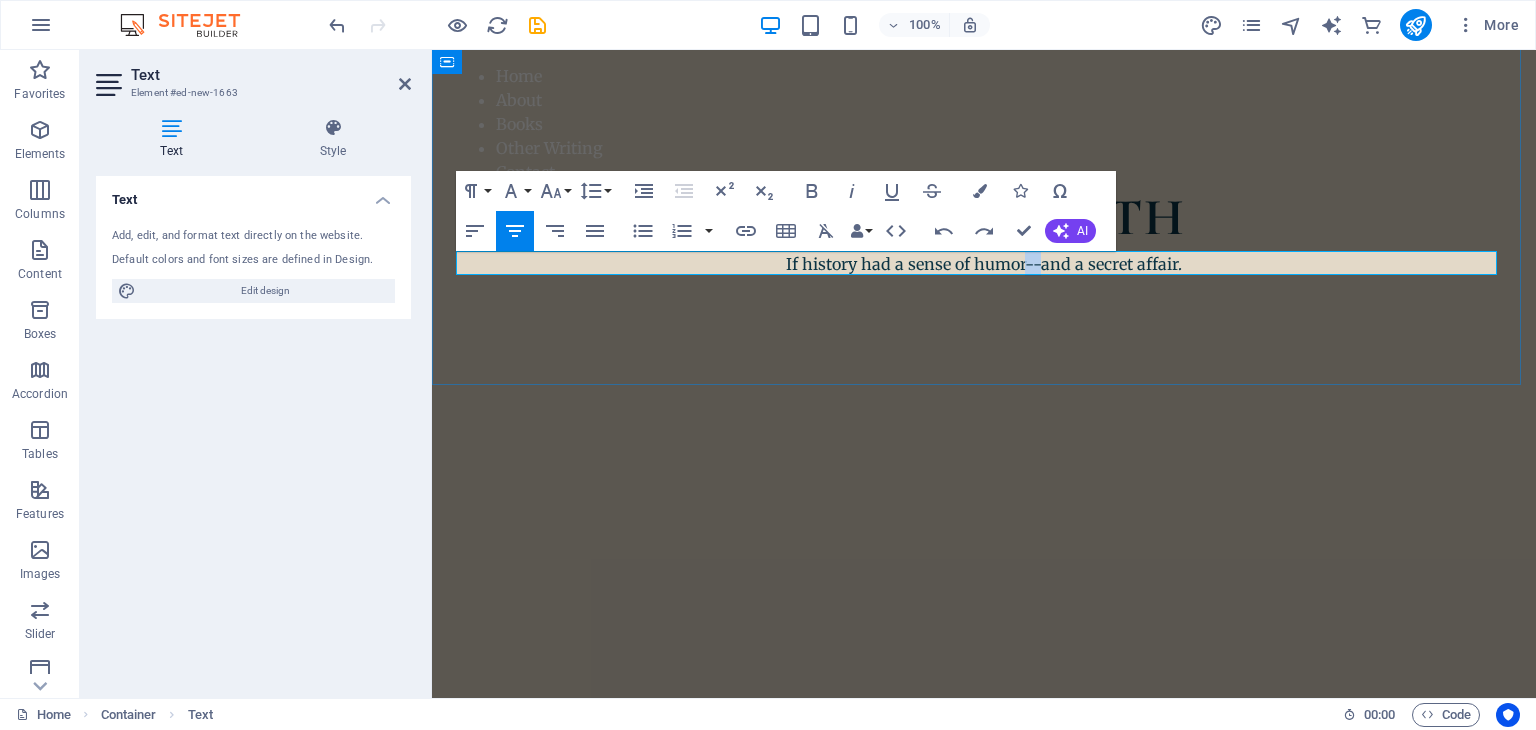 drag, startPoint x: 1031, startPoint y: 265, endPoint x: 1014, endPoint y: 265, distance: 17 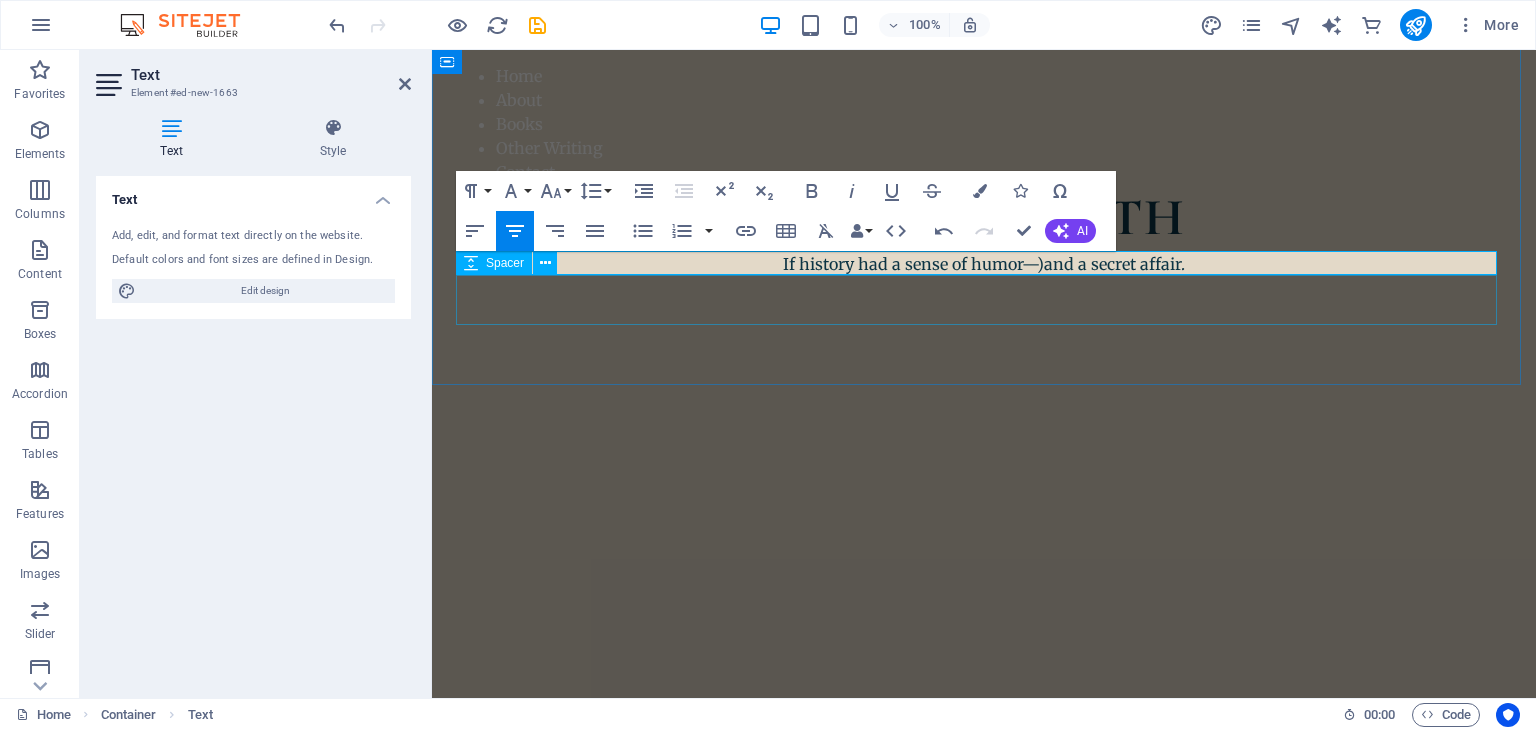 scroll, scrollTop: 0, scrollLeft: 5, axis: horizontal 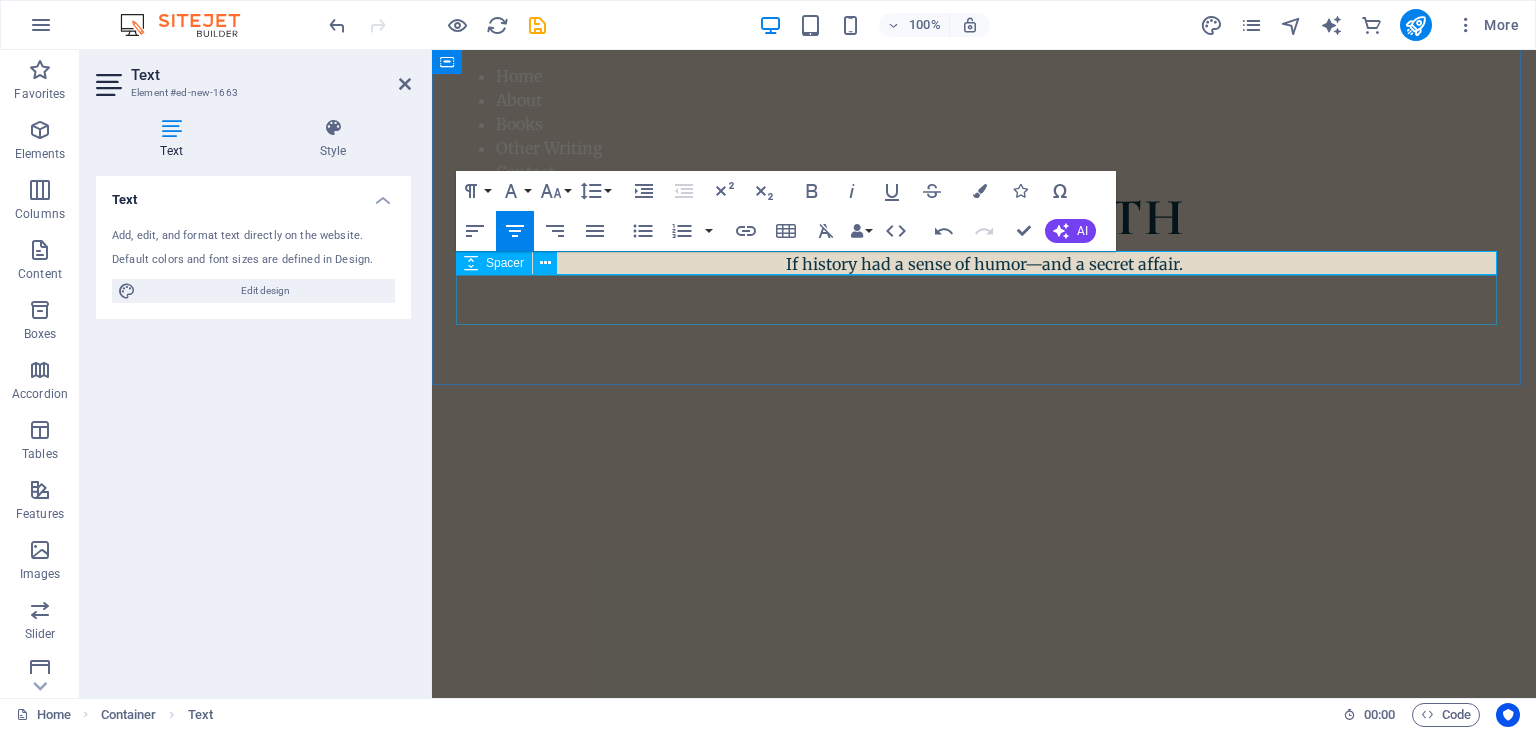 drag, startPoint x: 1136, startPoint y: 313, endPoint x: 1486, endPoint y: 313, distance: 350 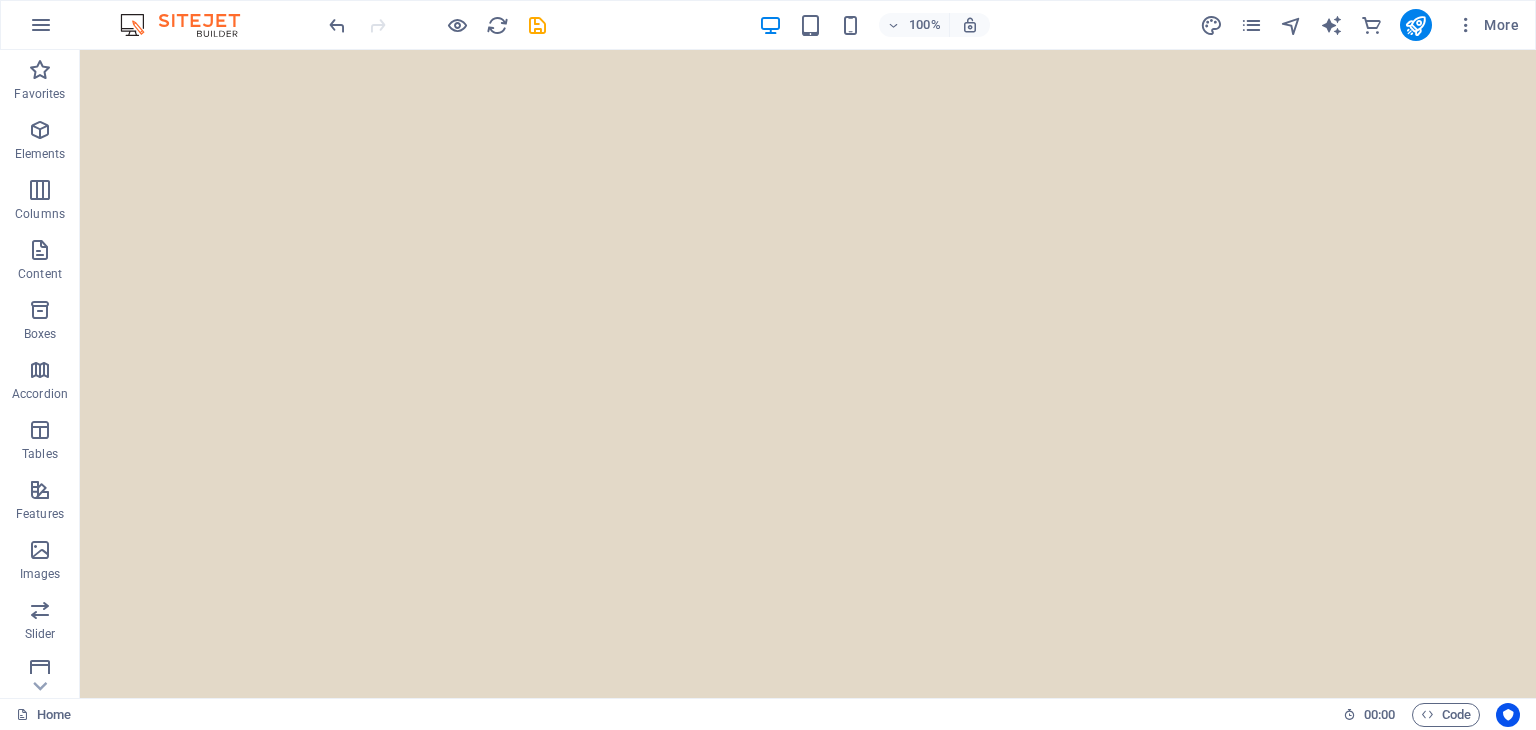 scroll, scrollTop: 459, scrollLeft: 0, axis: vertical 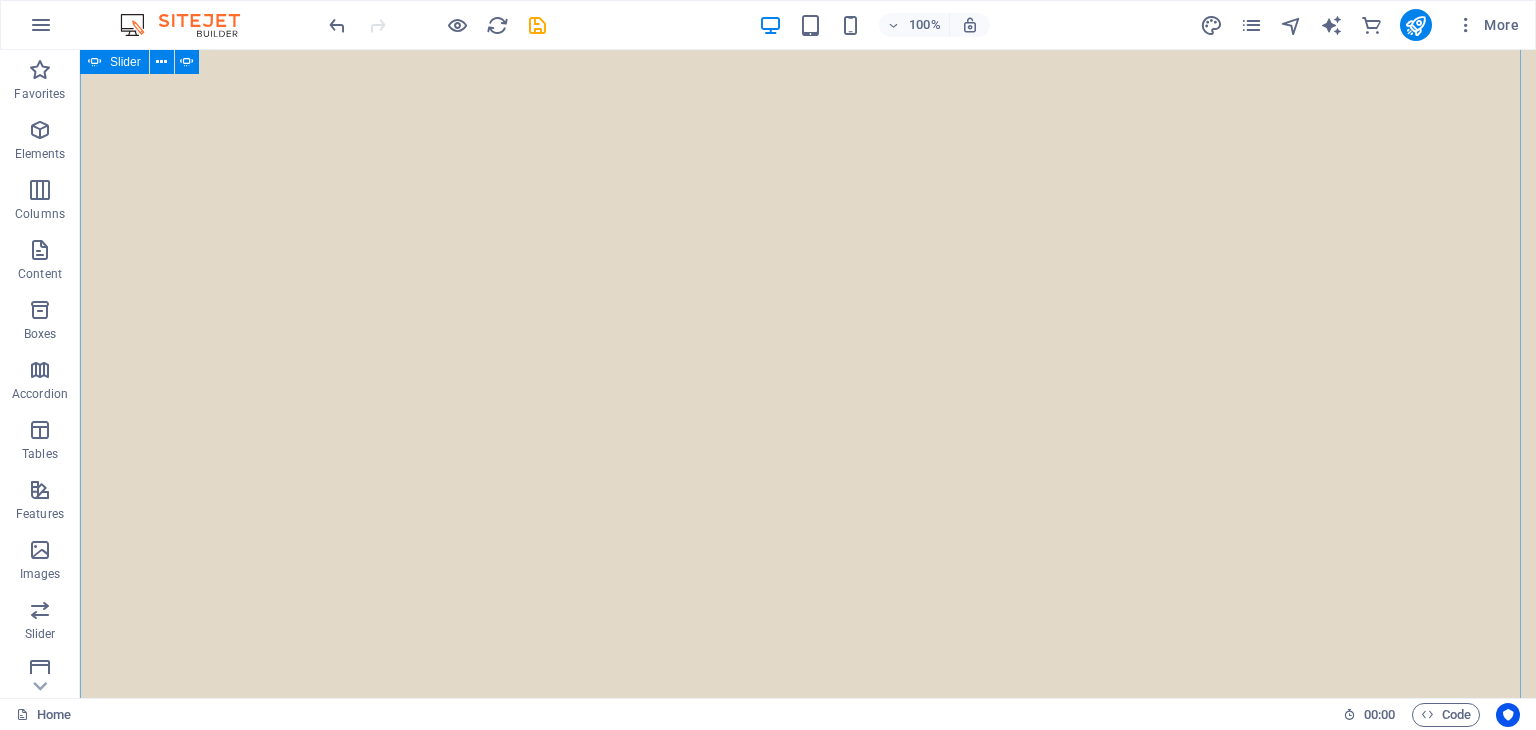 click at bounding box center [80, 12880] 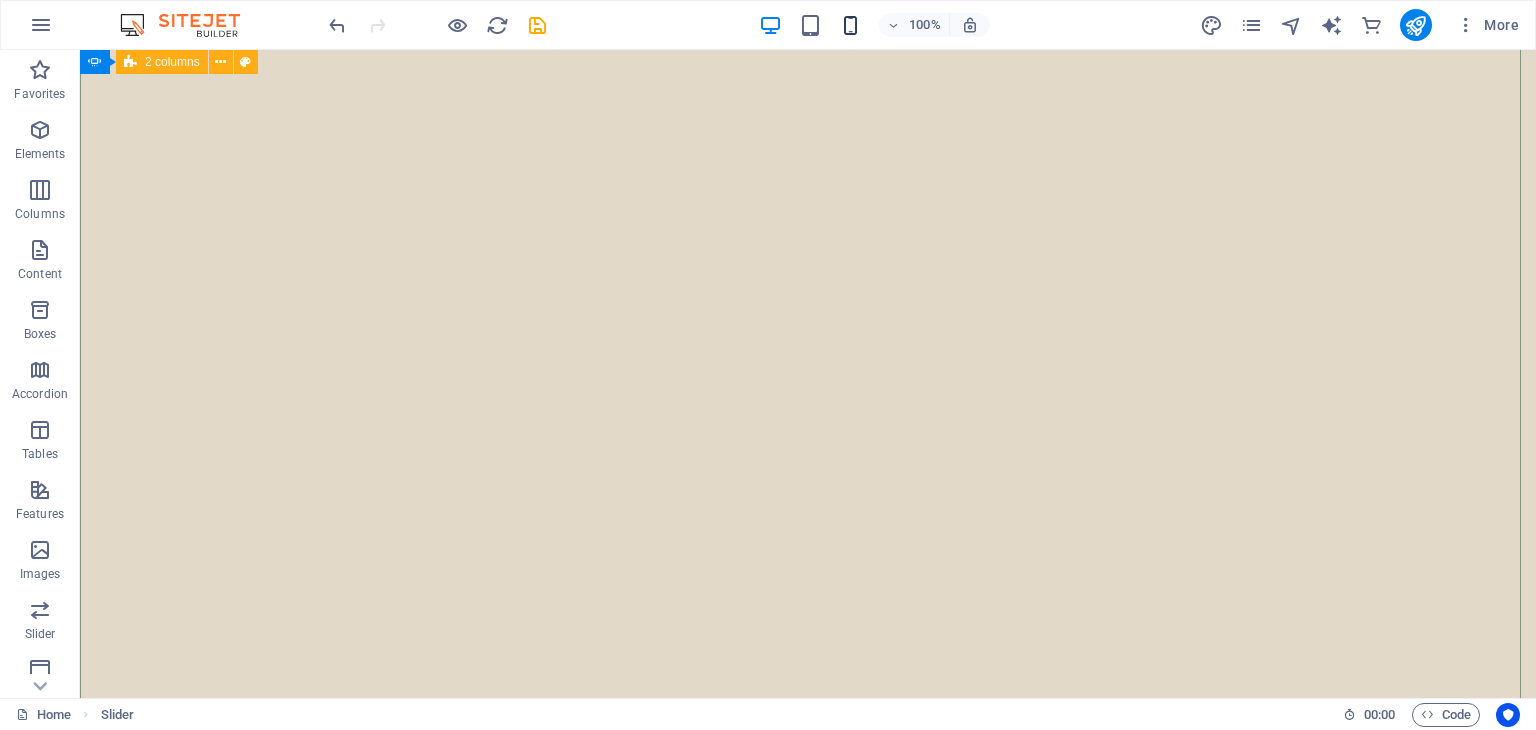 click at bounding box center (850, 25) 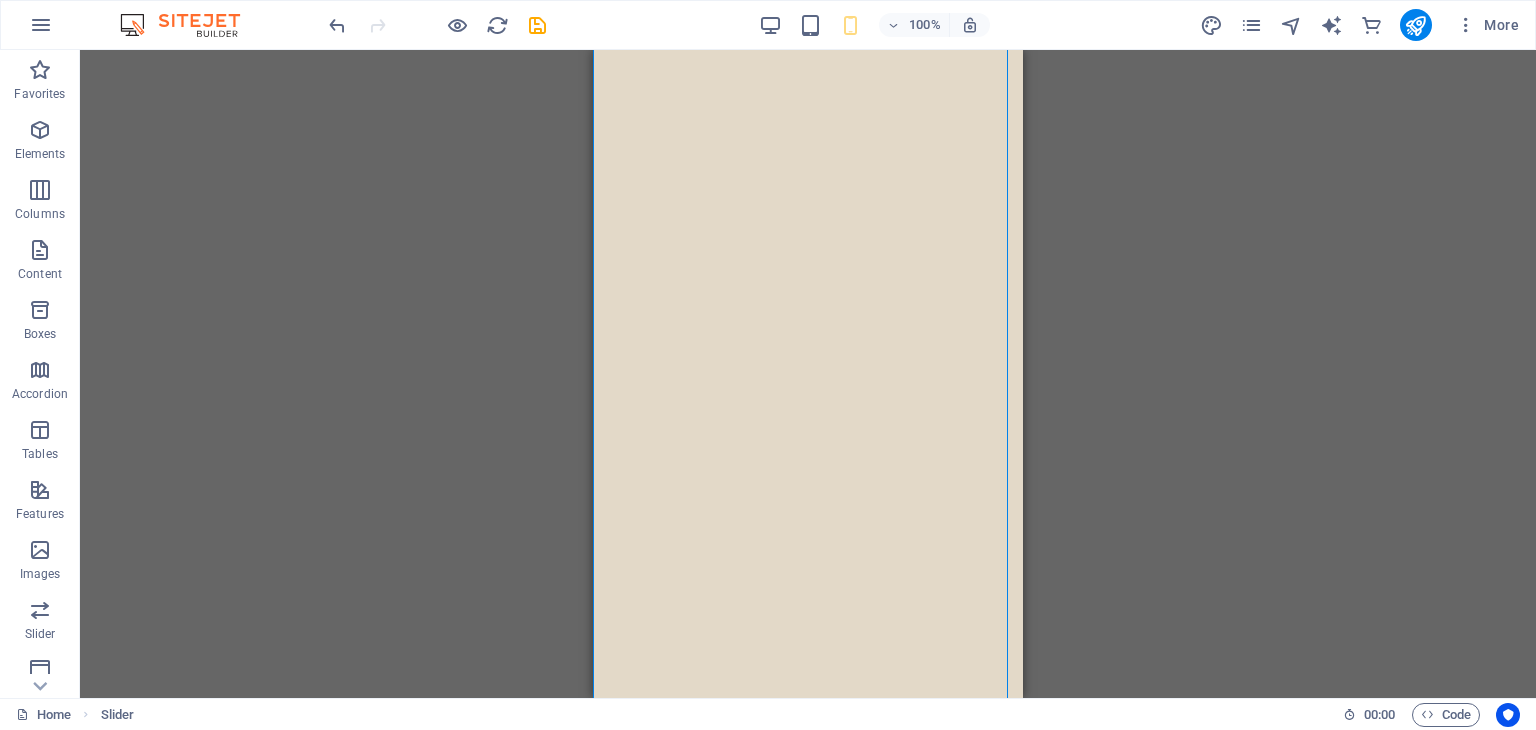 scroll, scrollTop: 417, scrollLeft: 0, axis: vertical 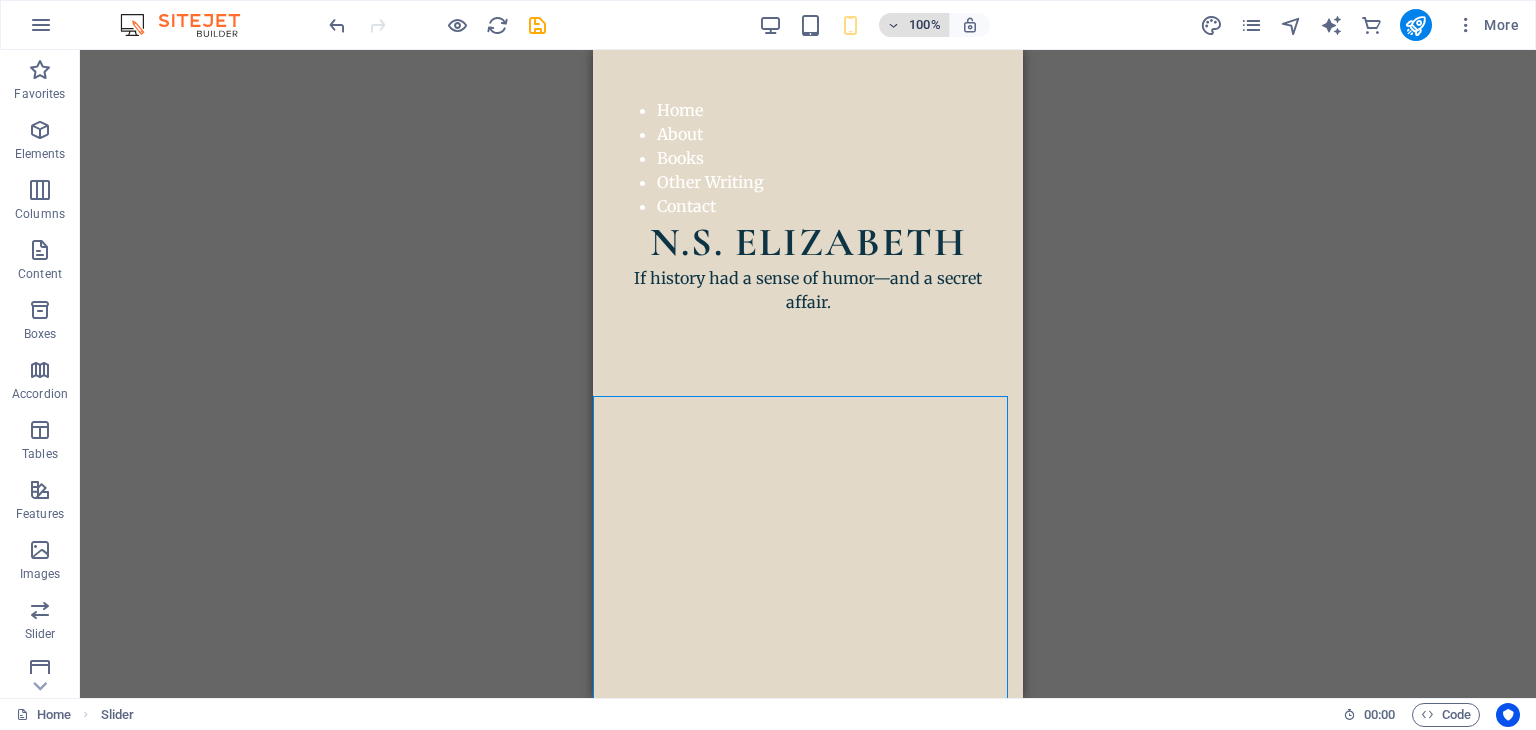 click on "100%" at bounding box center [914, 25] 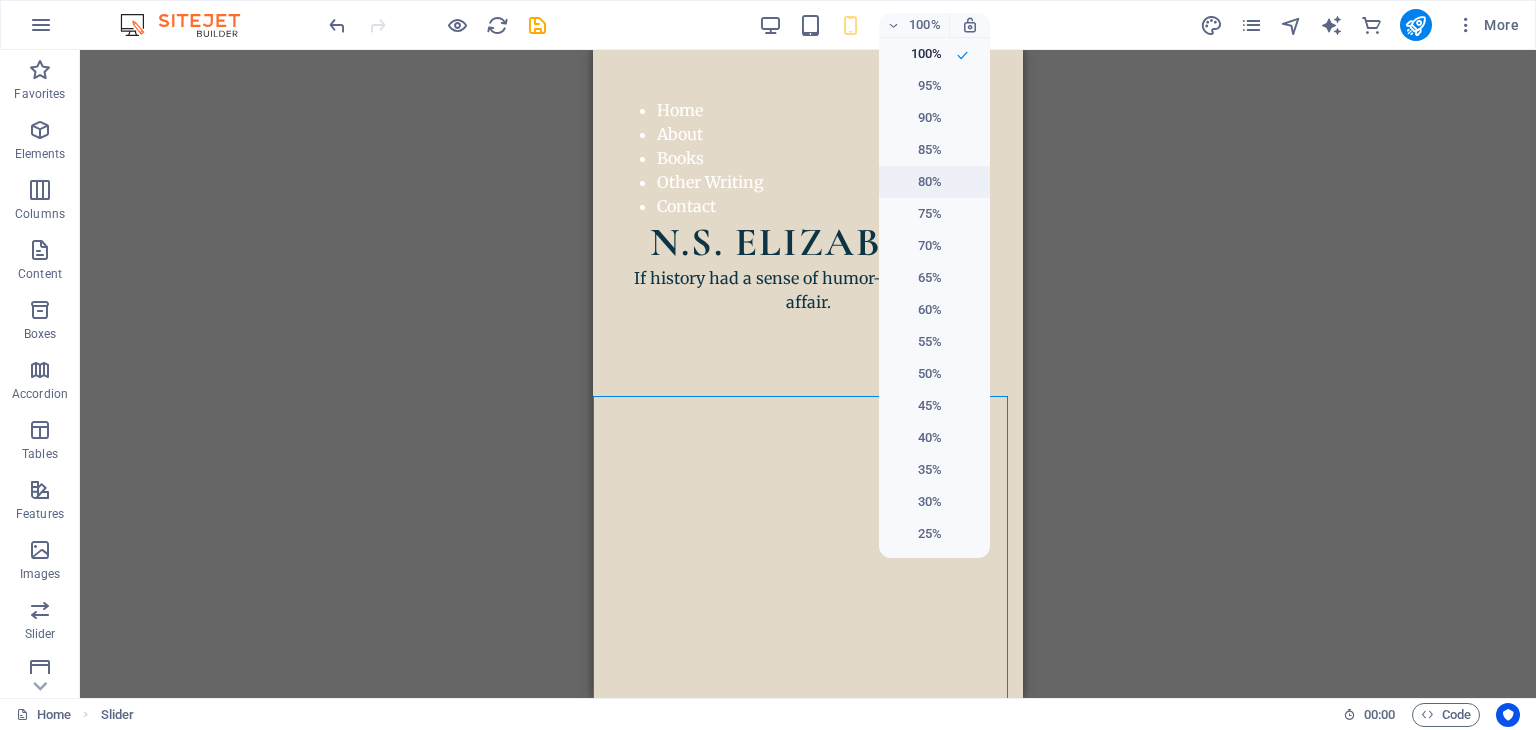 click on "80%" at bounding box center [916, 182] 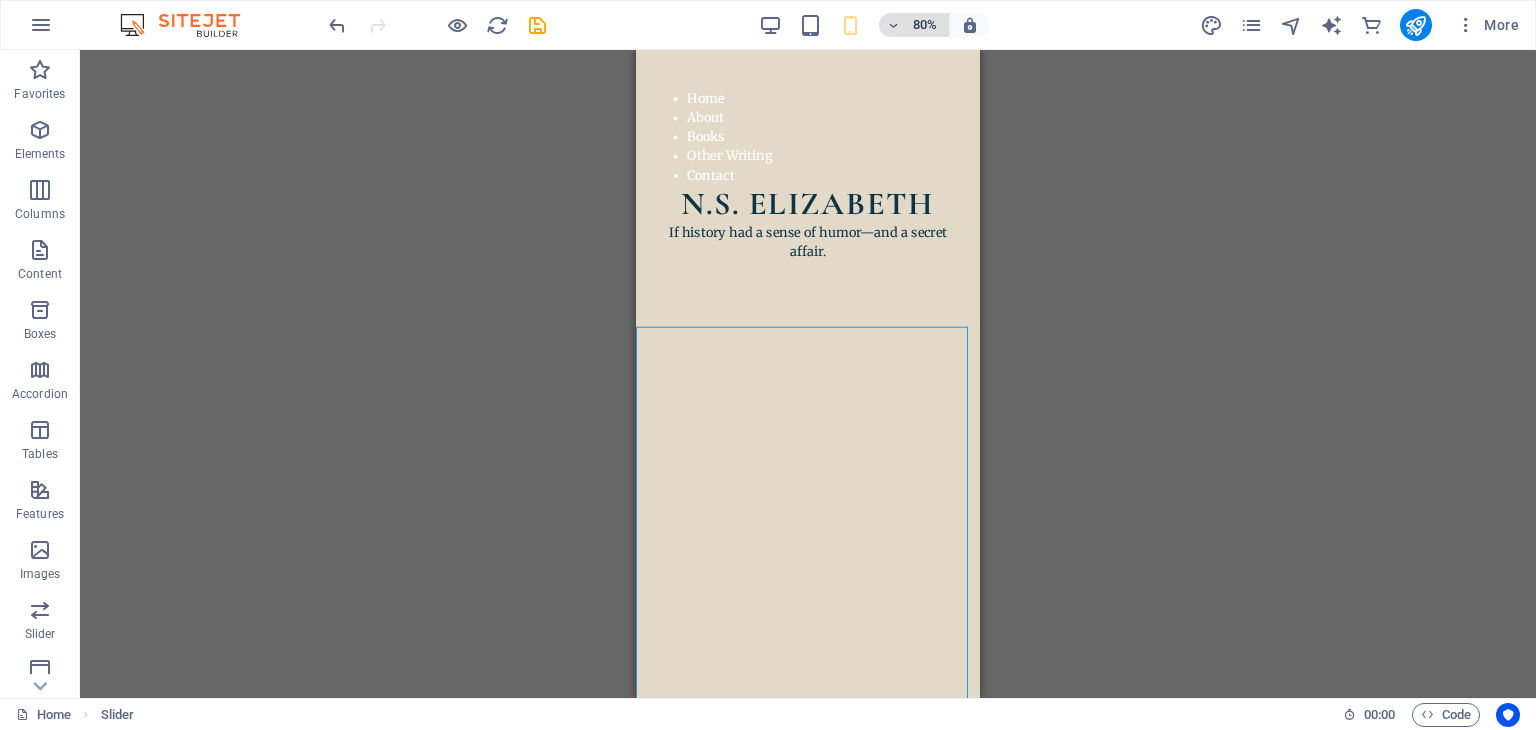 click on "80%" at bounding box center [925, 25] 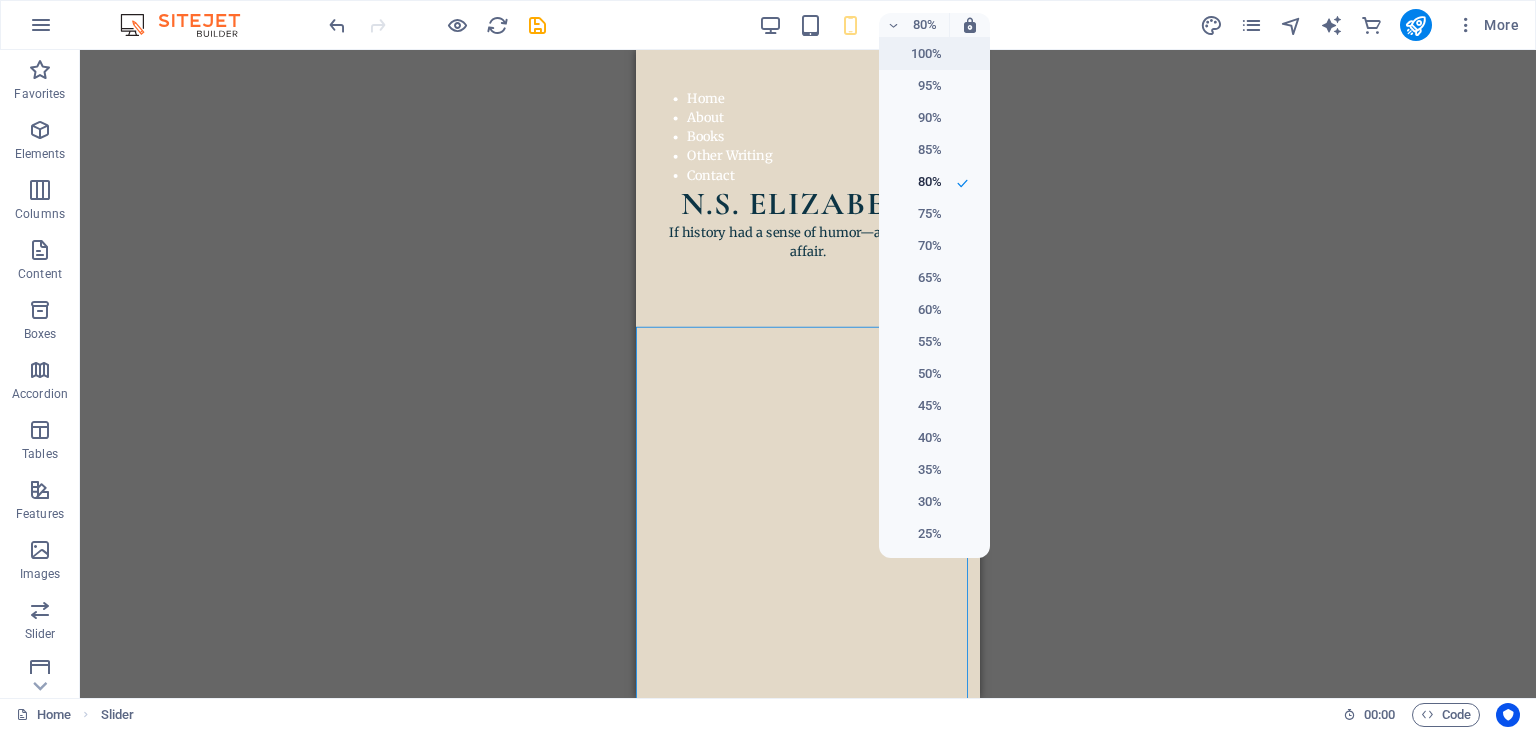 click on "100%" at bounding box center [916, 54] 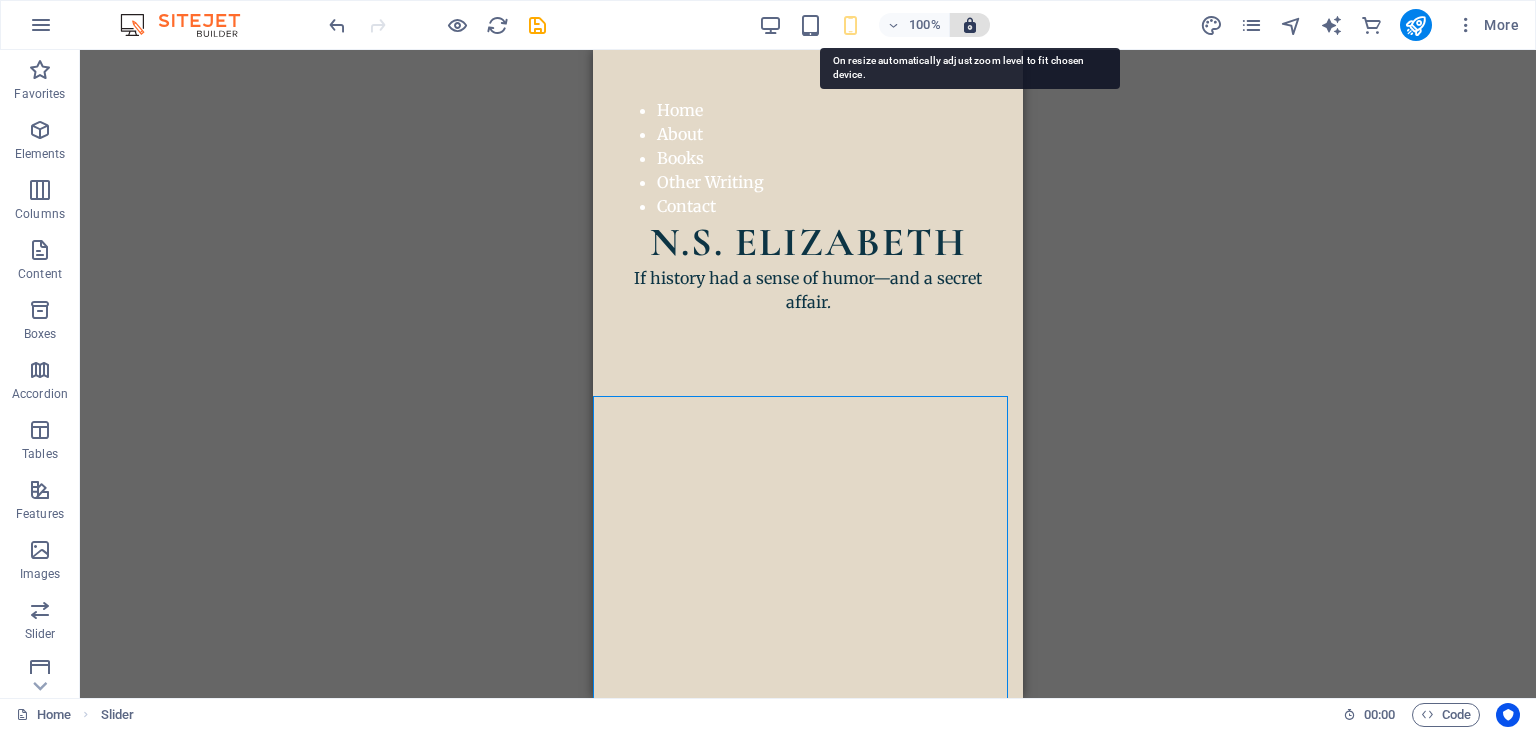 click at bounding box center (970, 25) 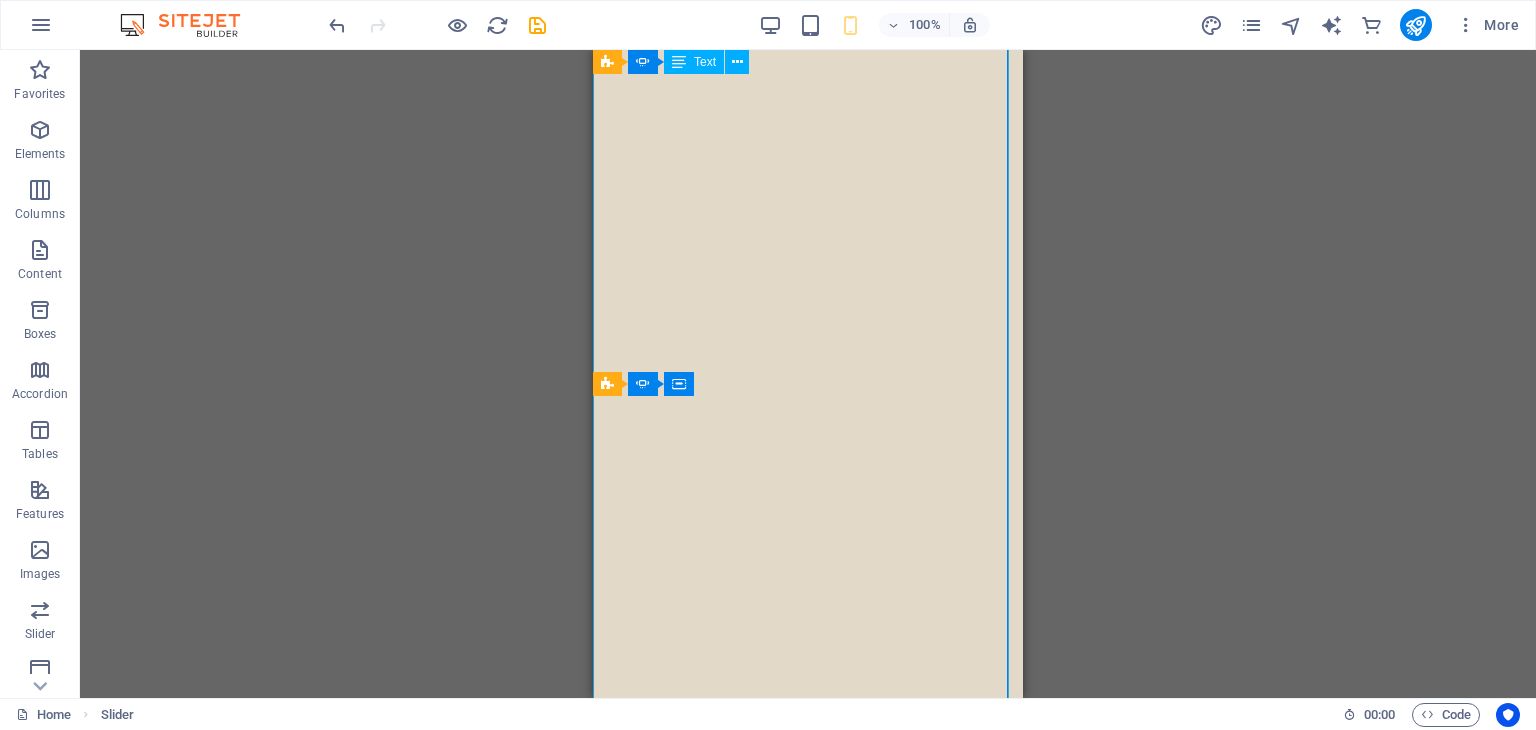 scroll, scrollTop: 913, scrollLeft: 0, axis: vertical 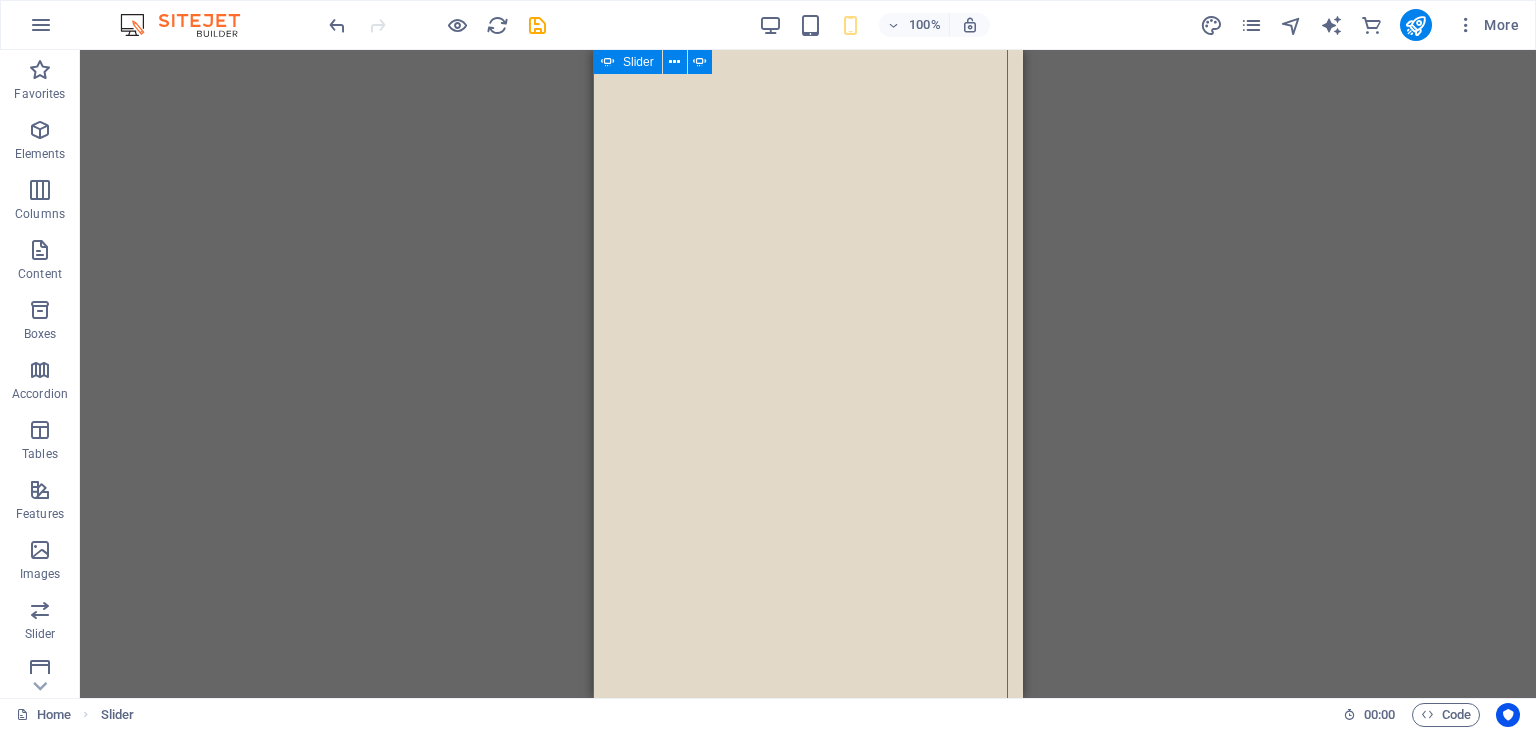 click at bounding box center (593, 6438) 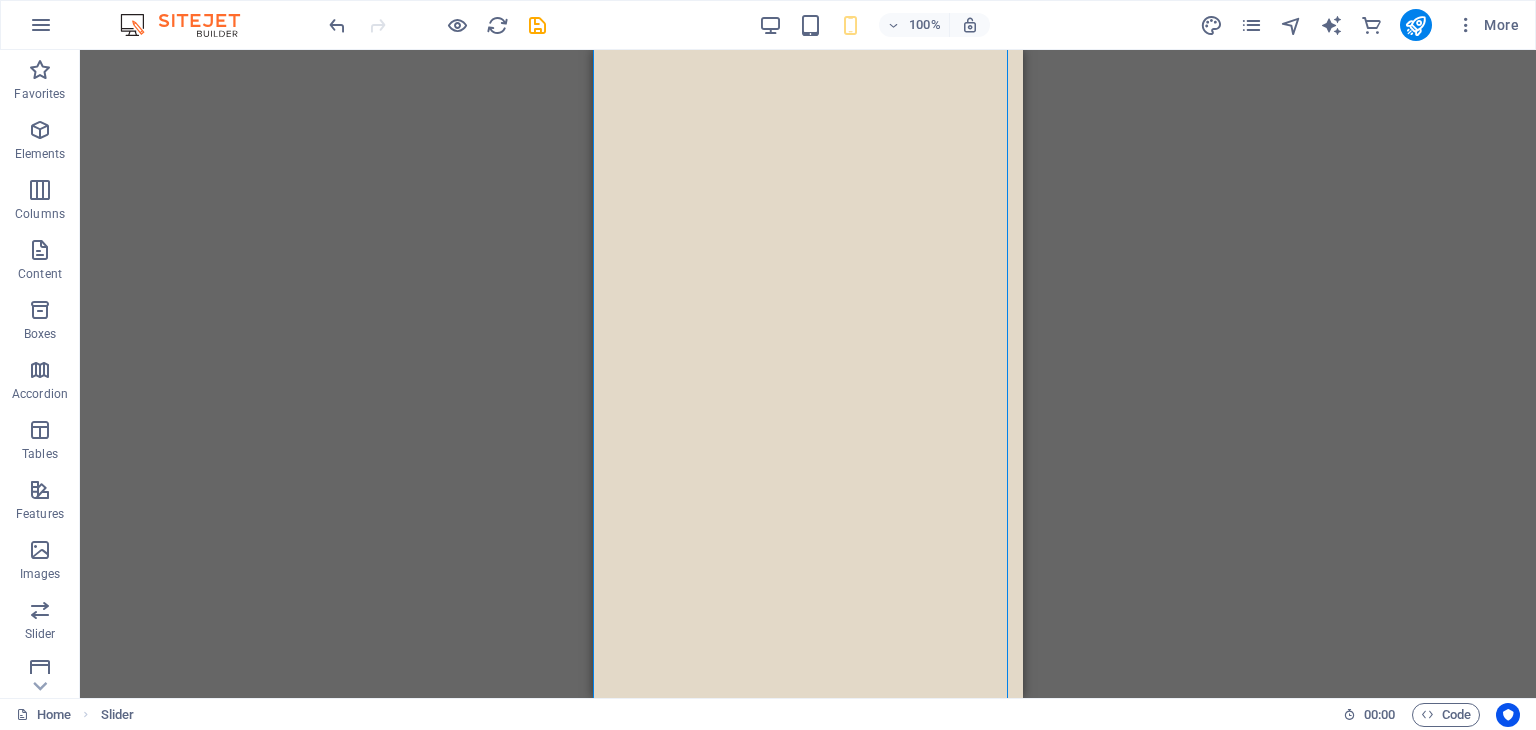 scroll, scrollTop: 700, scrollLeft: 0, axis: vertical 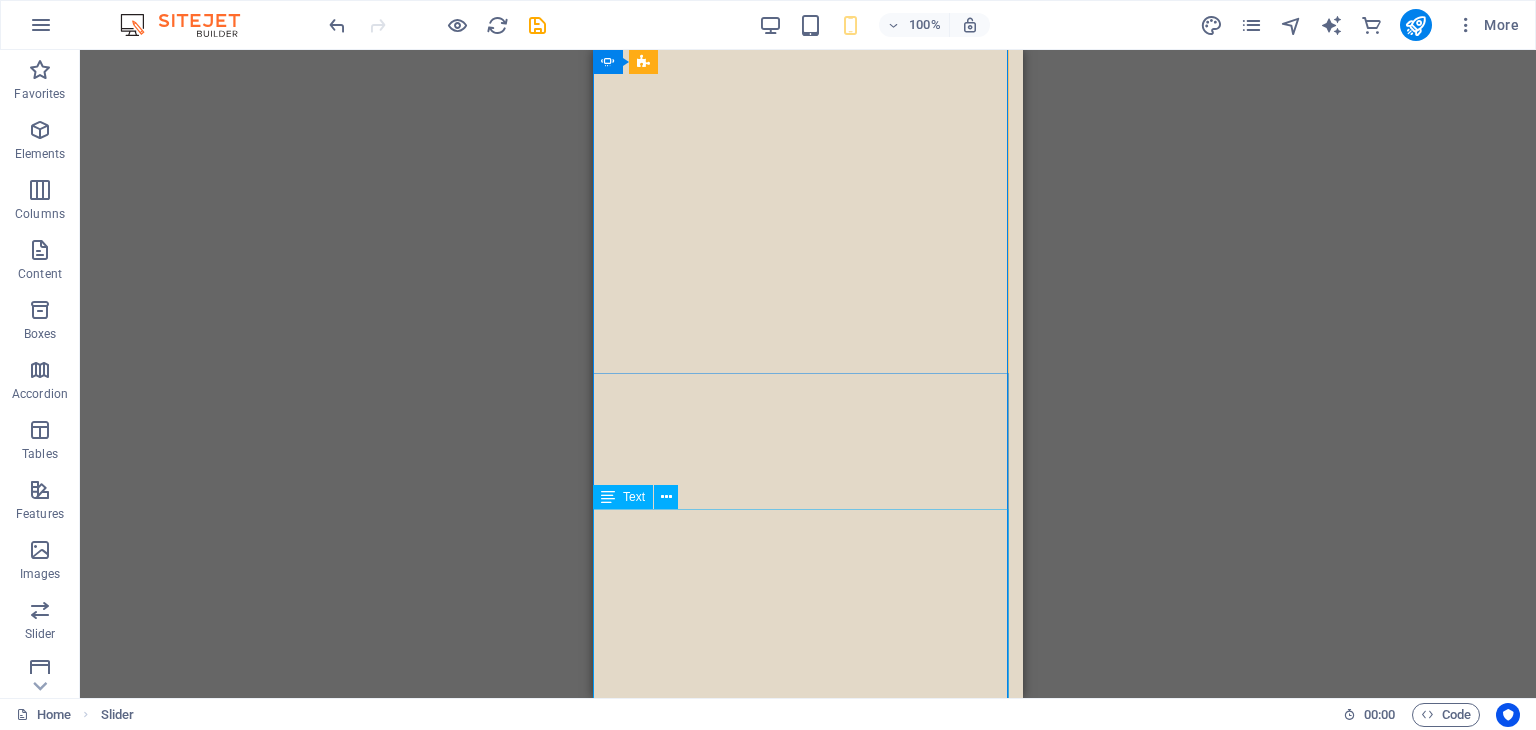 click on "Mary, a seventeen-year-old living in a theft-ridden neighbourhood in [CITY] with her mum, has opted out of university due to financial struggles. Considering their dire circumstances, matters had to be taken into God's hands. So, while Mary's out for a breath of fresh air one Wednesday morning, after an excruciating job hunting session, a newspaper hits her straight in the face with a headline that would change the course of her life forever: 'QUEEN CURRENTLY LOOKING FOR PERSONAL MAID. WILL PAY £25000 A YEAR' Join Mary as she sets out on an adventure in the palace, forging unlikely bonds (with a handsome prince), unravelling unsettling stories, and being able to witness firsthand the most absurd leisure activities of the longest living monarch in the world. This novel is an enduring reminder that sometimes one can get away with something without risking a royal lawsuit." at bounding box center (385, 2054) 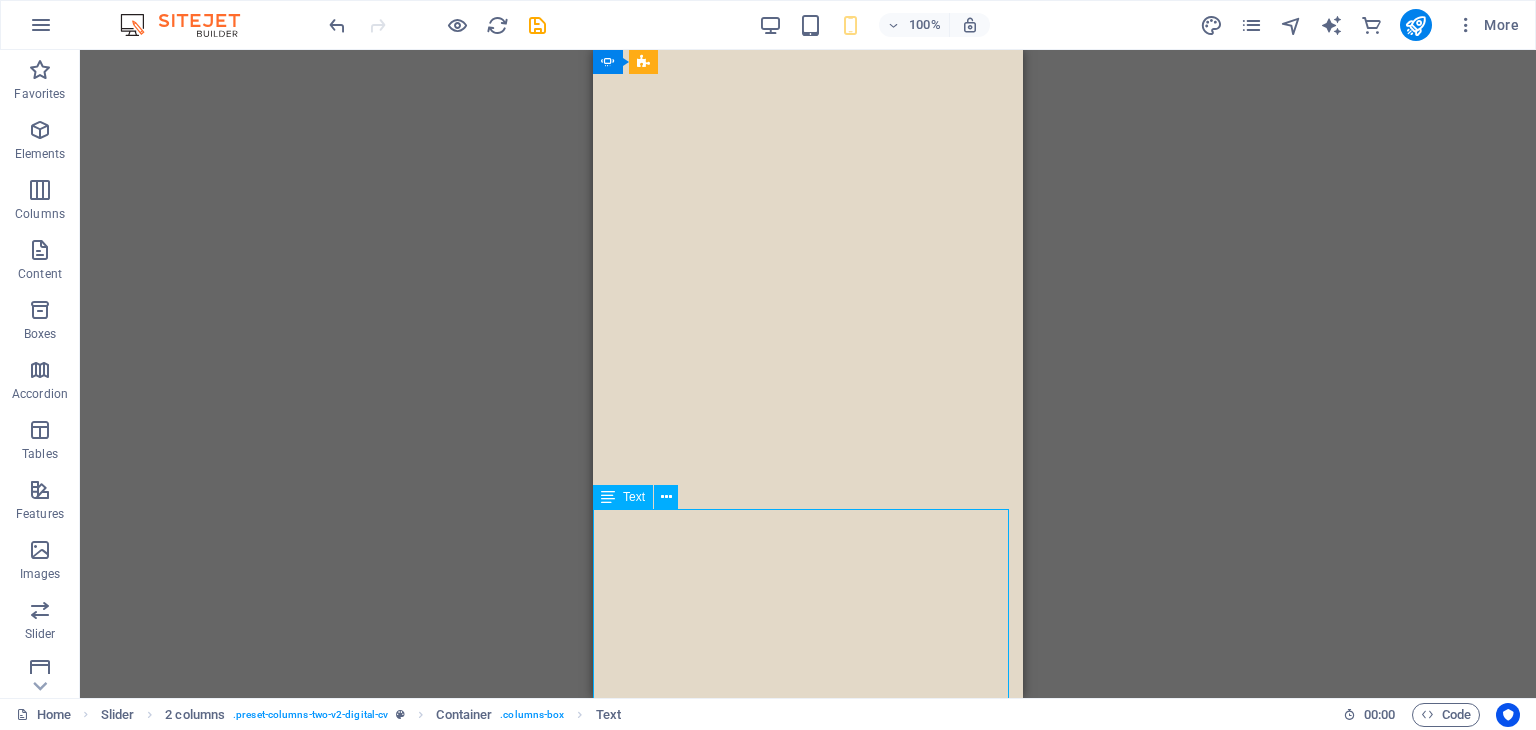 click at bounding box center (593, 6651) 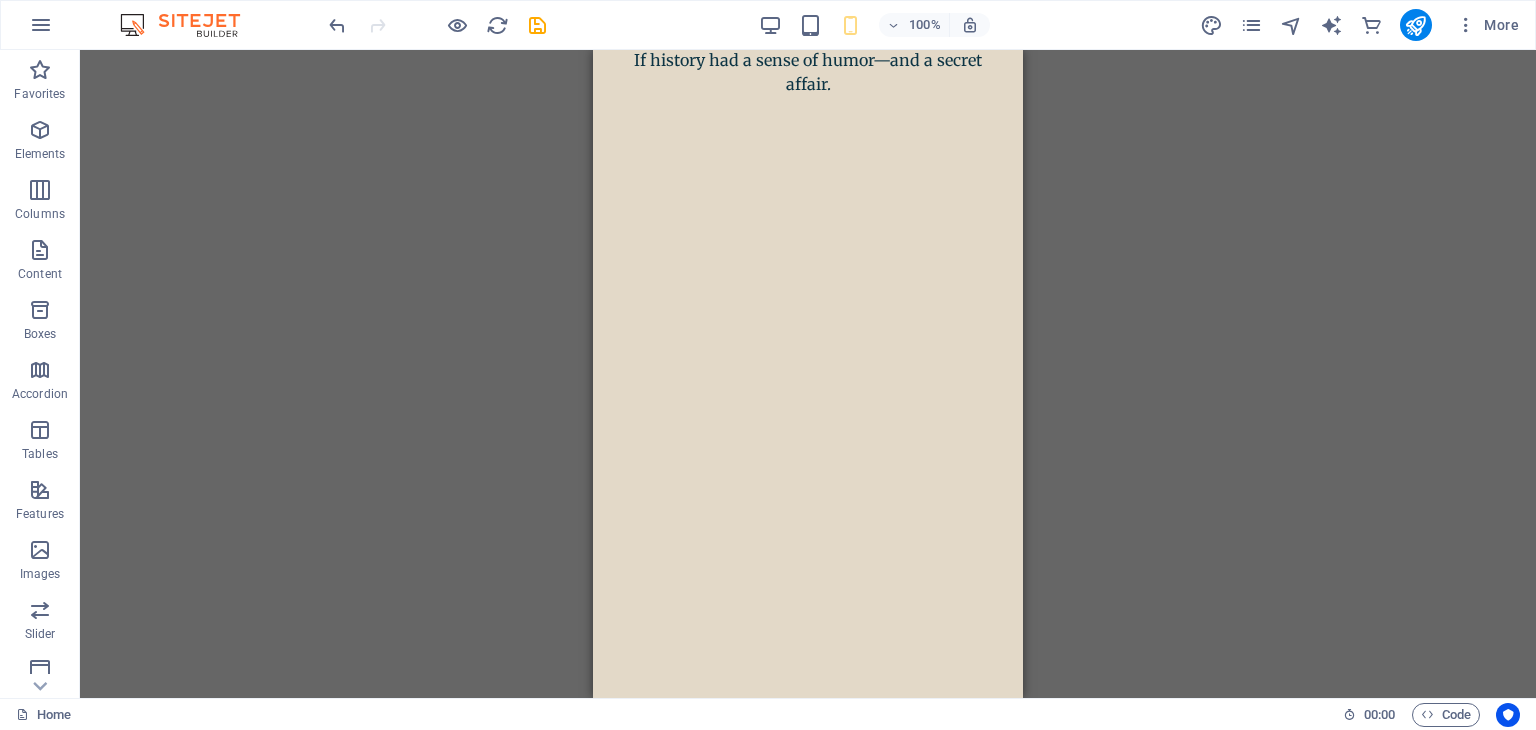 scroll, scrollTop: 0, scrollLeft: 0, axis: both 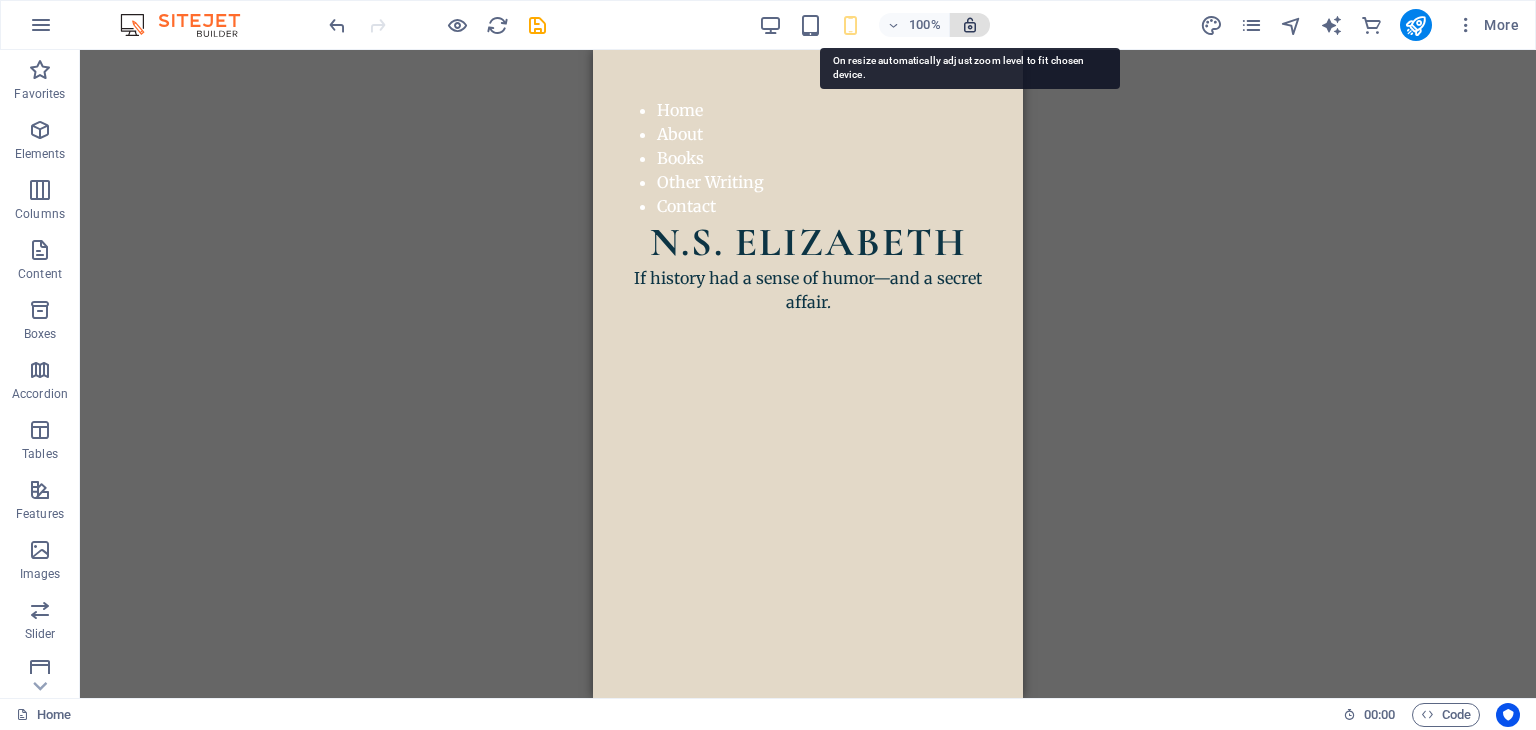 click at bounding box center [970, 25] 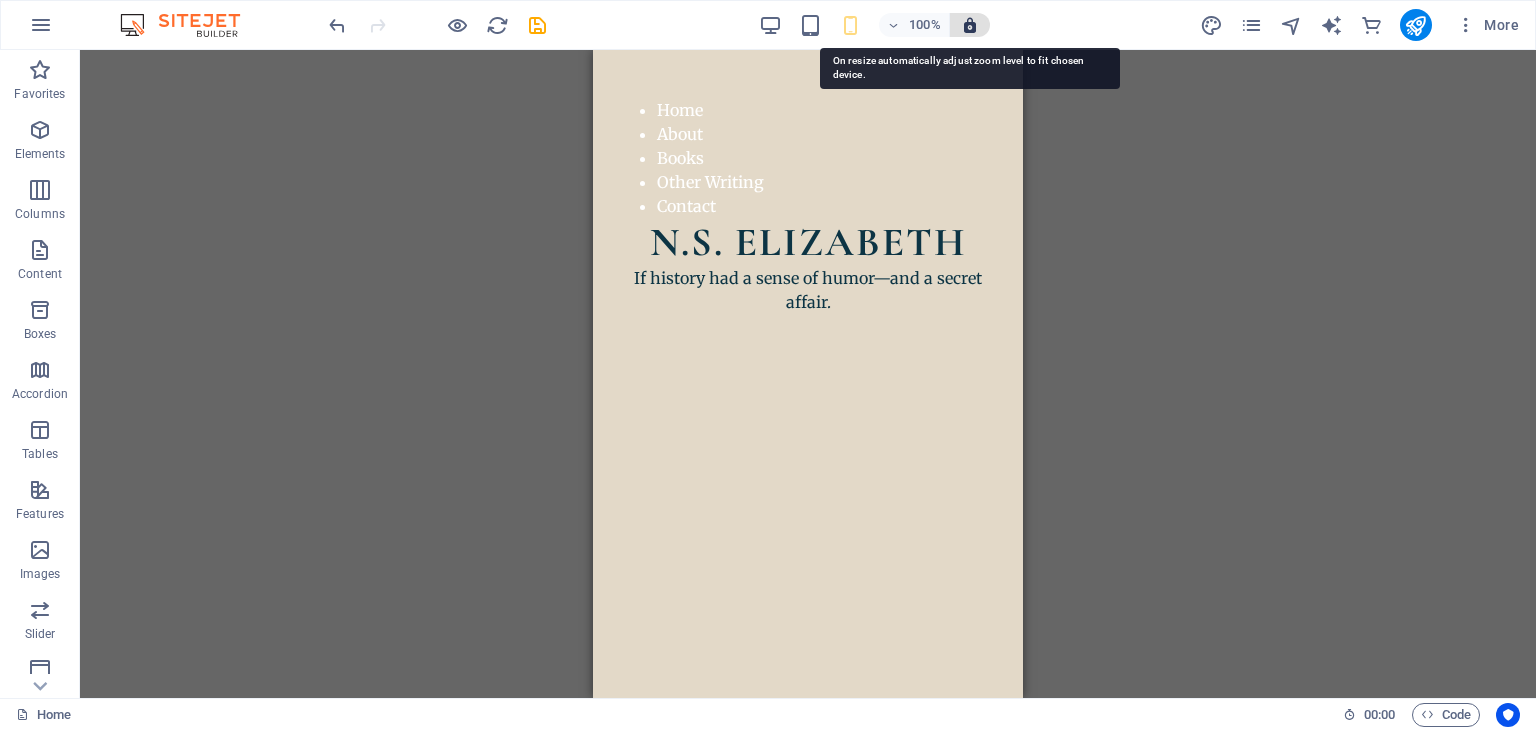 click at bounding box center (970, 25) 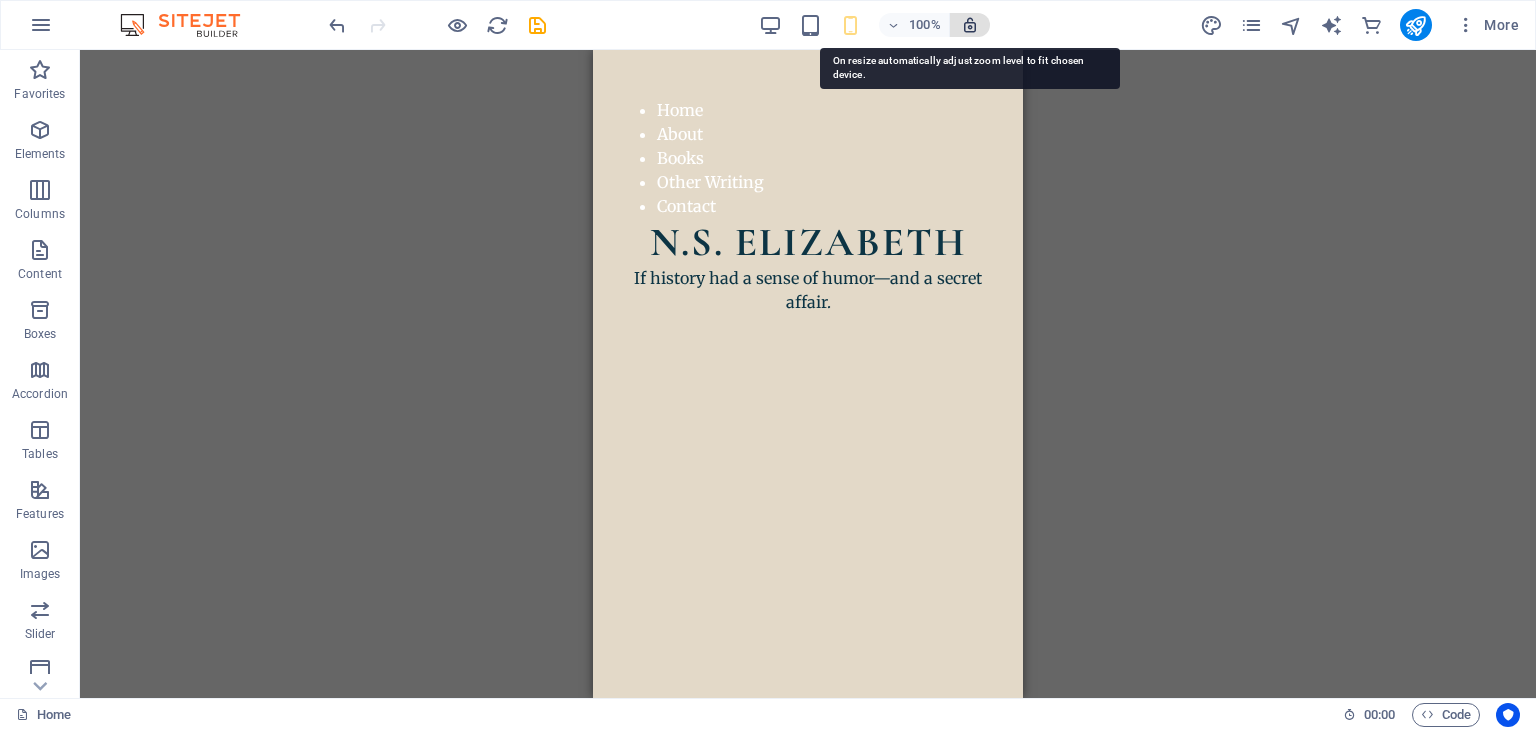 click at bounding box center [970, 25] 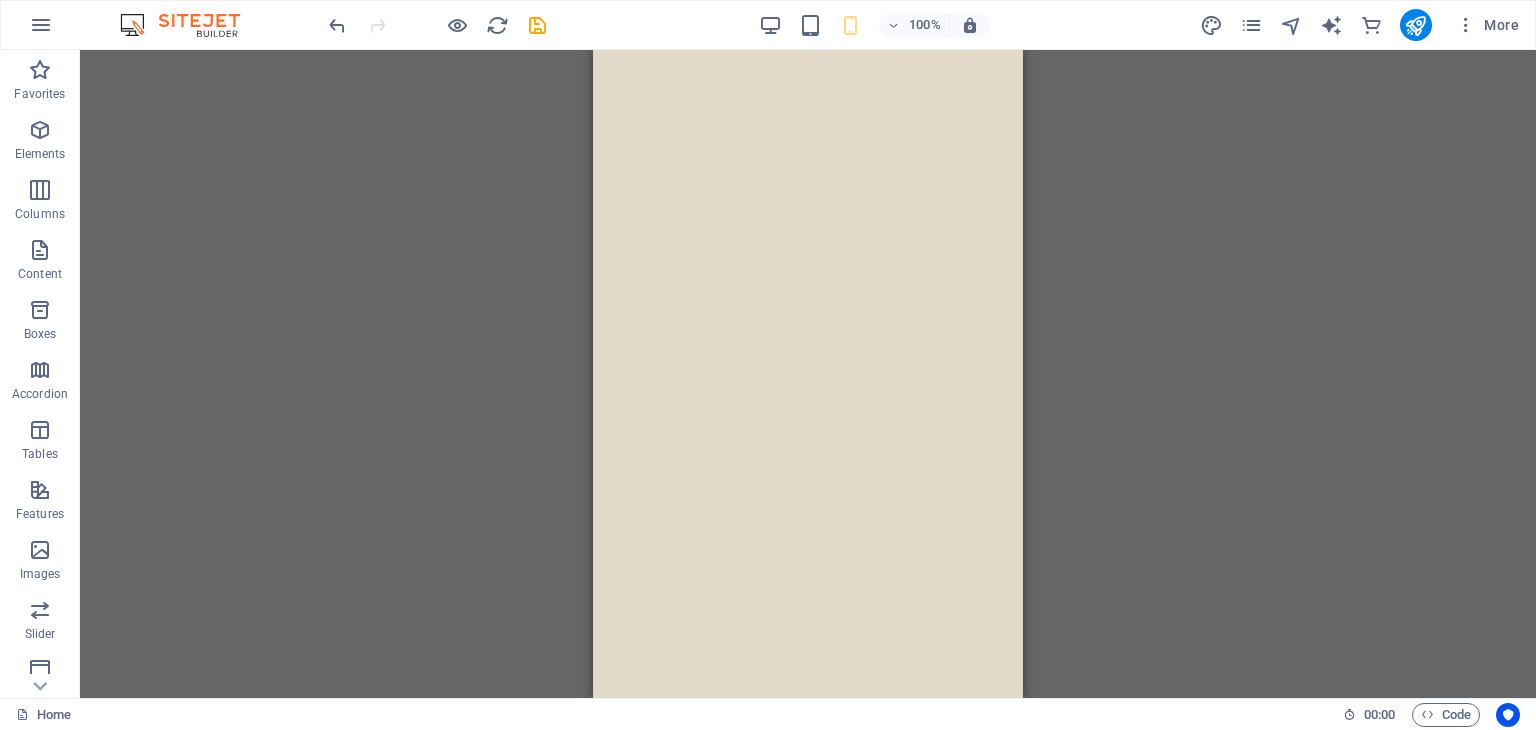 scroll, scrollTop: 0, scrollLeft: 0, axis: both 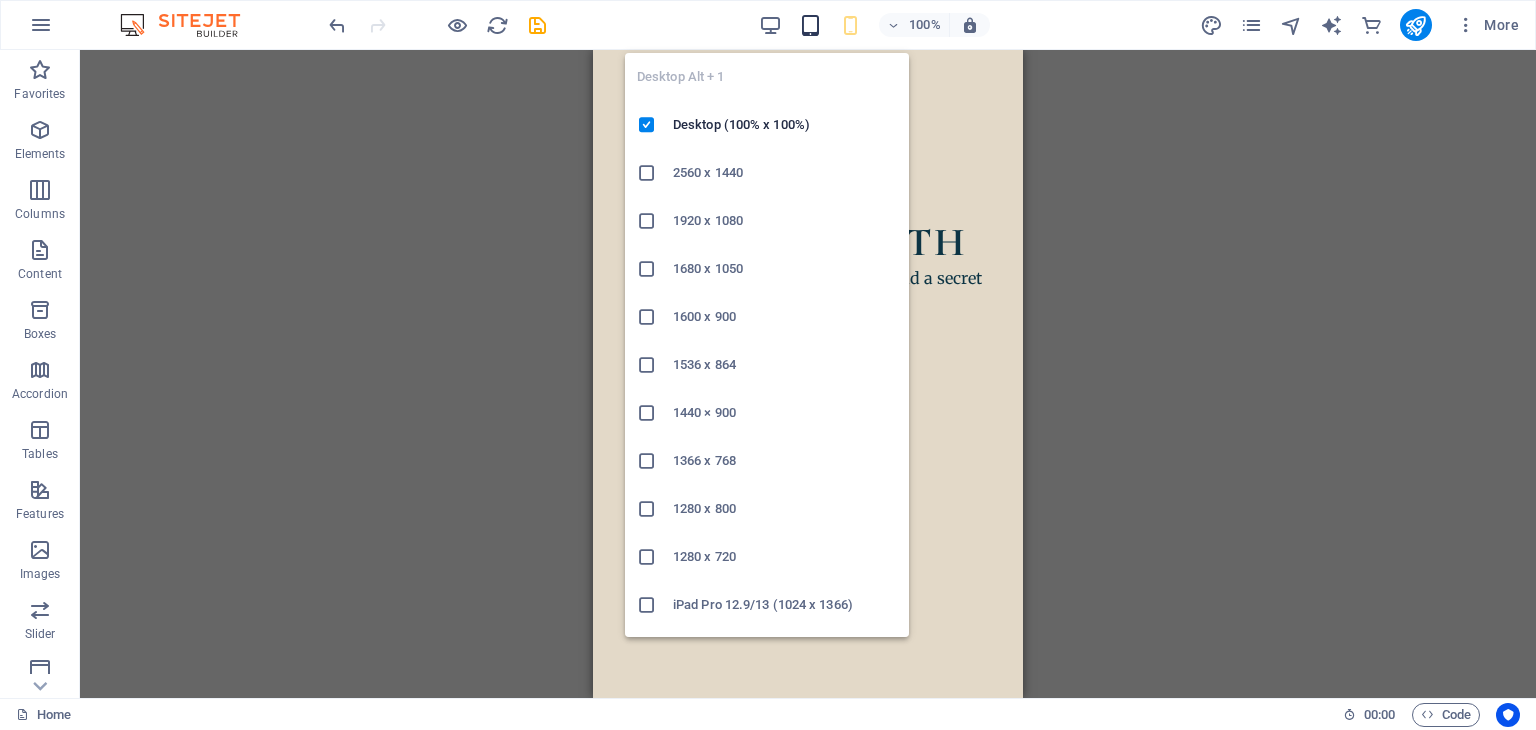 click at bounding box center [810, 25] 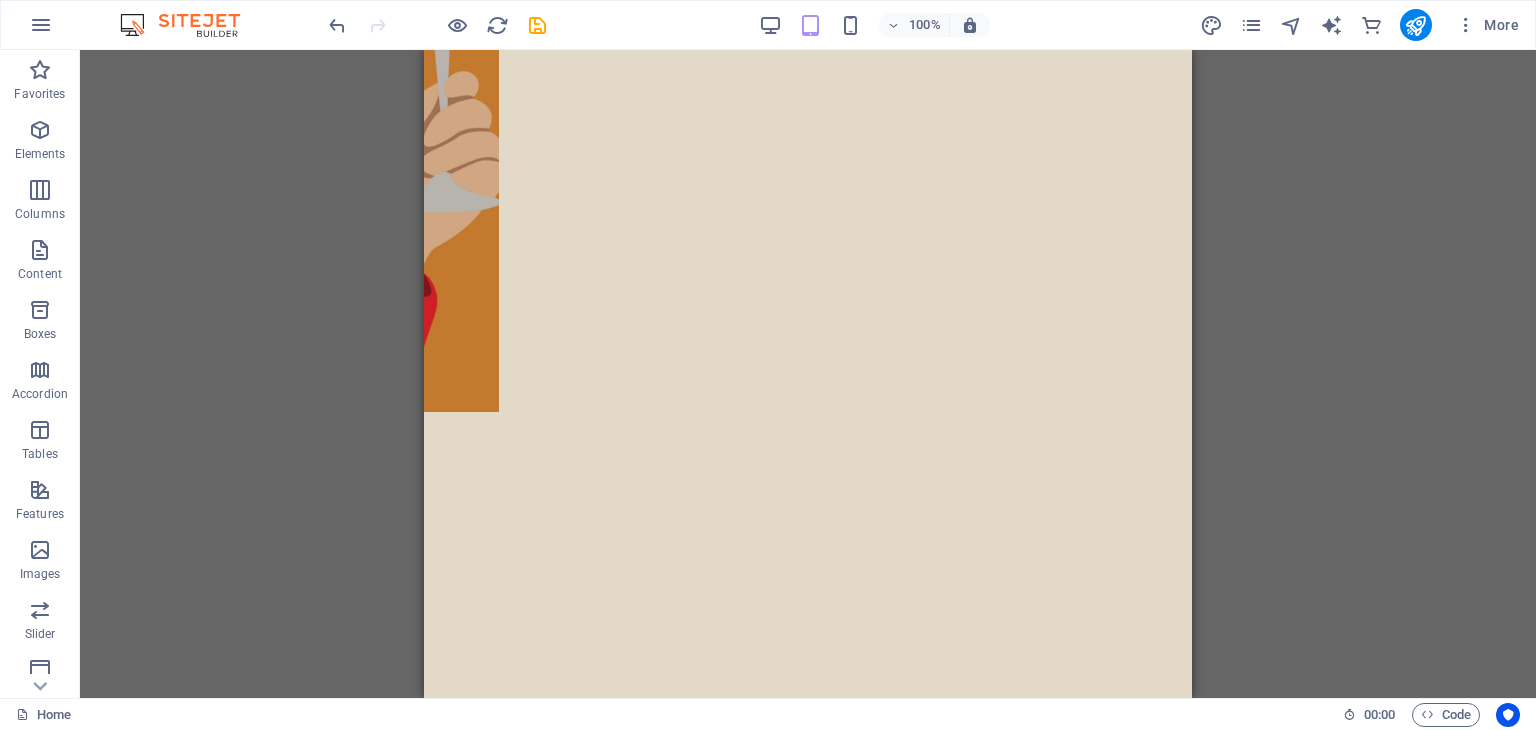 scroll, scrollTop: 3965, scrollLeft: 0, axis: vertical 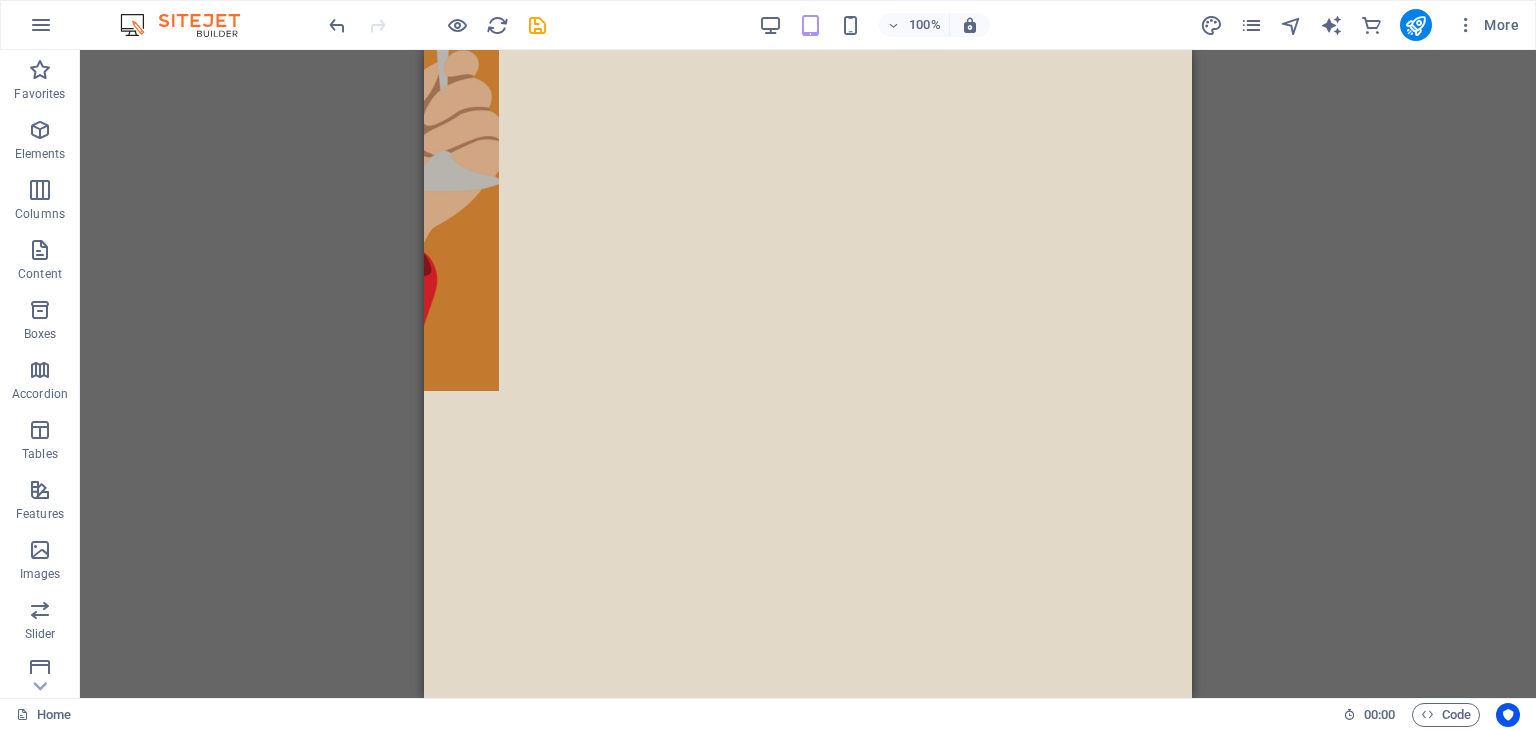 click on "100% More" at bounding box center (768, 25) 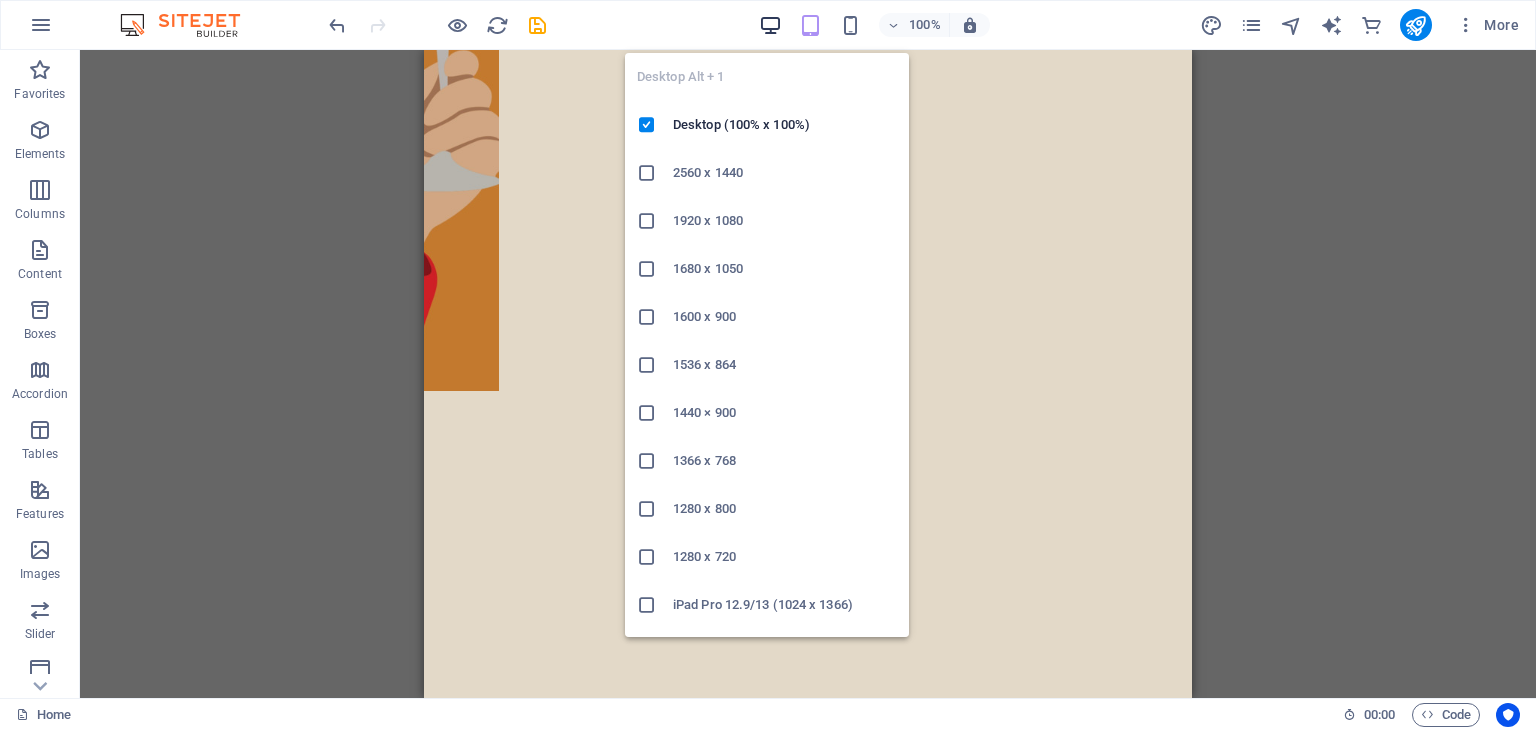 click at bounding box center [770, 25] 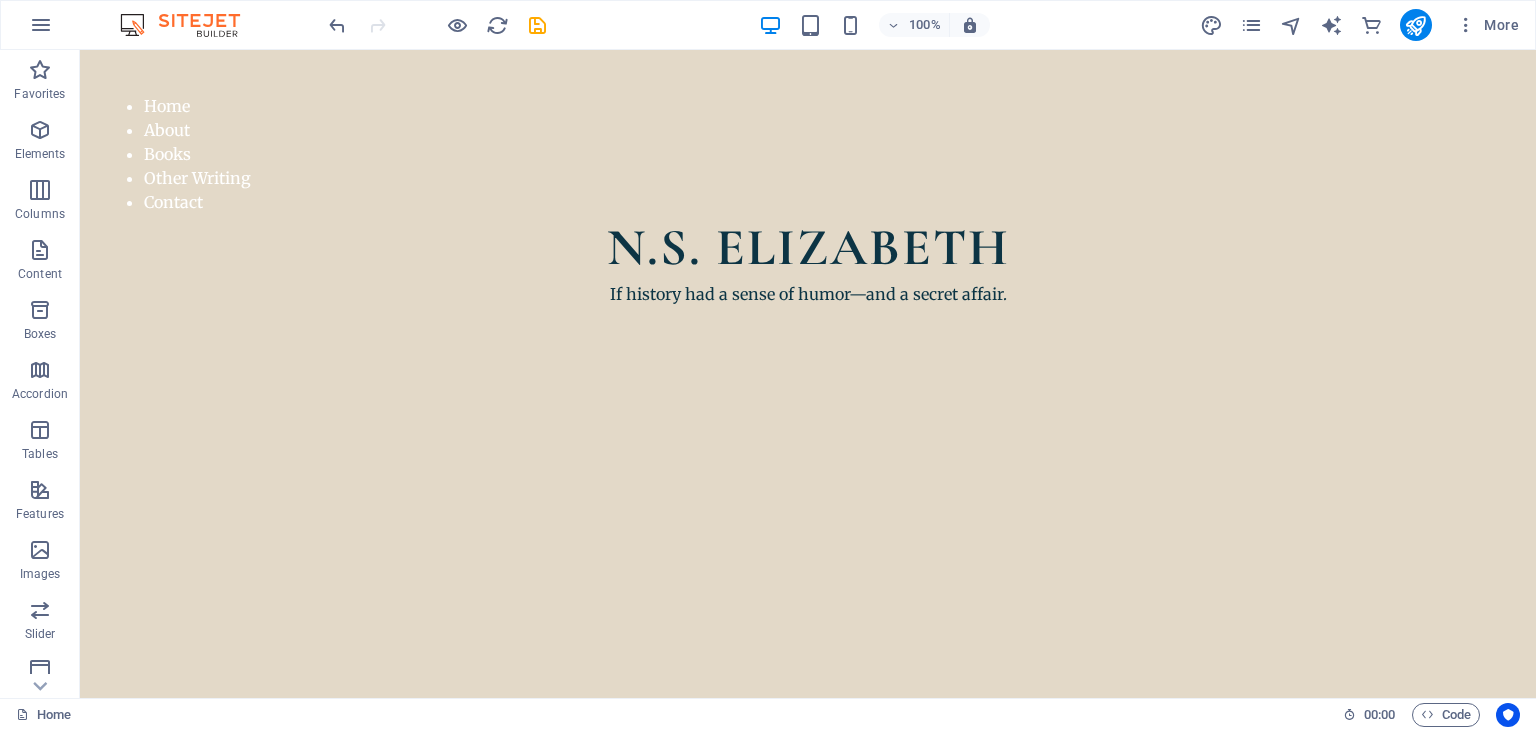 scroll, scrollTop: 0, scrollLeft: 0, axis: both 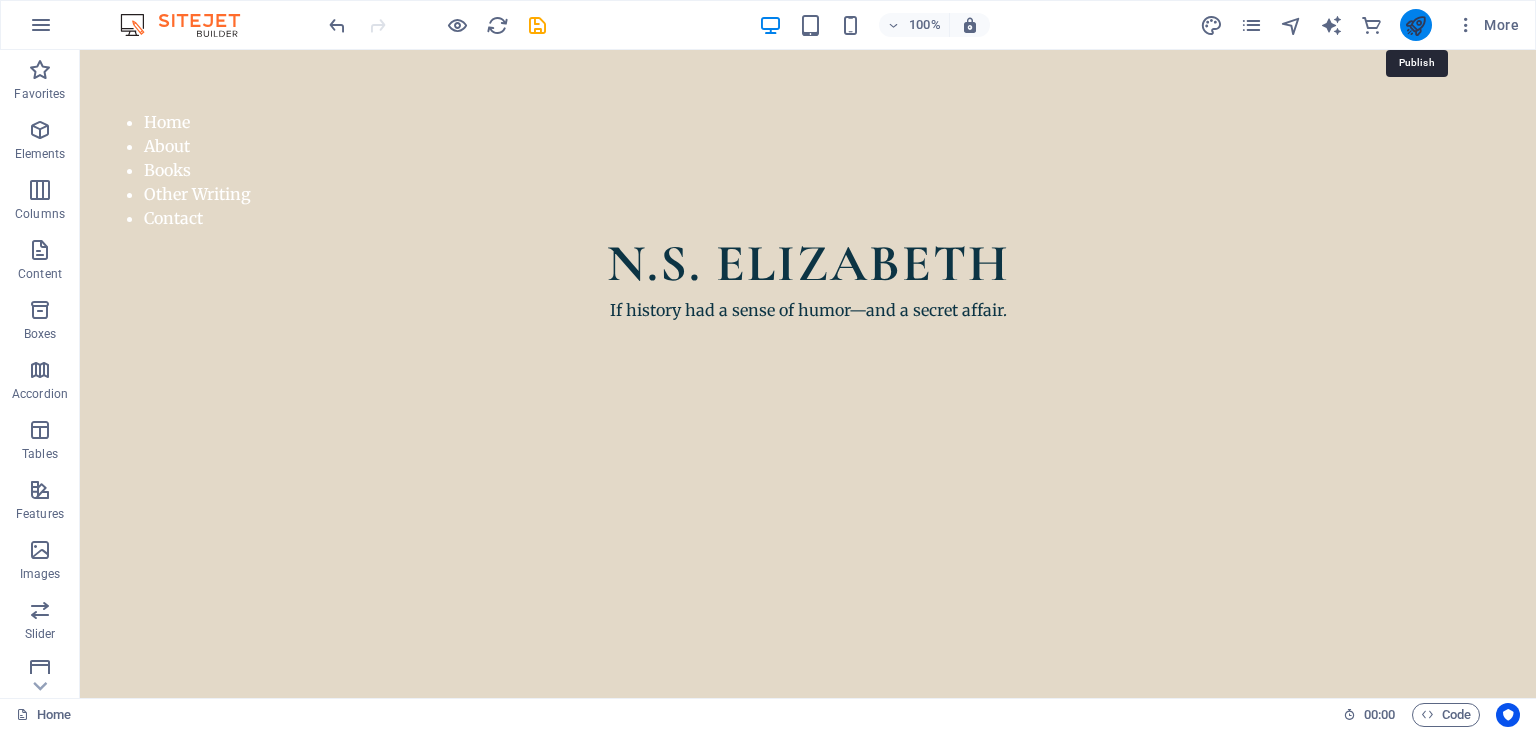click at bounding box center [1415, 25] 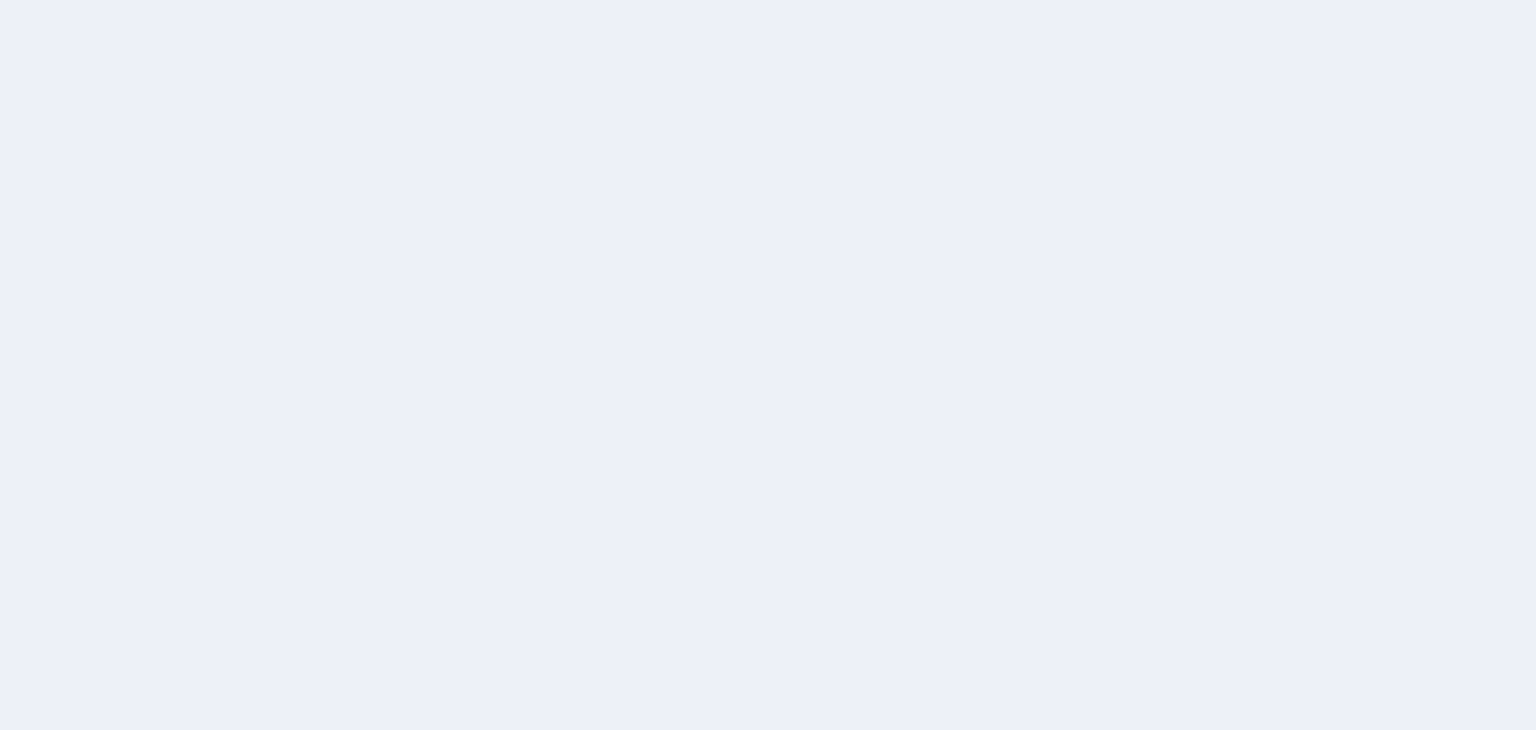 scroll, scrollTop: 0, scrollLeft: 0, axis: both 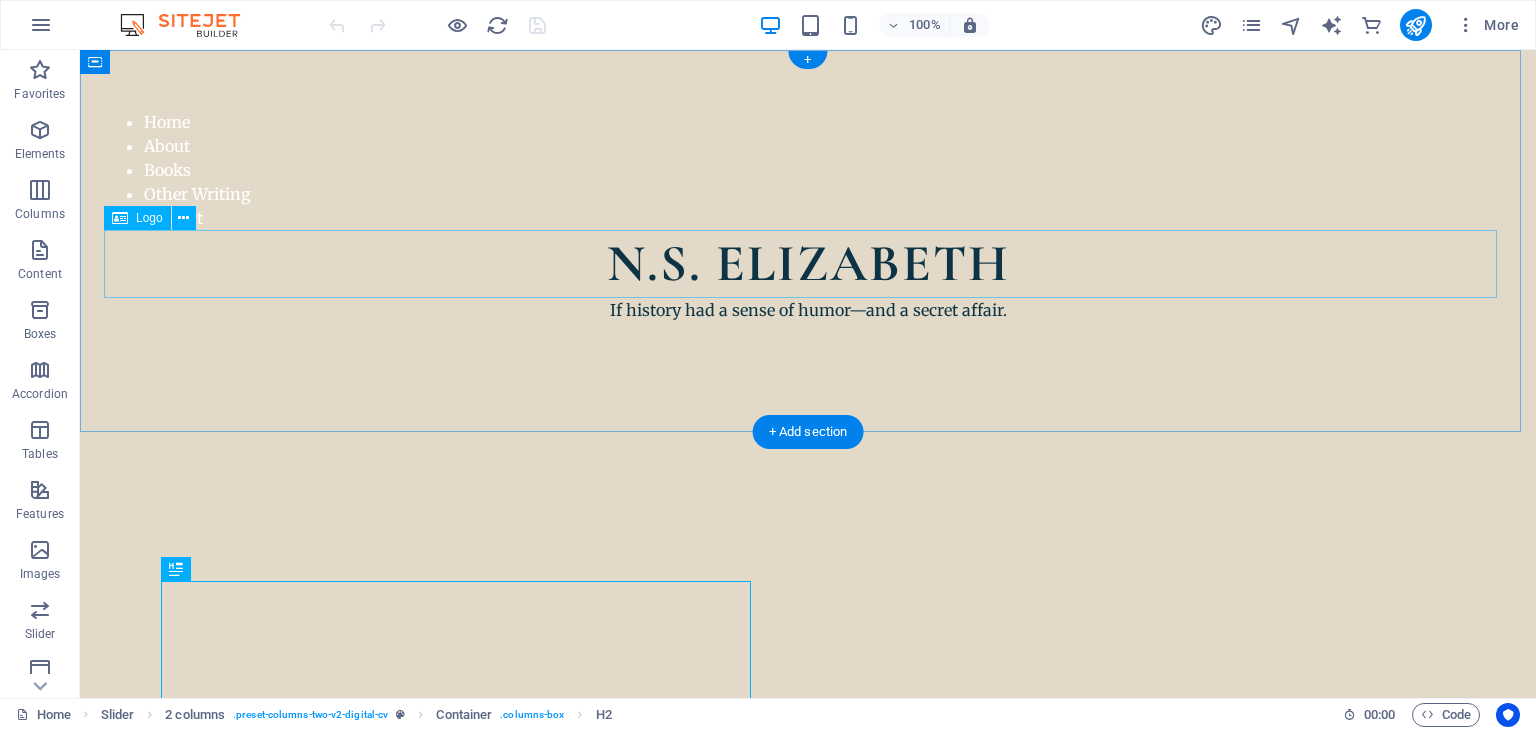 click on "N.S. ELIZABETH" at bounding box center (808, 264) 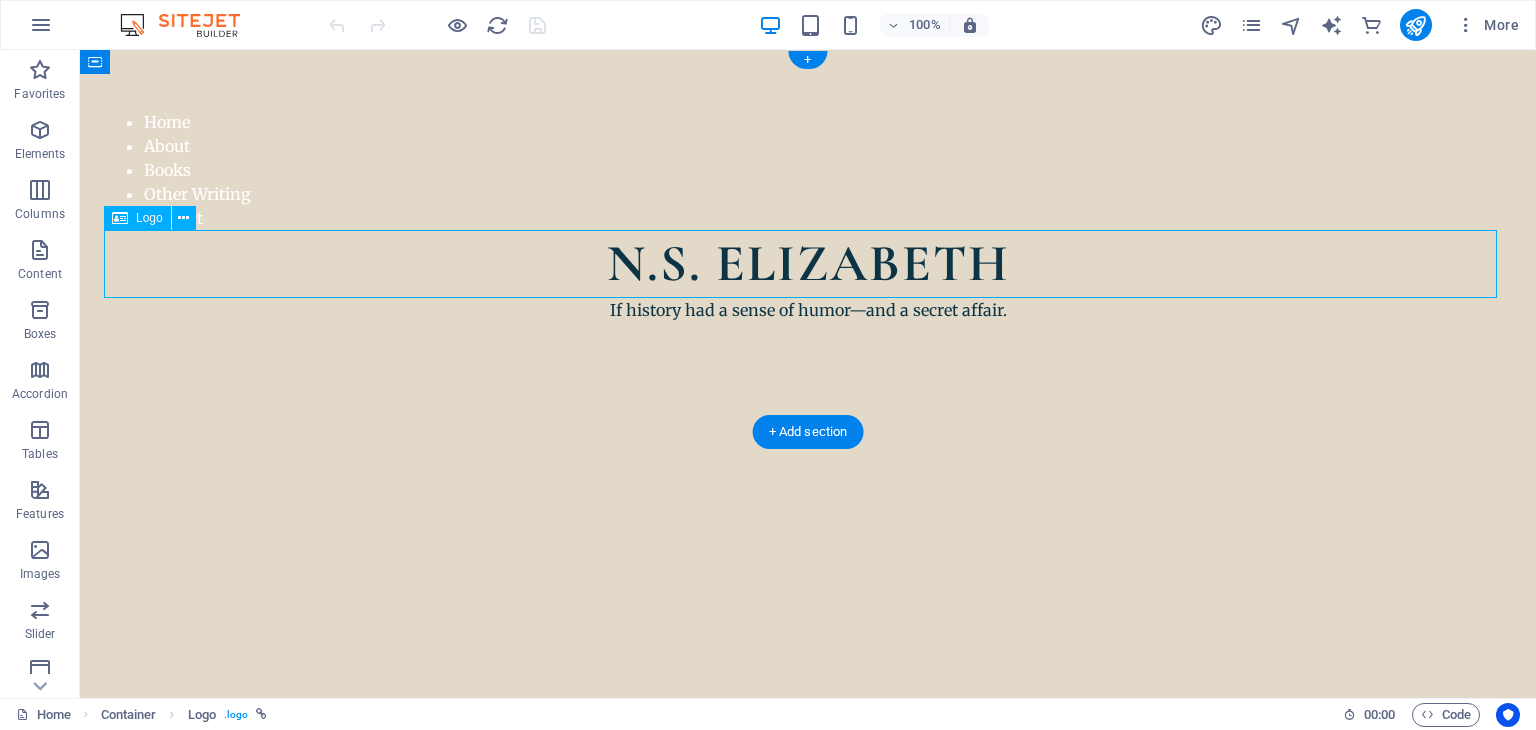 click on "N.S. ELIZABETH" at bounding box center (808, 264) 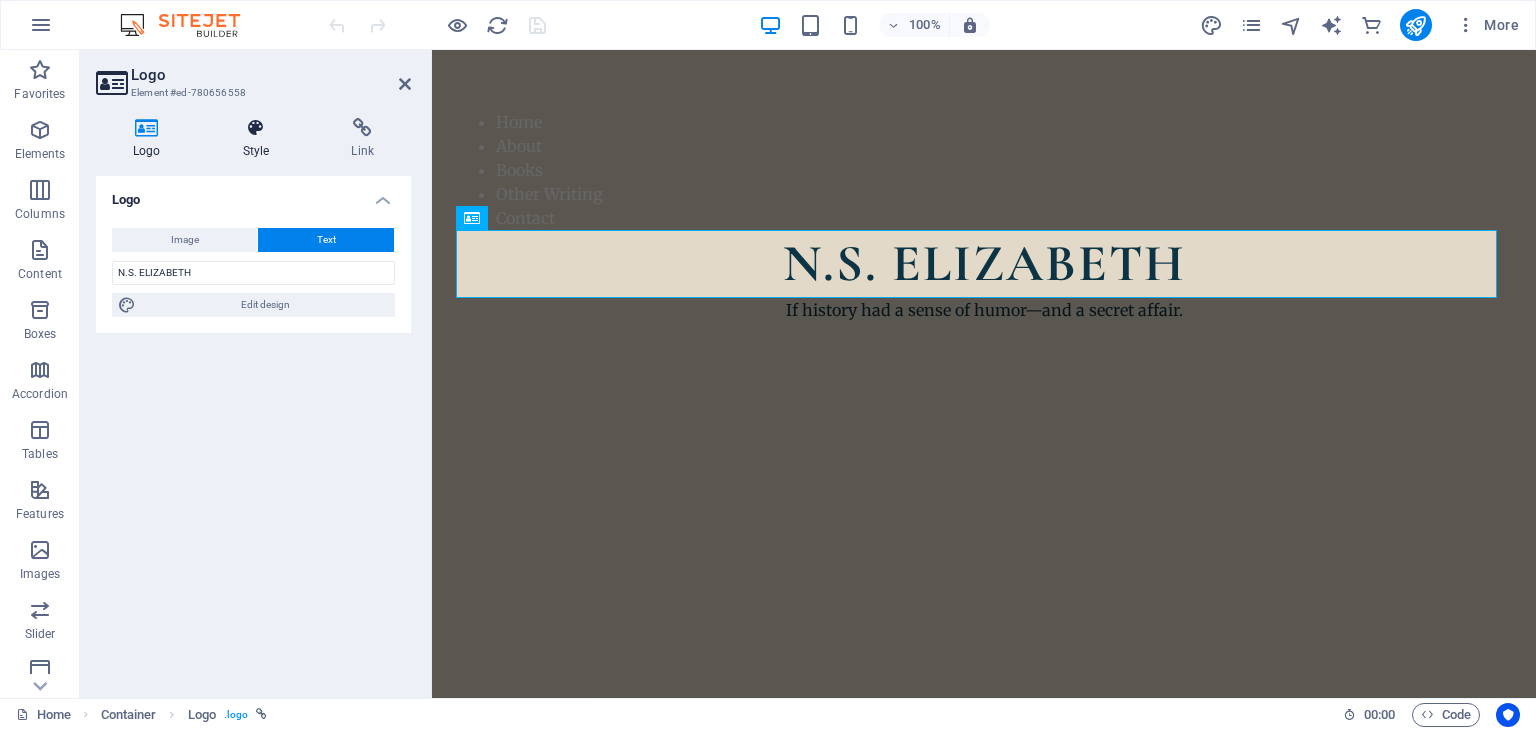 click on "Style" at bounding box center [260, 139] 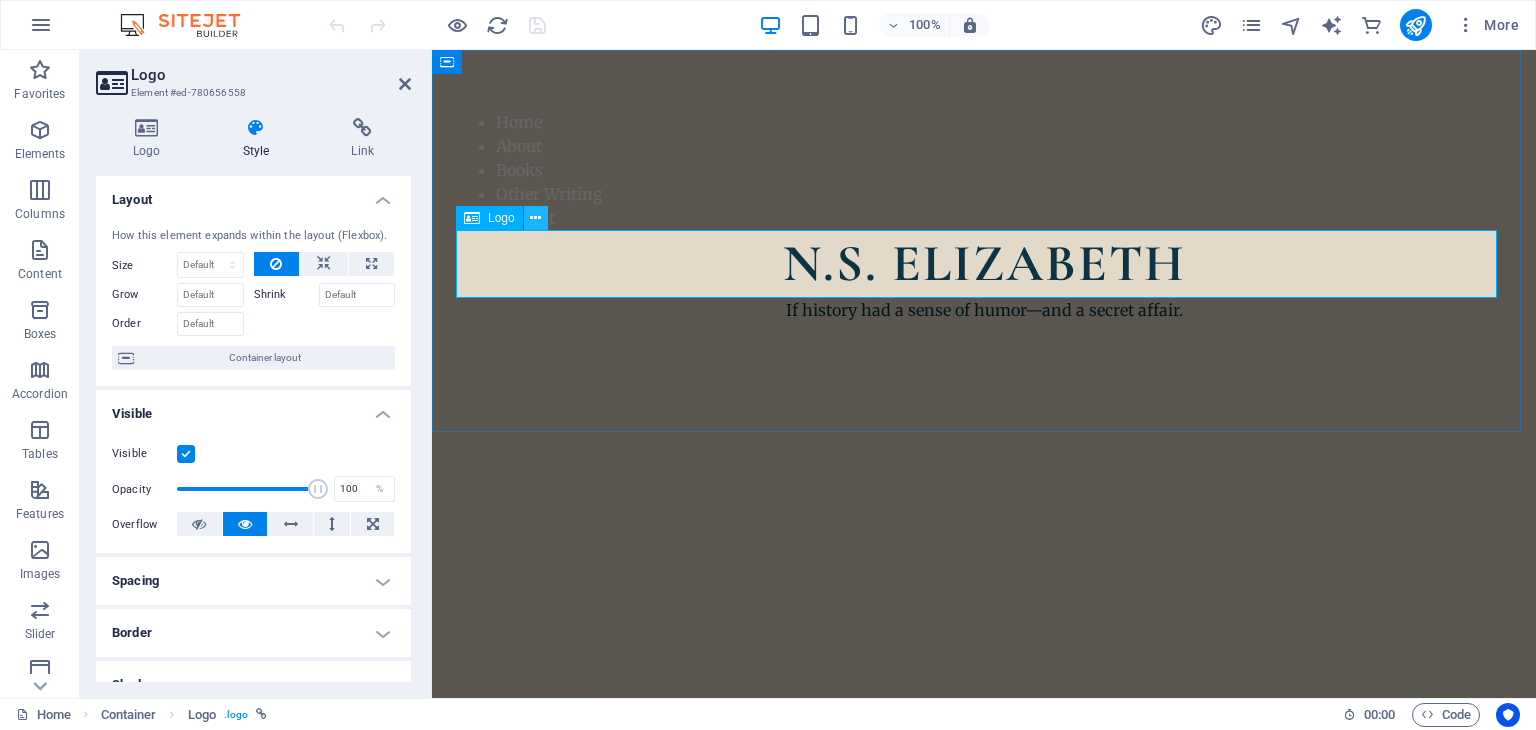 click at bounding box center [535, 218] 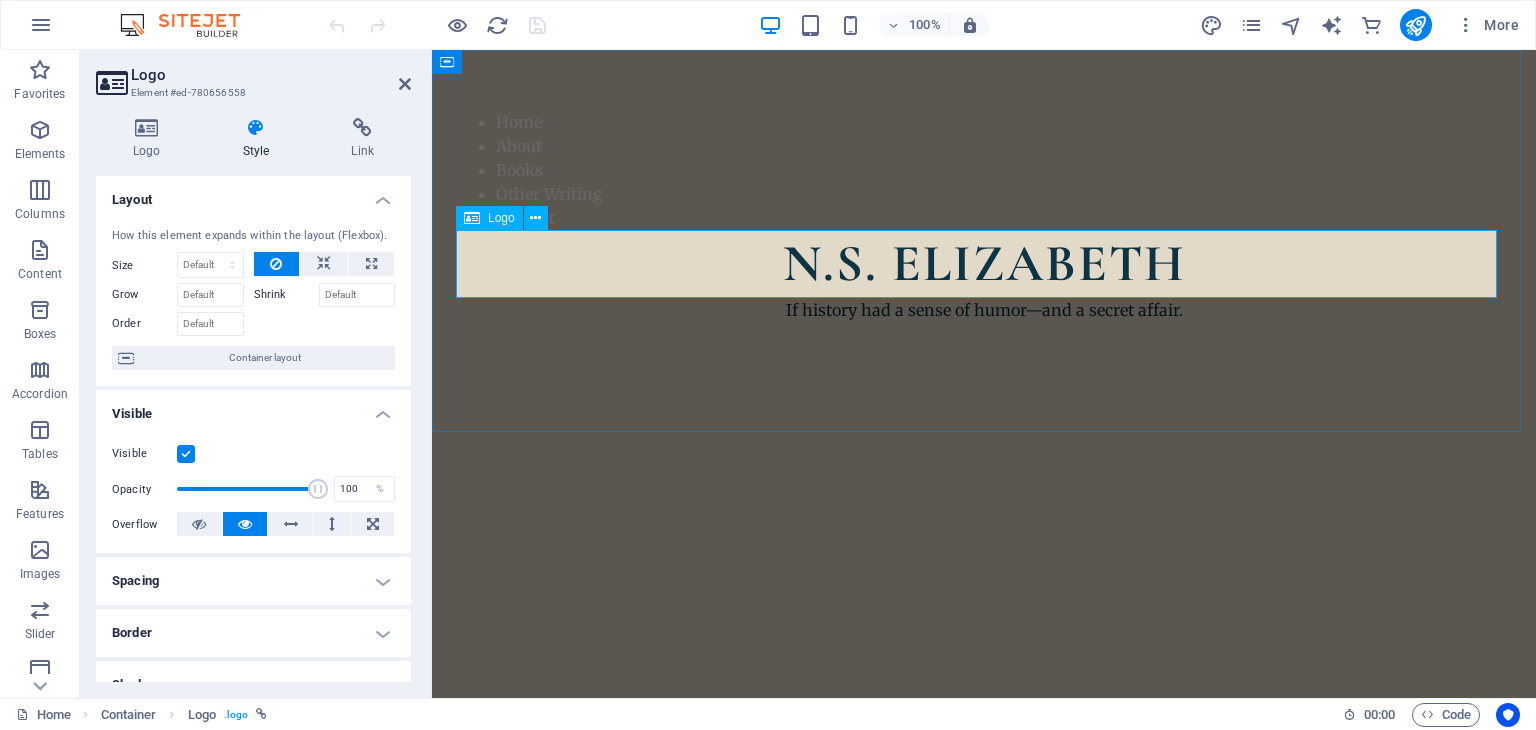 click on "N.S. ELIZABETH" at bounding box center [984, 264] 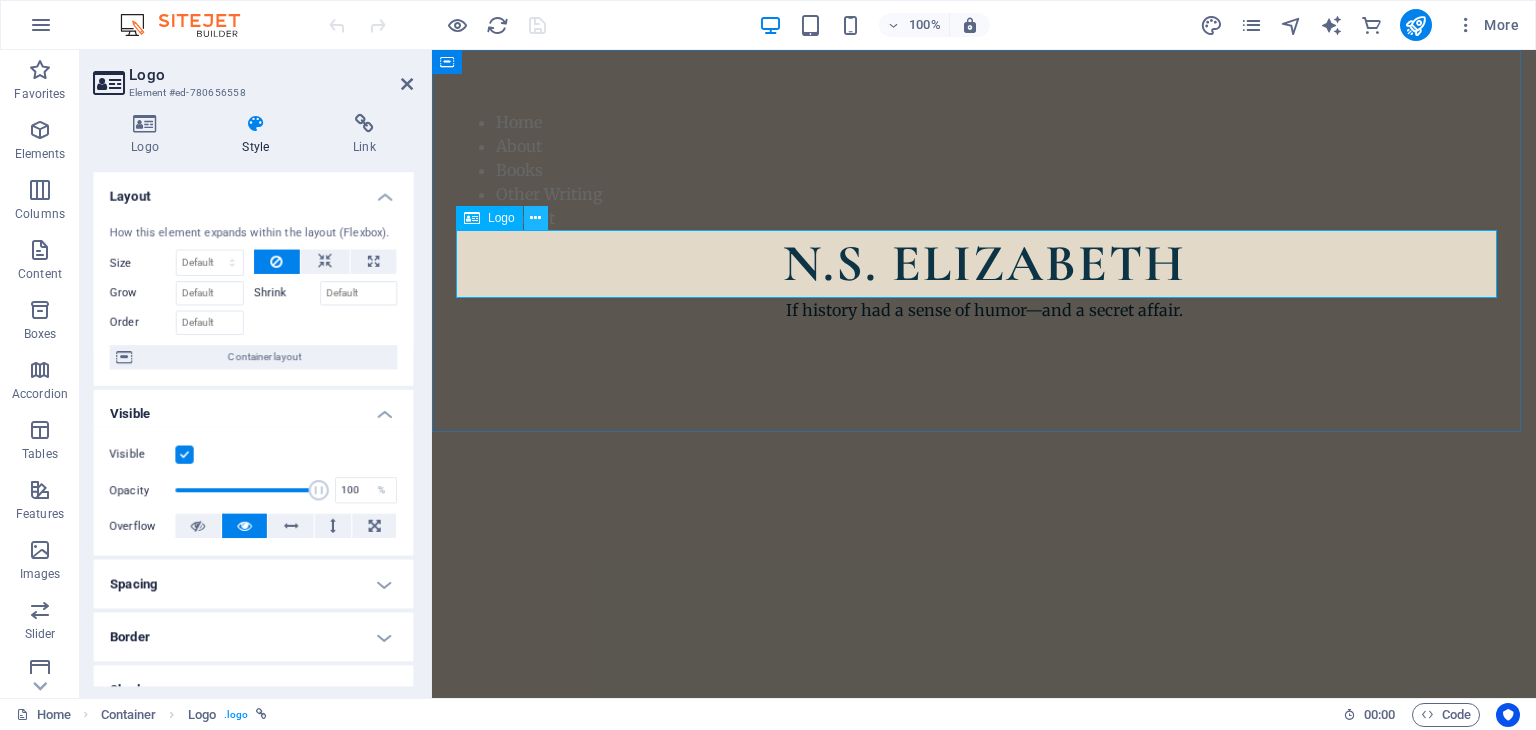 click at bounding box center [535, 218] 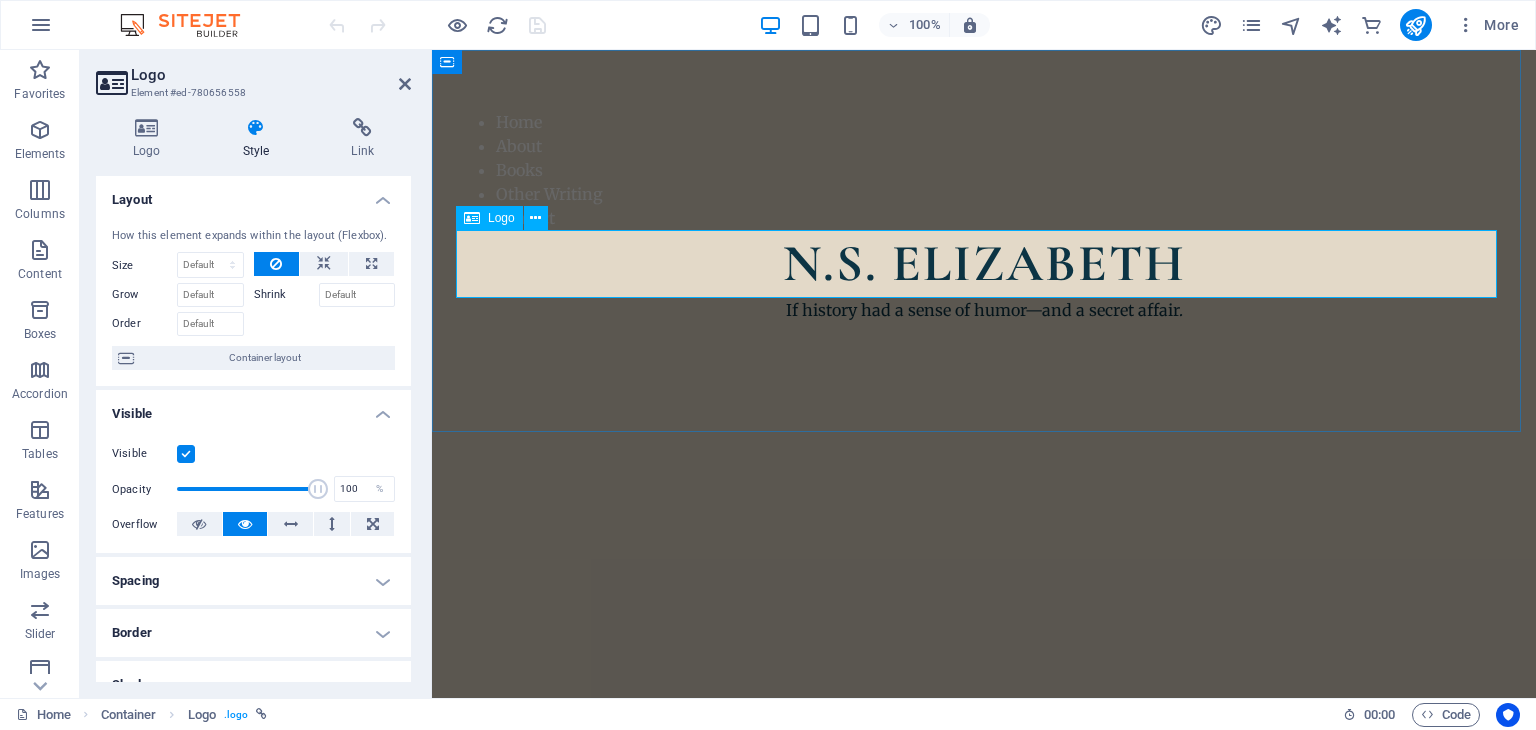 click on "N.S. ELIZABETH" at bounding box center (984, 264) 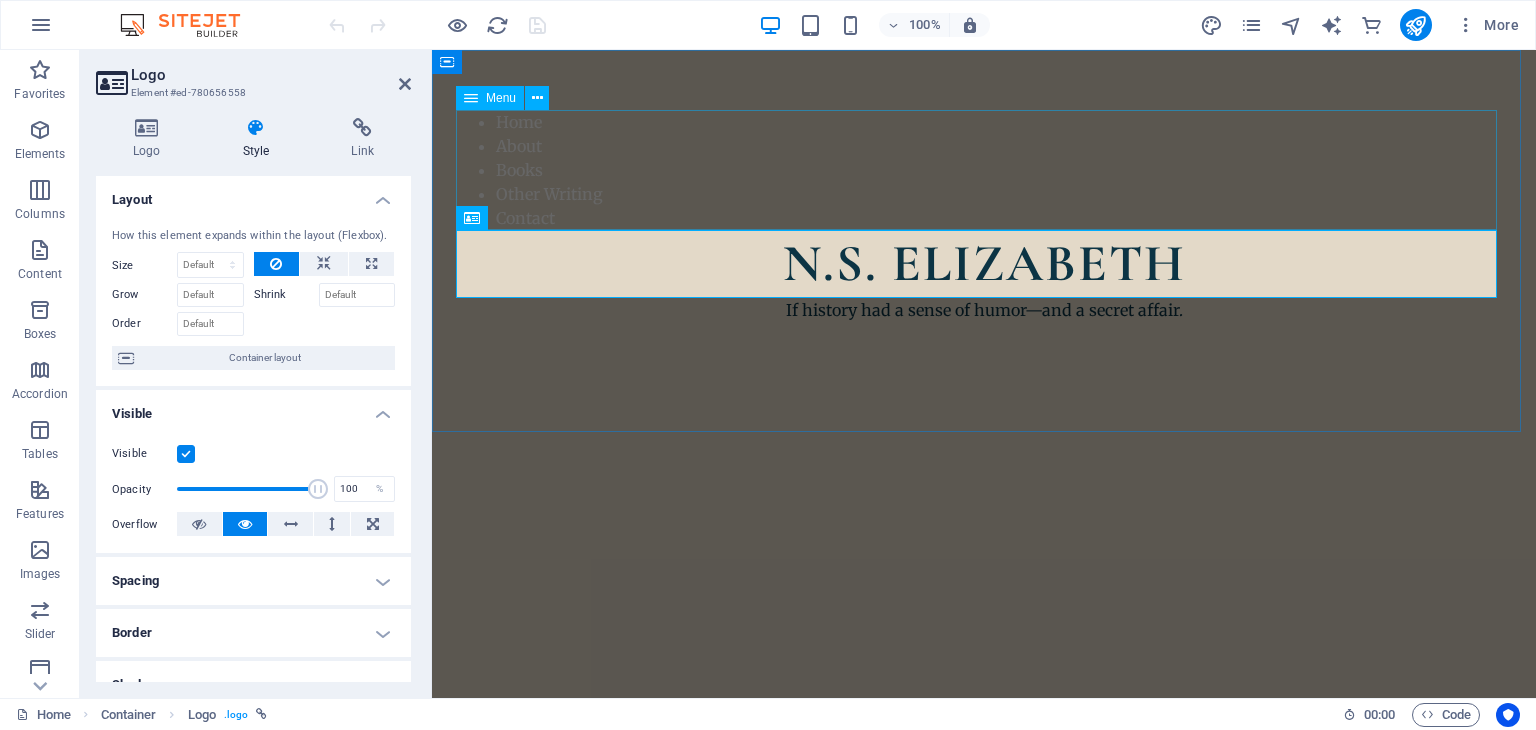 click on "Home About Books Other Writing Contact" at bounding box center [984, 170] 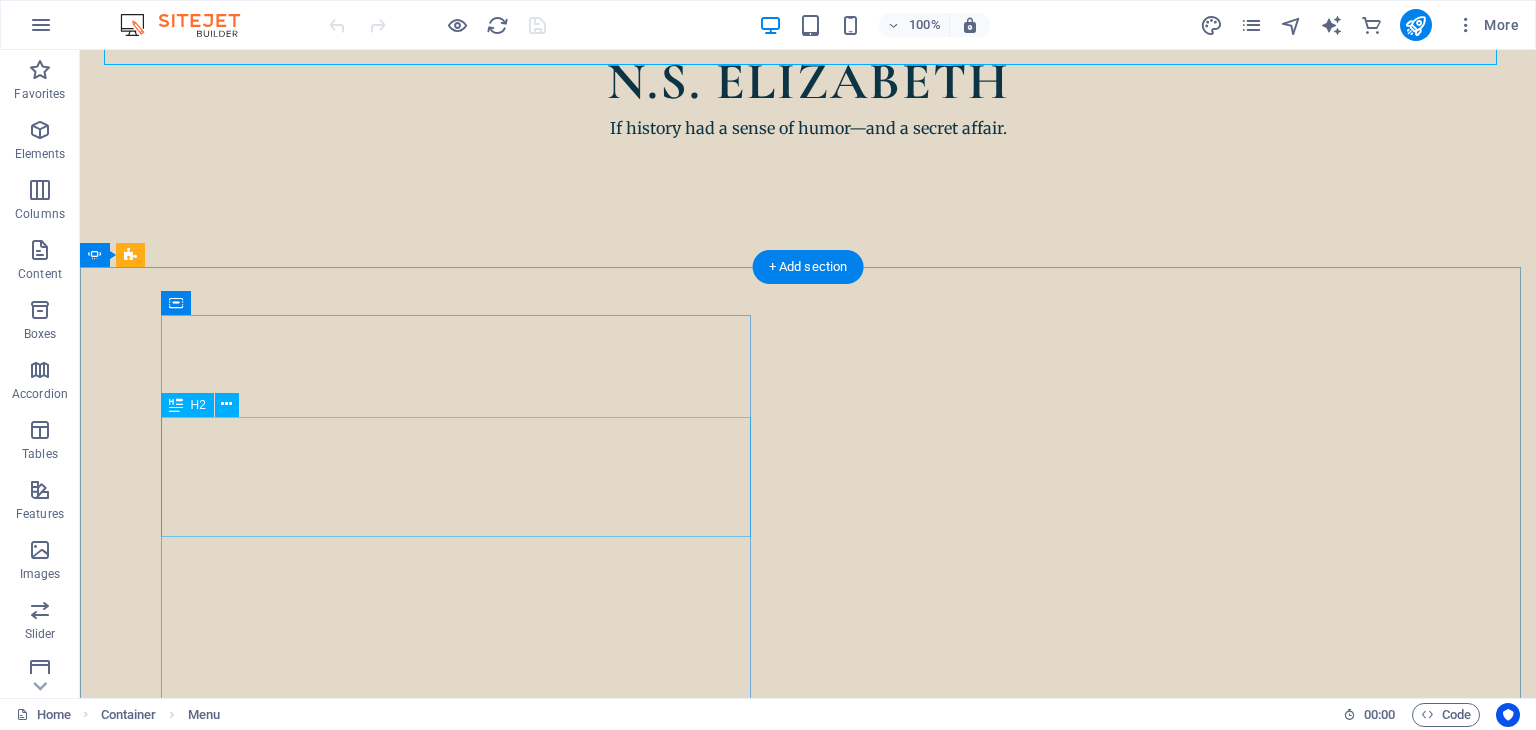 scroll, scrollTop: 200, scrollLeft: 0, axis: vertical 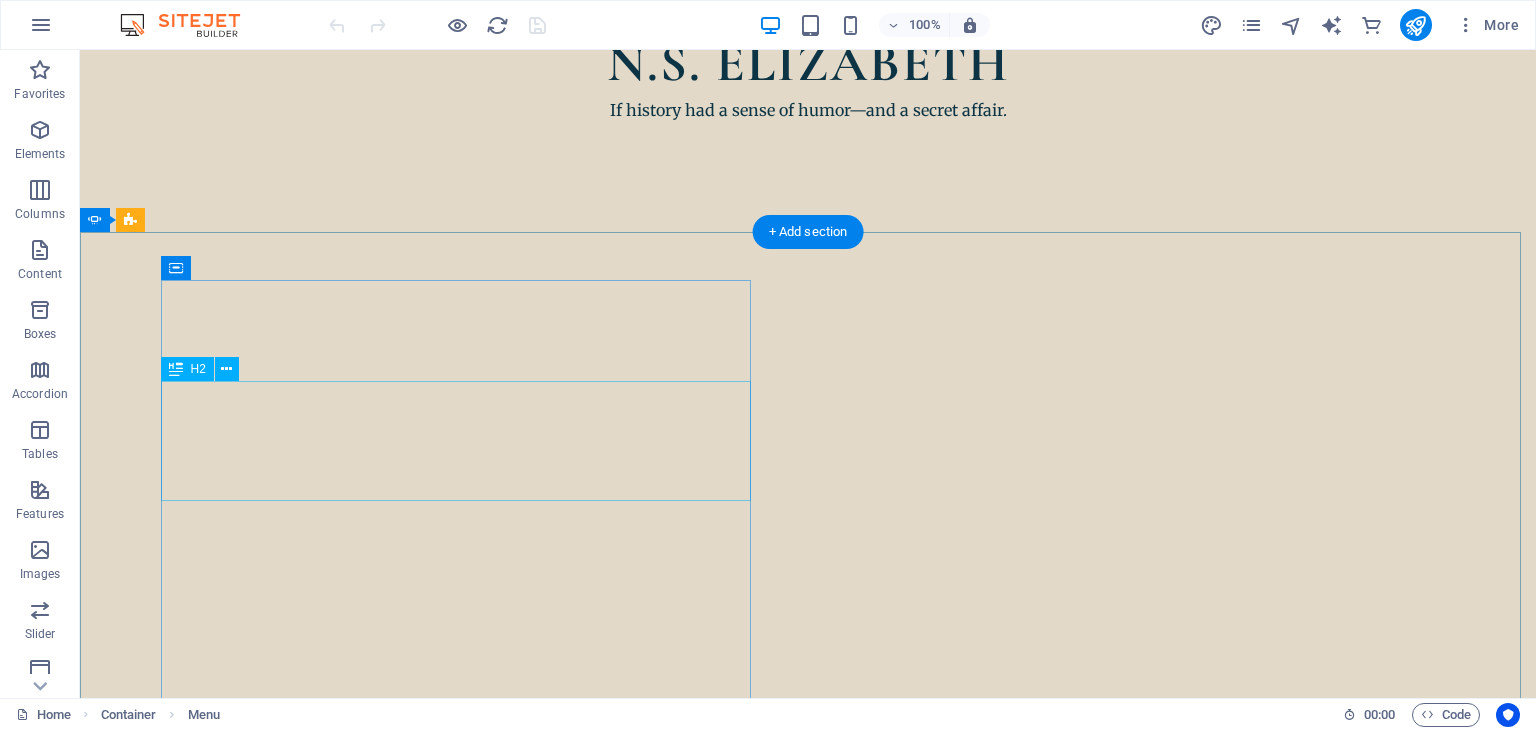 click on "The Forbidden Affairs of the Buckingham Palace ​​​" at bounding box center [-1054, 3717] 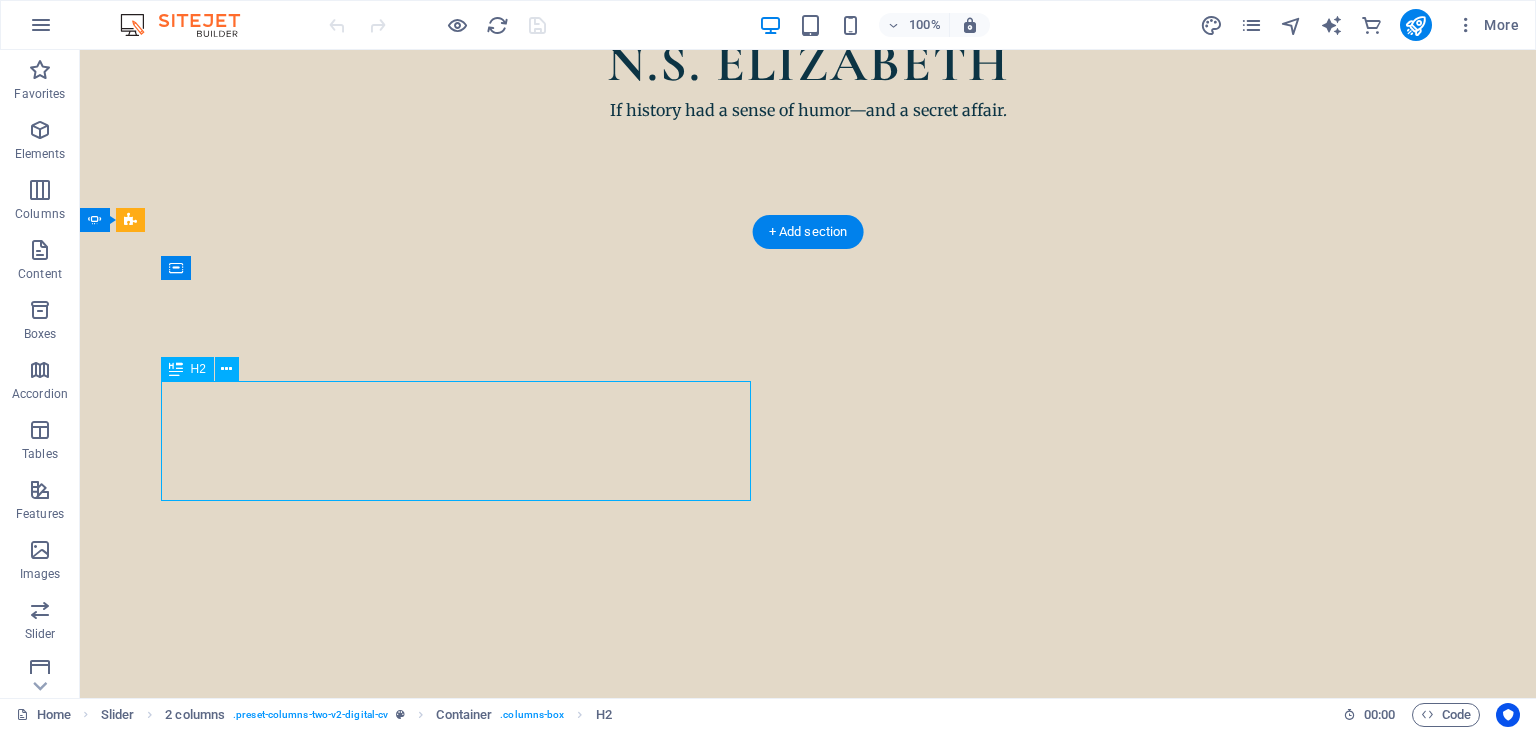 click on "The Forbidden Affairs of the Buckingham Palace ​​​" at bounding box center (-1054, 3717) 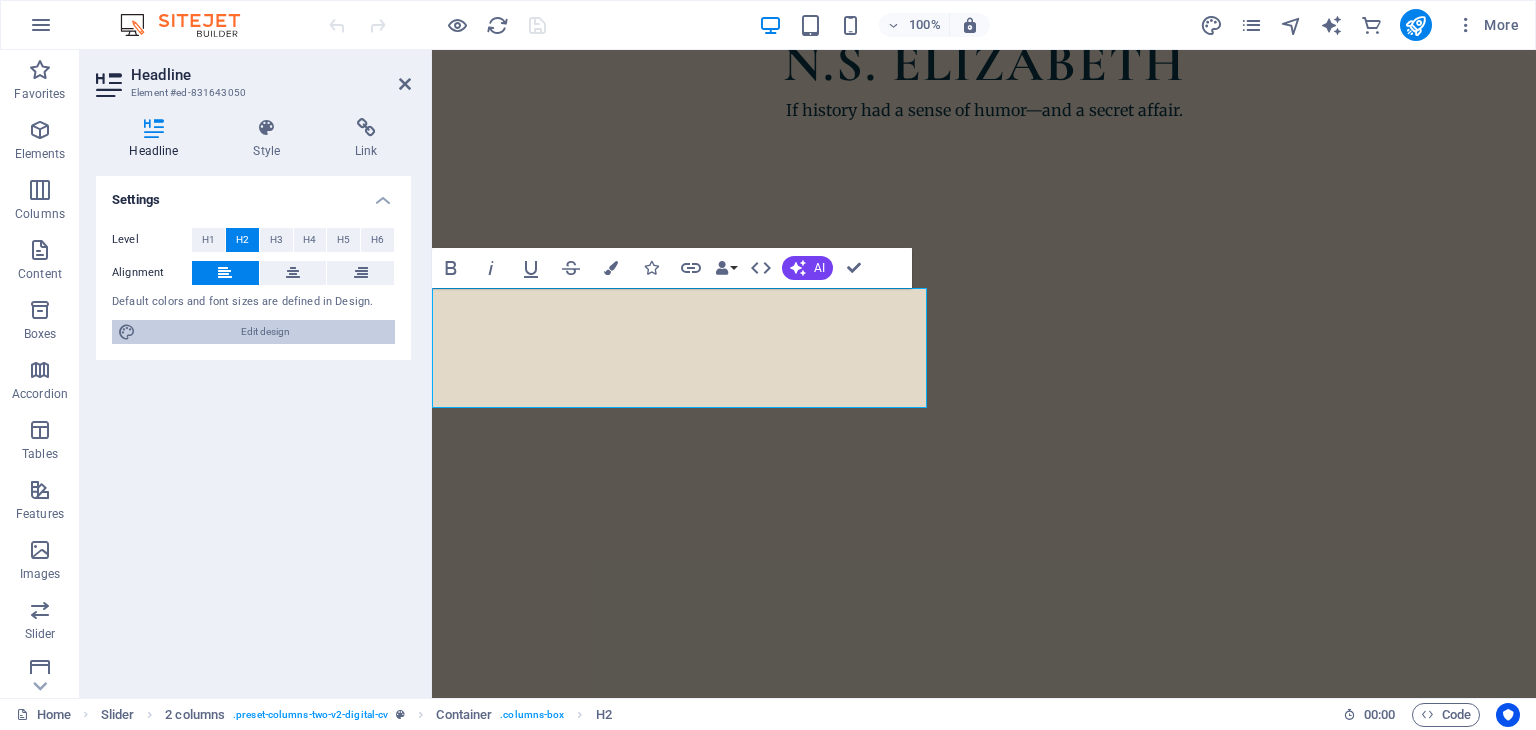 click on "Edit design" at bounding box center [265, 332] 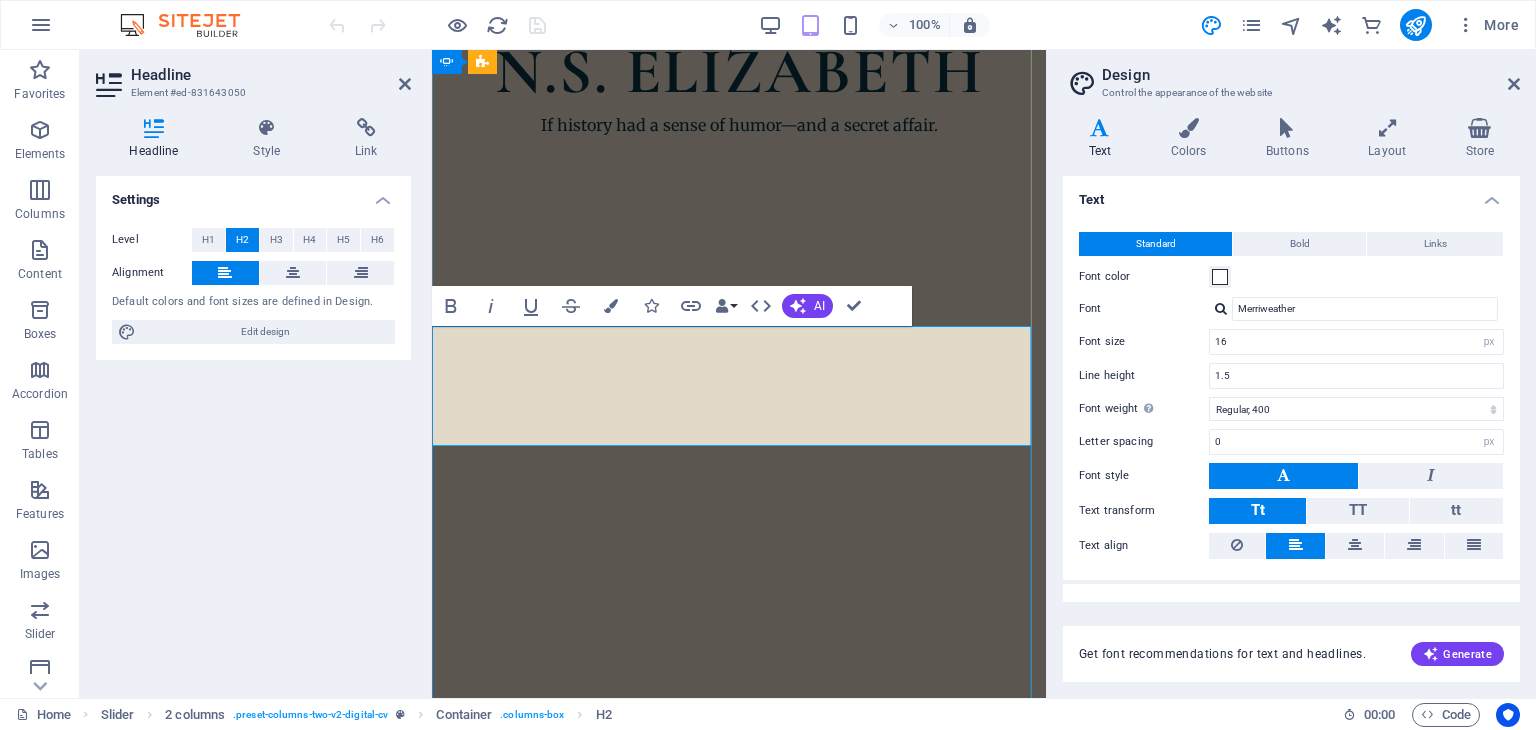 scroll, scrollTop: 1162, scrollLeft: 0, axis: vertical 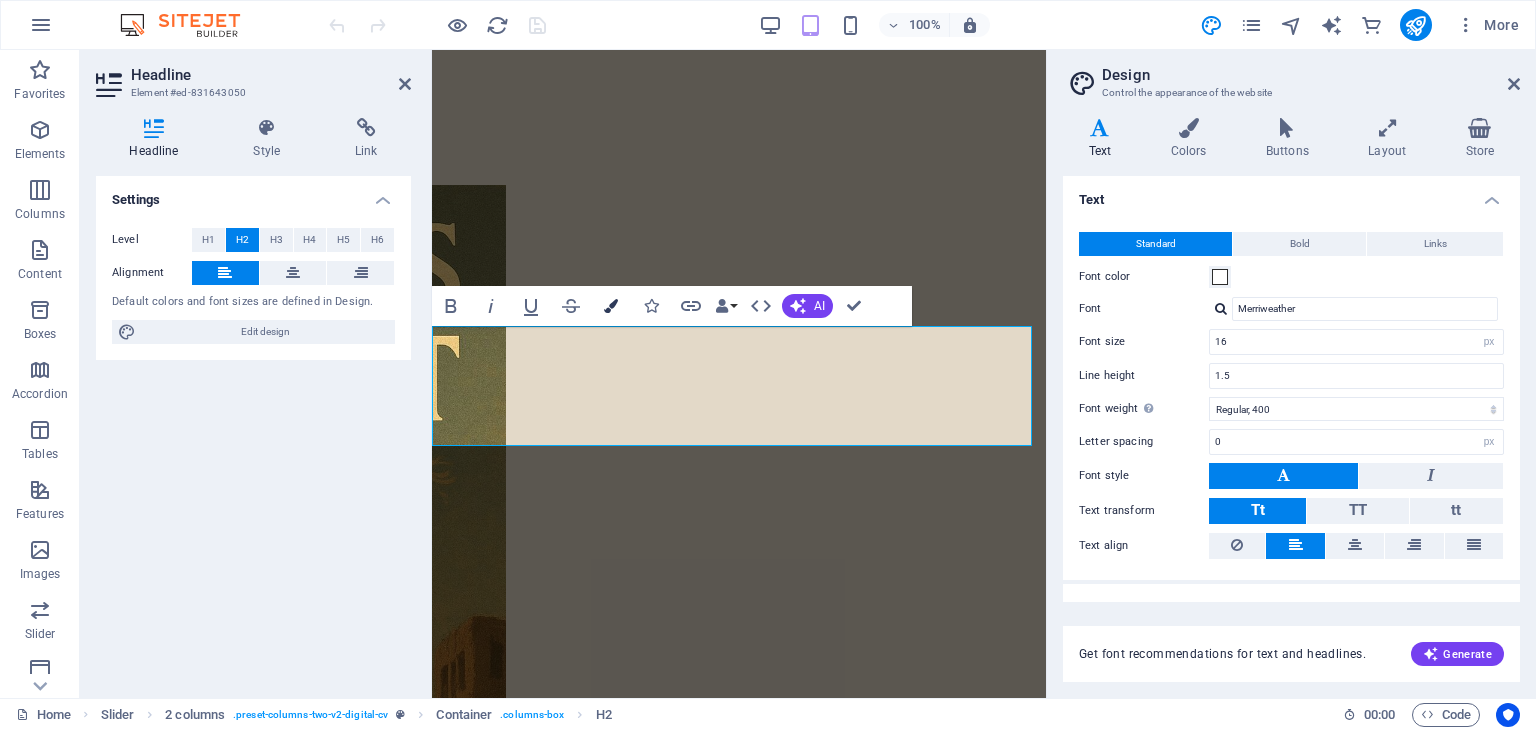 click at bounding box center [611, 306] 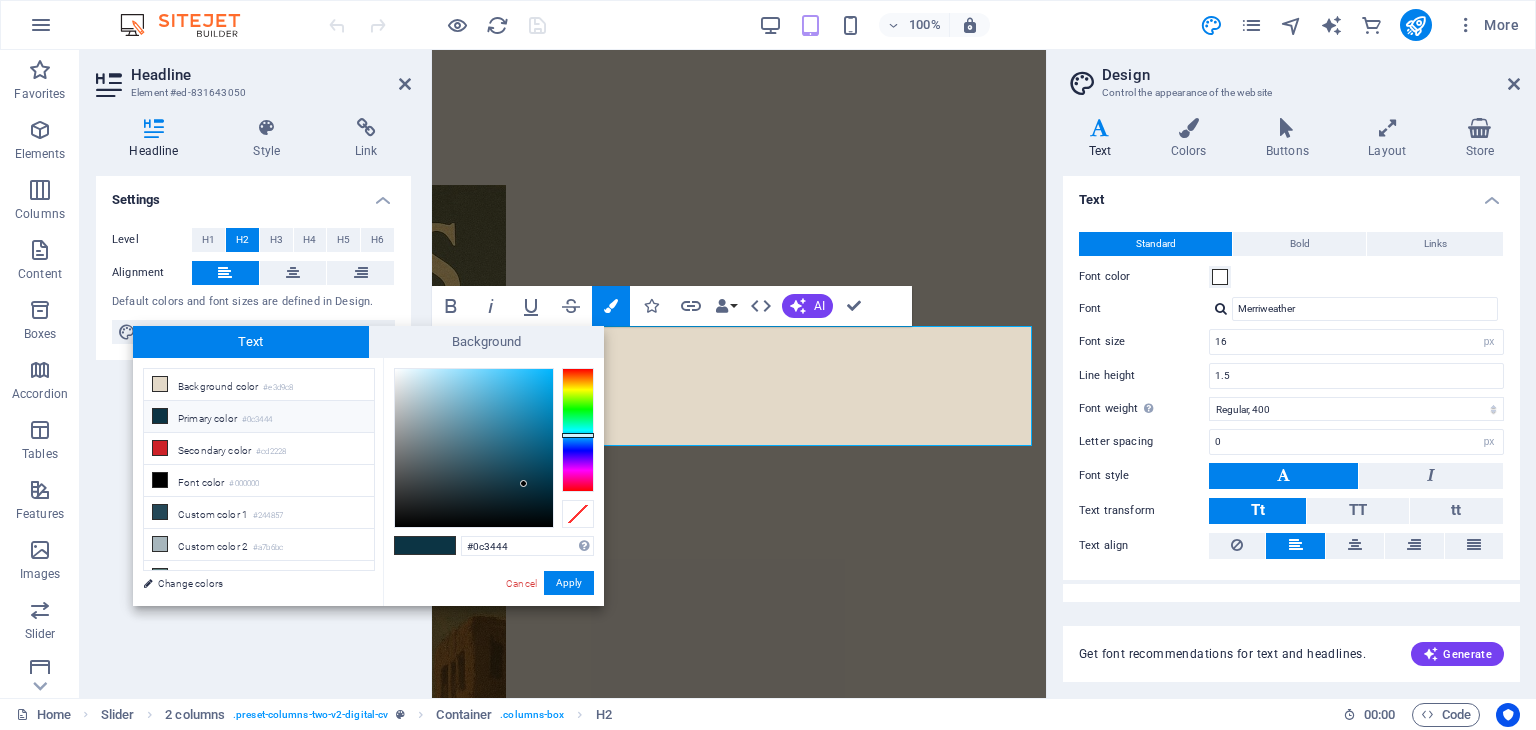 drag, startPoint x: 513, startPoint y: 542, endPoint x: 442, endPoint y: 542, distance: 71 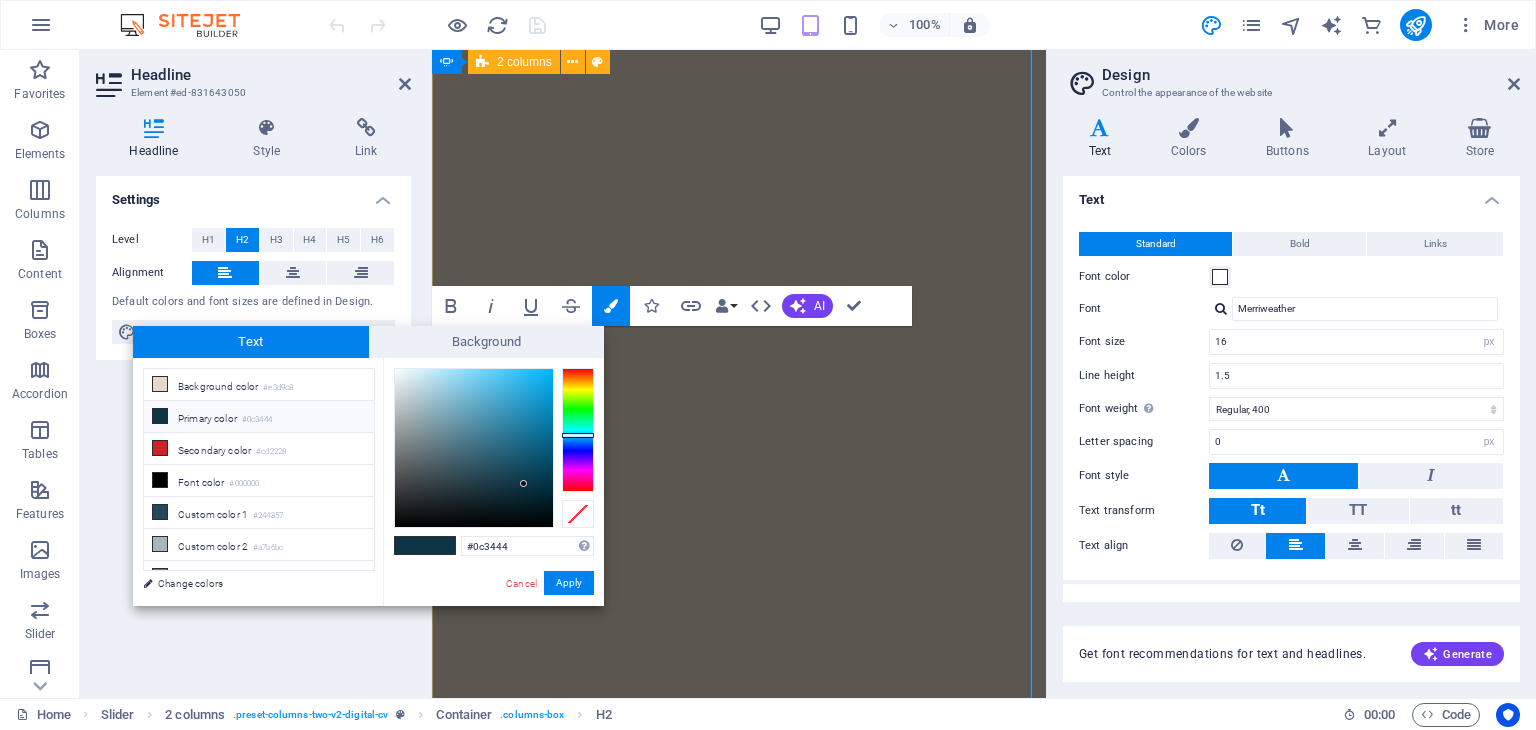click on "100 Nights in Beirut ​​​ Beirut, 1982.  A newly assigned police officer, Adam, knows nothing about his origins, except his first name. Having suffered from a bomb that hit Beirut six years prior, he suffered a devastating head injury, cursing him with retrograde amnesia ever since, forcing him to reside in the Islamic Orphanage against his will. Now, at 20 years of age, he lives in the Emile Helou police station quarters, the home of many Lebanese orphans before him. Single, childless, perfectly replaceable men. In the summer of 1982, he experiences an unexpectedly intimate encounter with a stranger at a party in Ain El Mraiseh, one of Beirut’s poshest neighborhoods, which marks the beginning of his troubled daily thoughts and sleepless nights, prompting him to search for the woman he believes to be the key to revealing his past and interpreting his visions. Beirut, 1976 . BUY NOW" at bounding box center [-468, 3998] 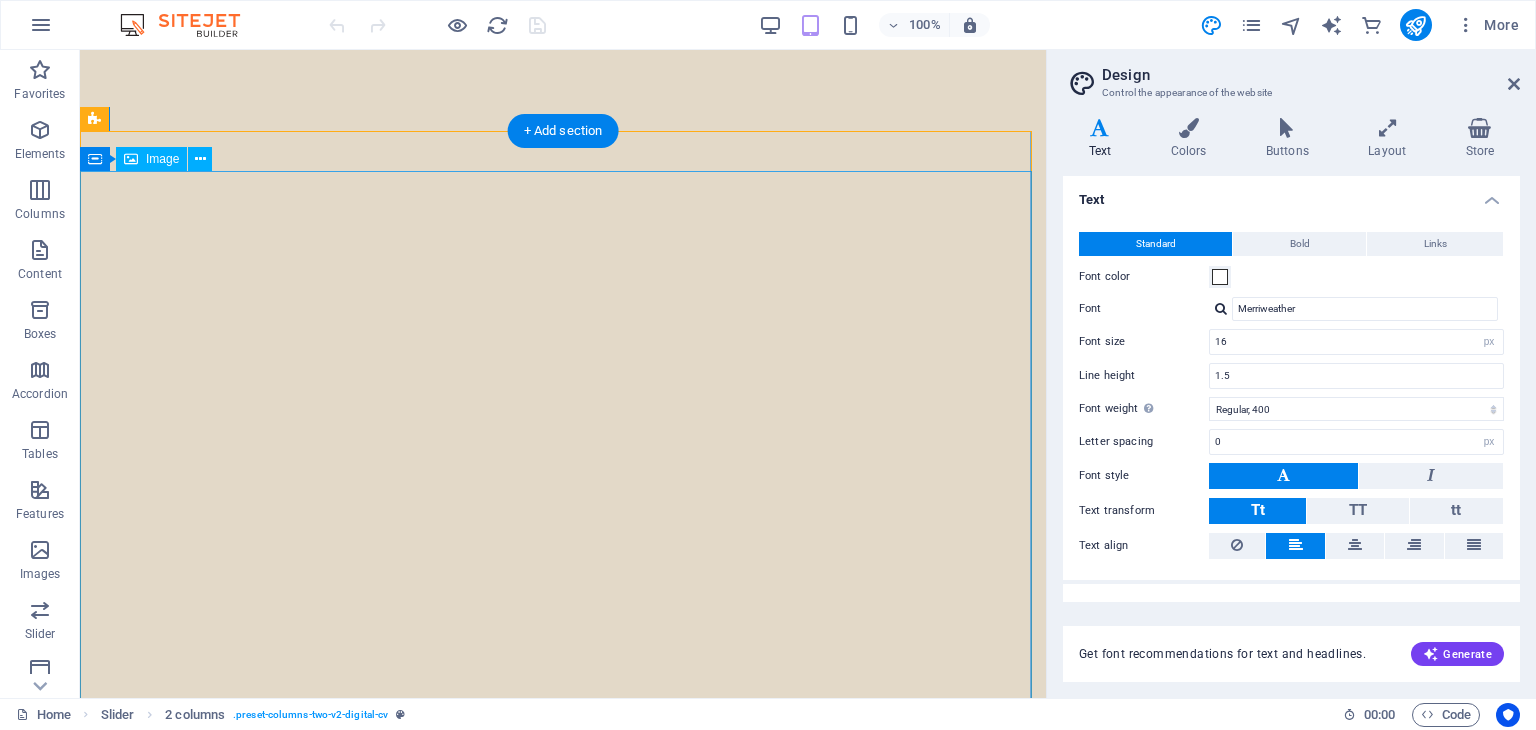 scroll, scrollTop: 334, scrollLeft: 0, axis: vertical 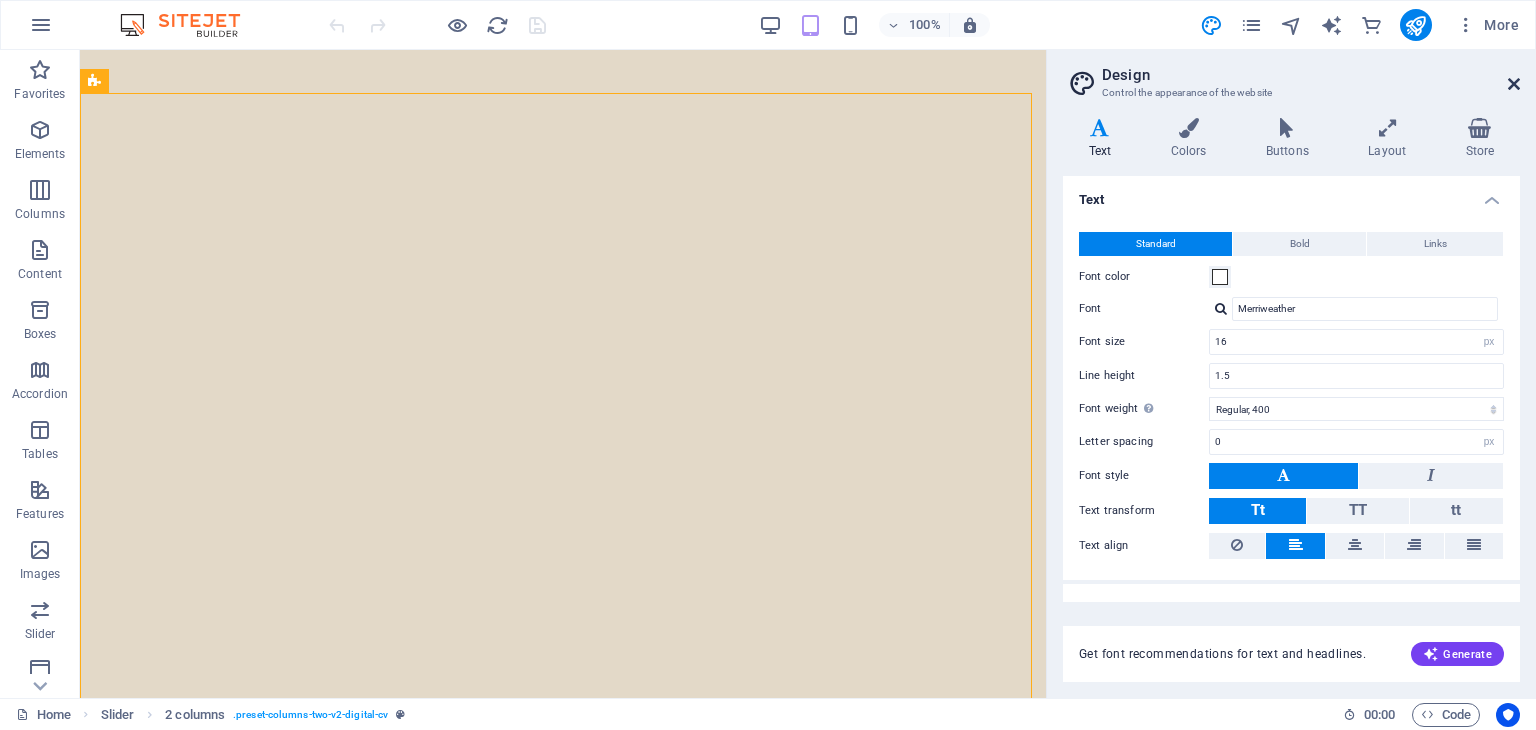click at bounding box center [1514, 84] 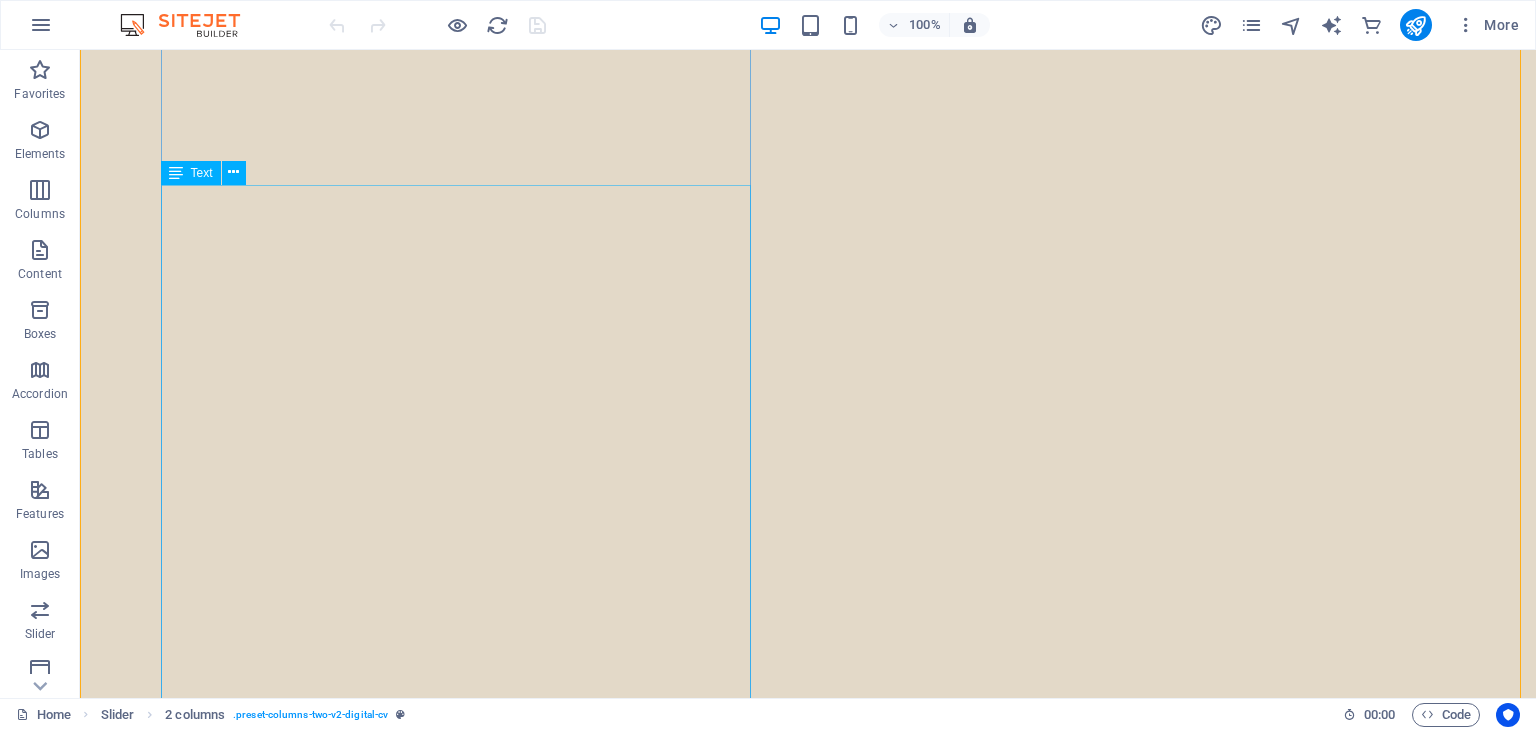 scroll, scrollTop: 534, scrollLeft: 0, axis: vertical 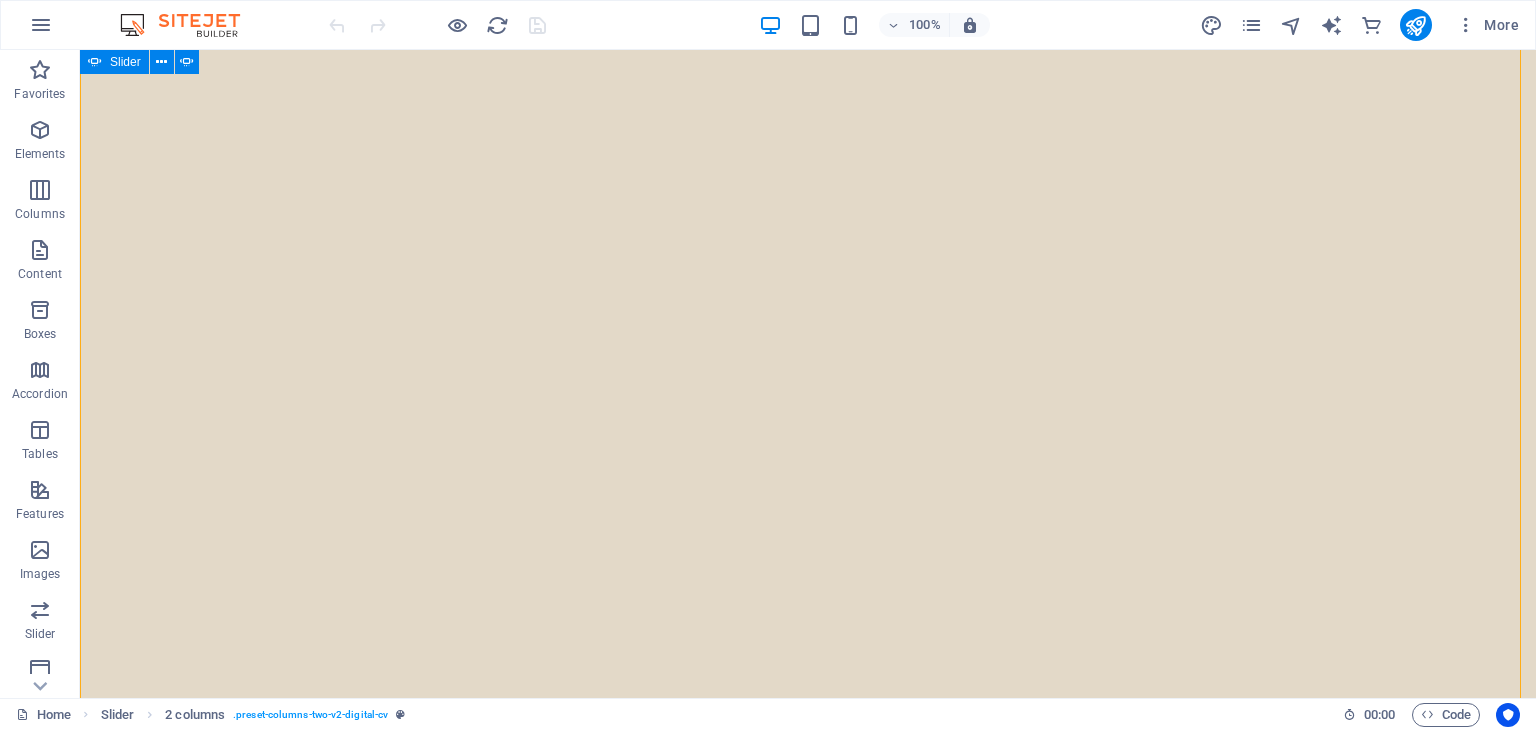 click at bounding box center (80, -84) 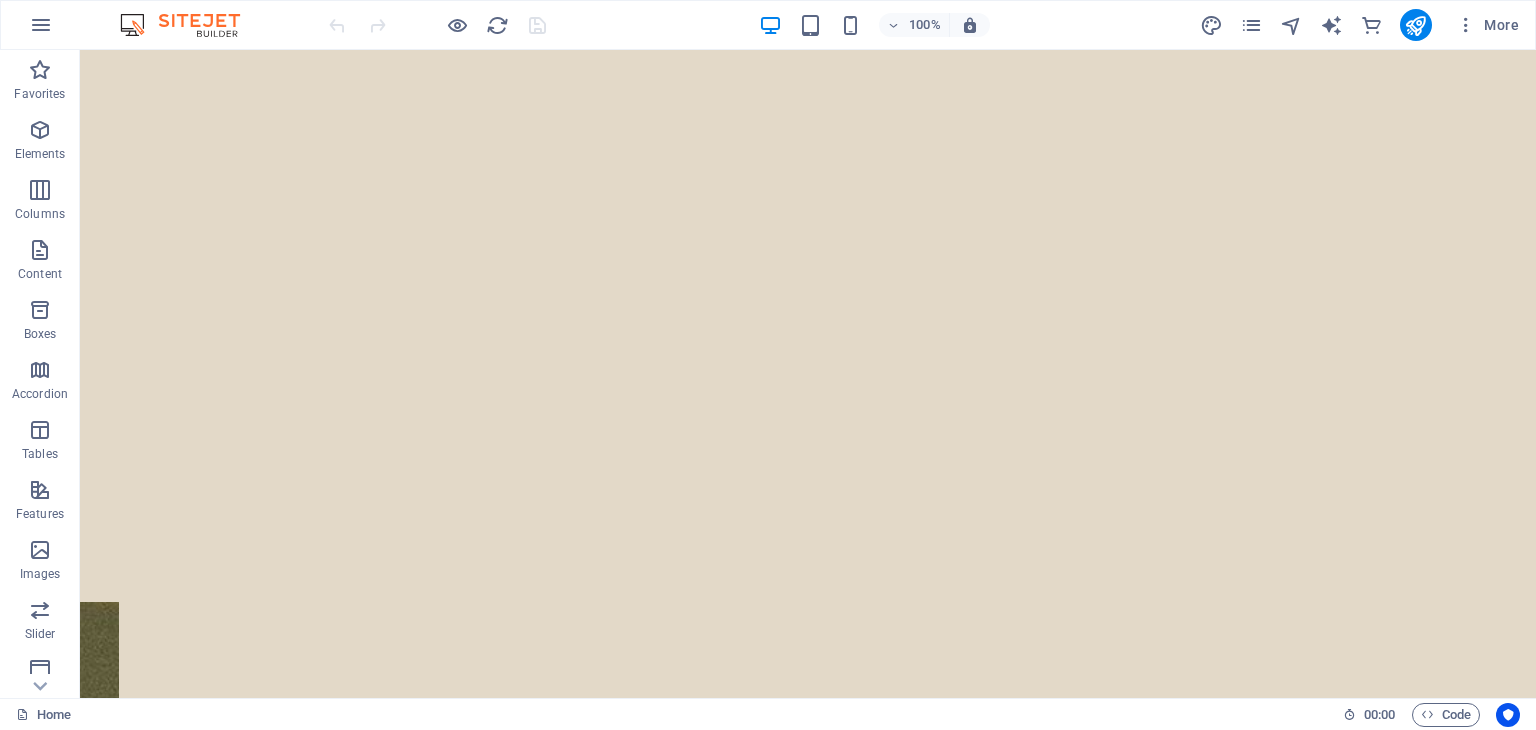 scroll, scrollTop: 732, scrollLeft: 0, axis: vertical 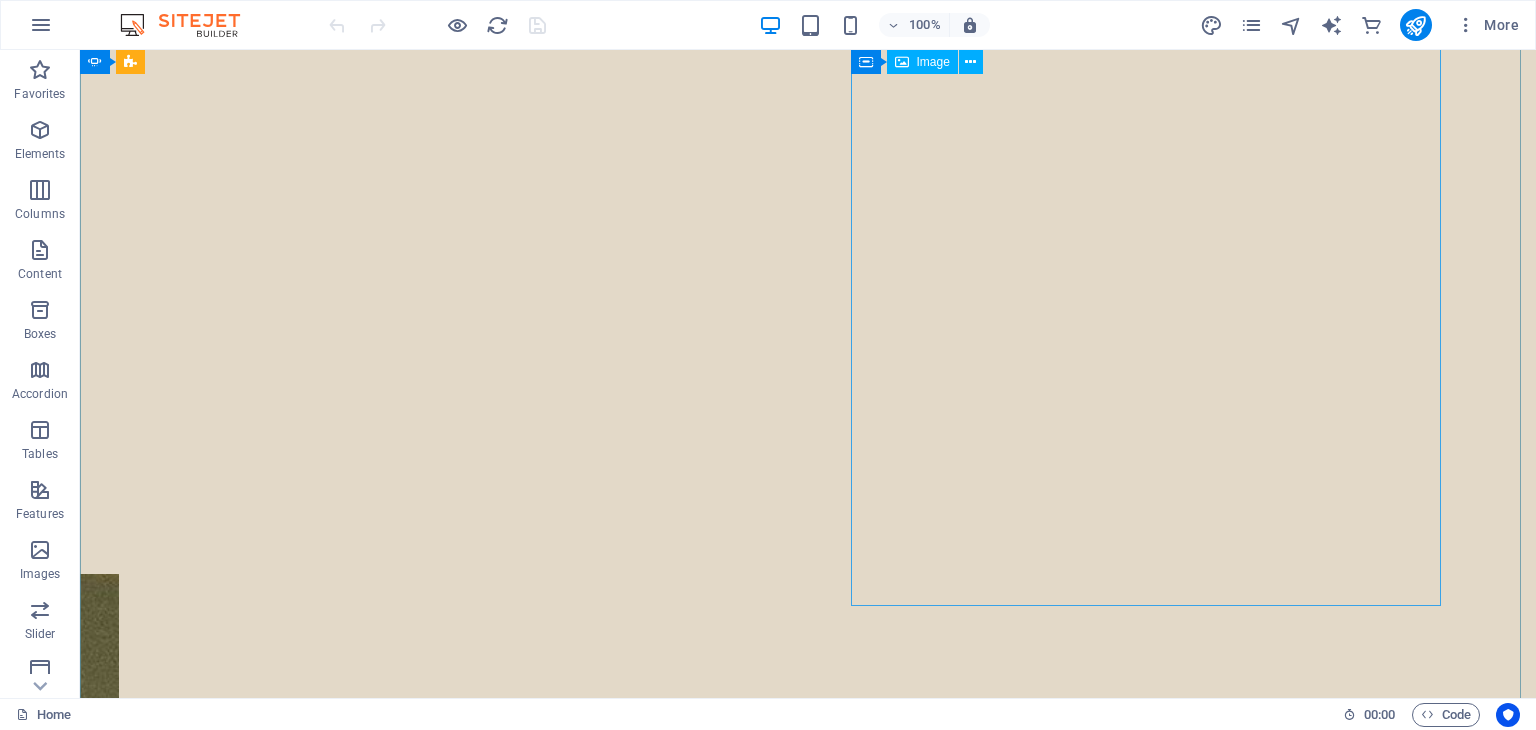 click at bounding box center (-1054, 4939) 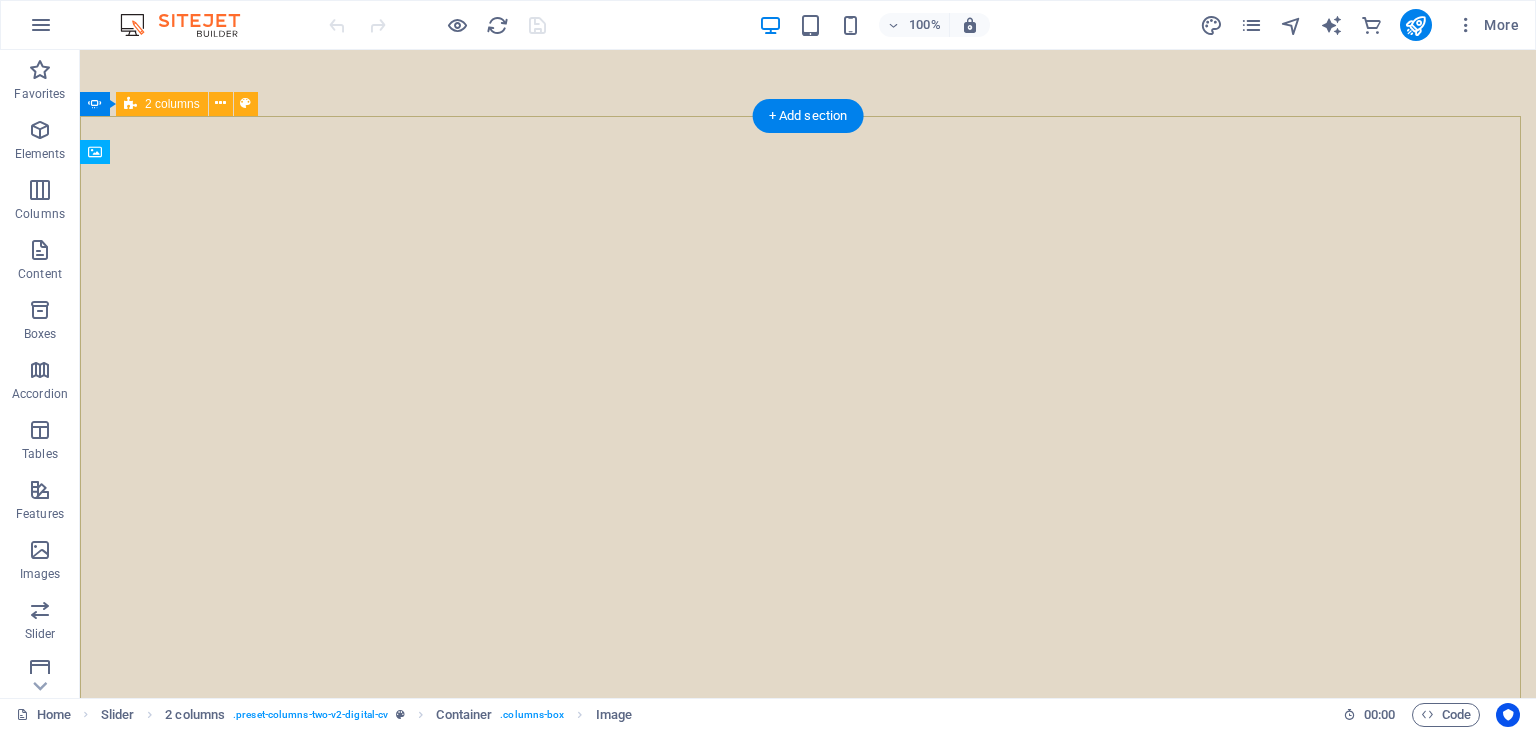 scroll, scrollTop: 132, scrollLeft: 0, axis: vertical 